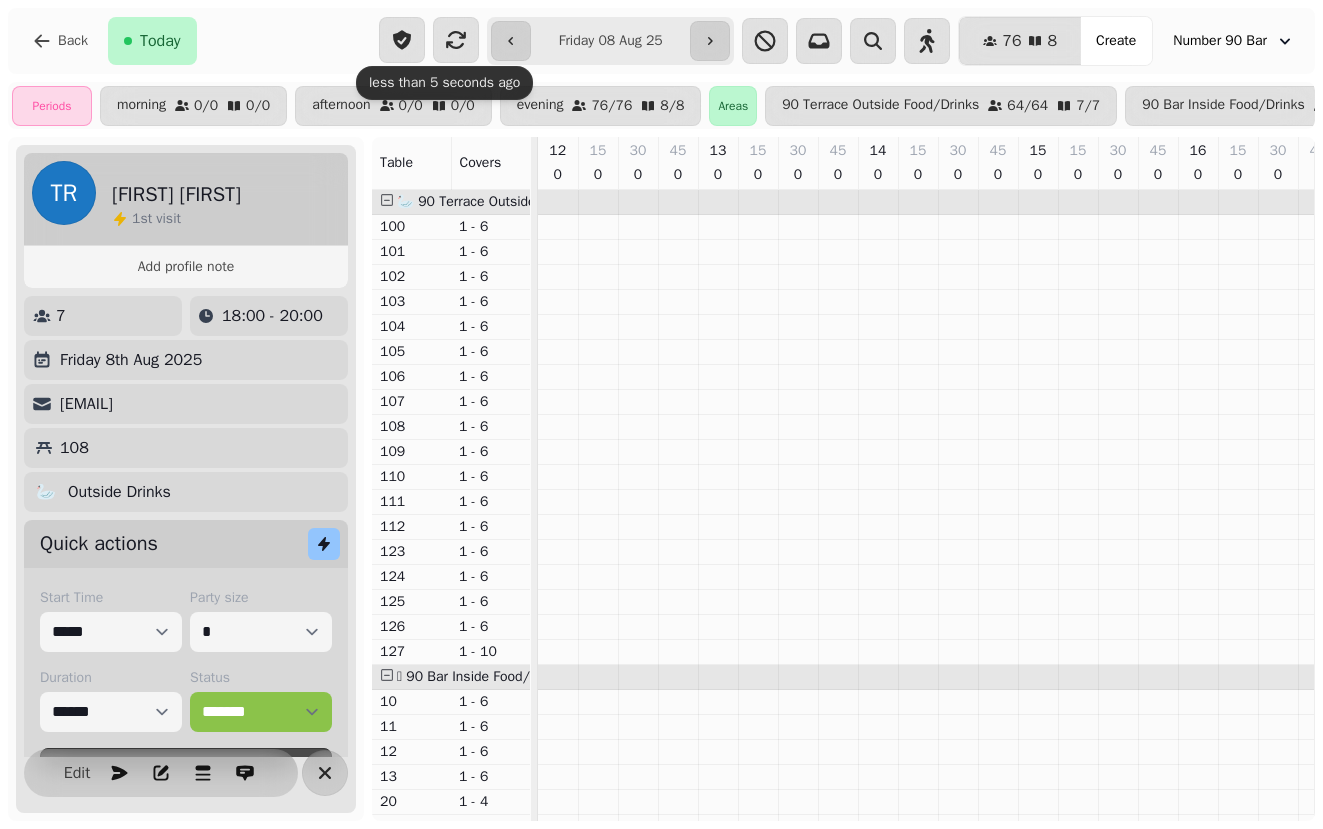 select on "**********" 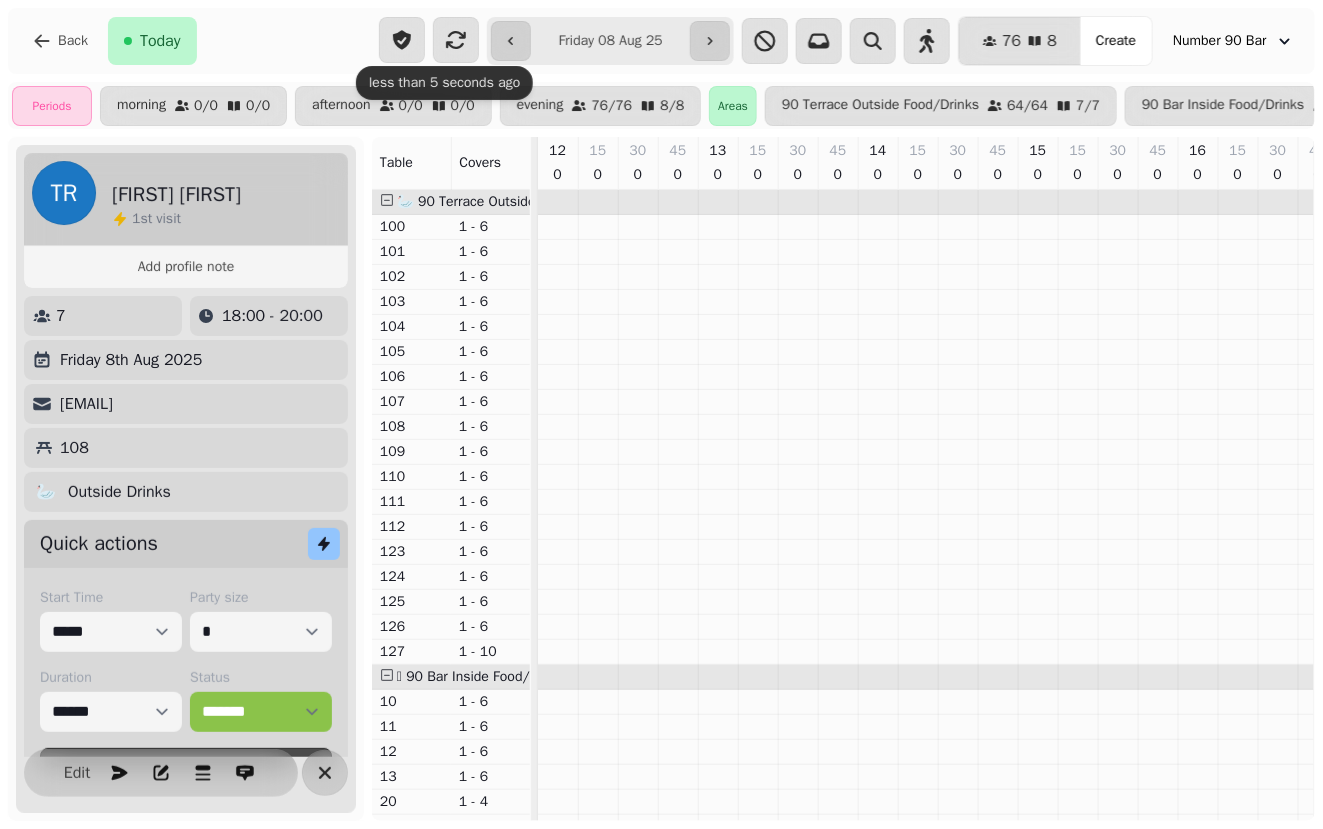 scroll, scrollTop: 0, scrollLeft: 0, axis: both 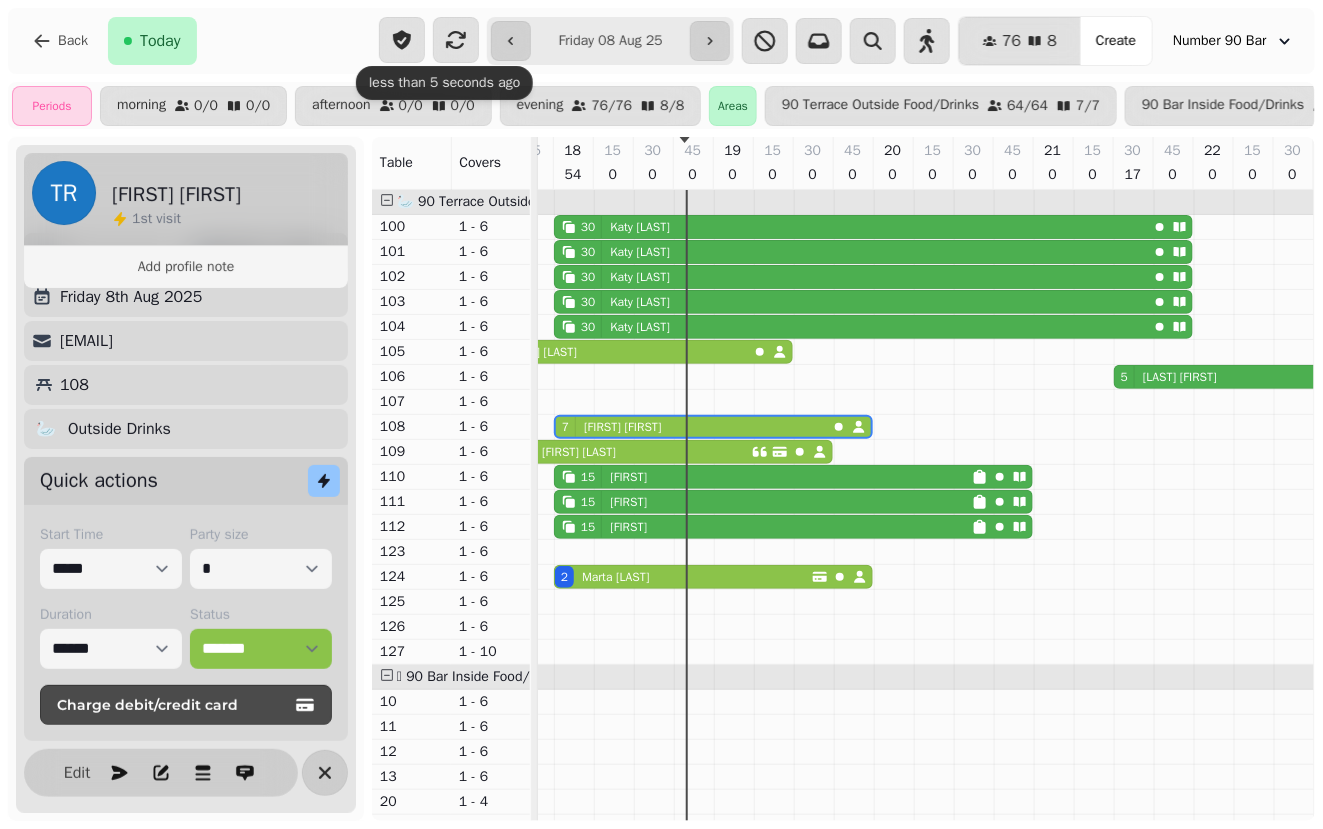 drag, startPoint x: 0, startPoint y: 0, endPoint x: 530, endPoint y: 95, distance: 538.44684 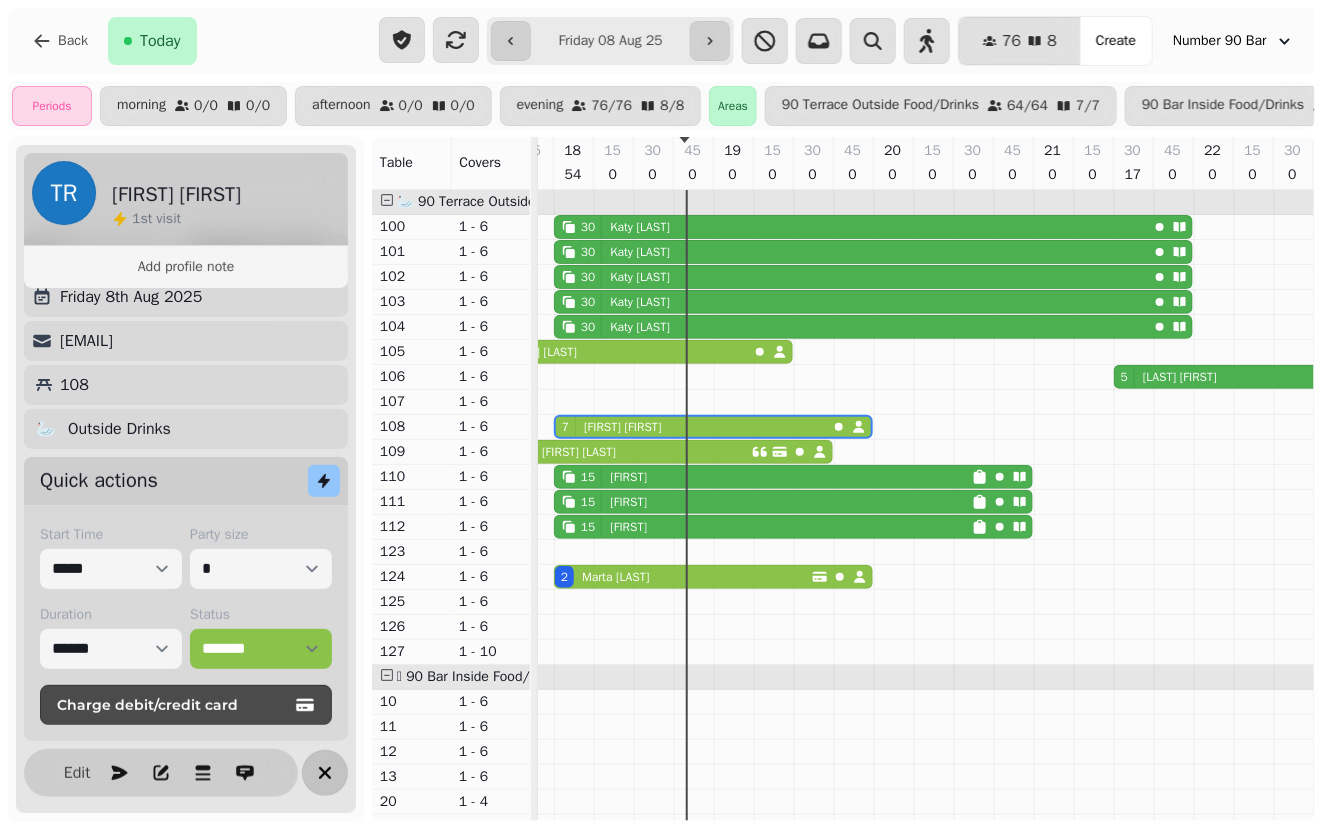 click 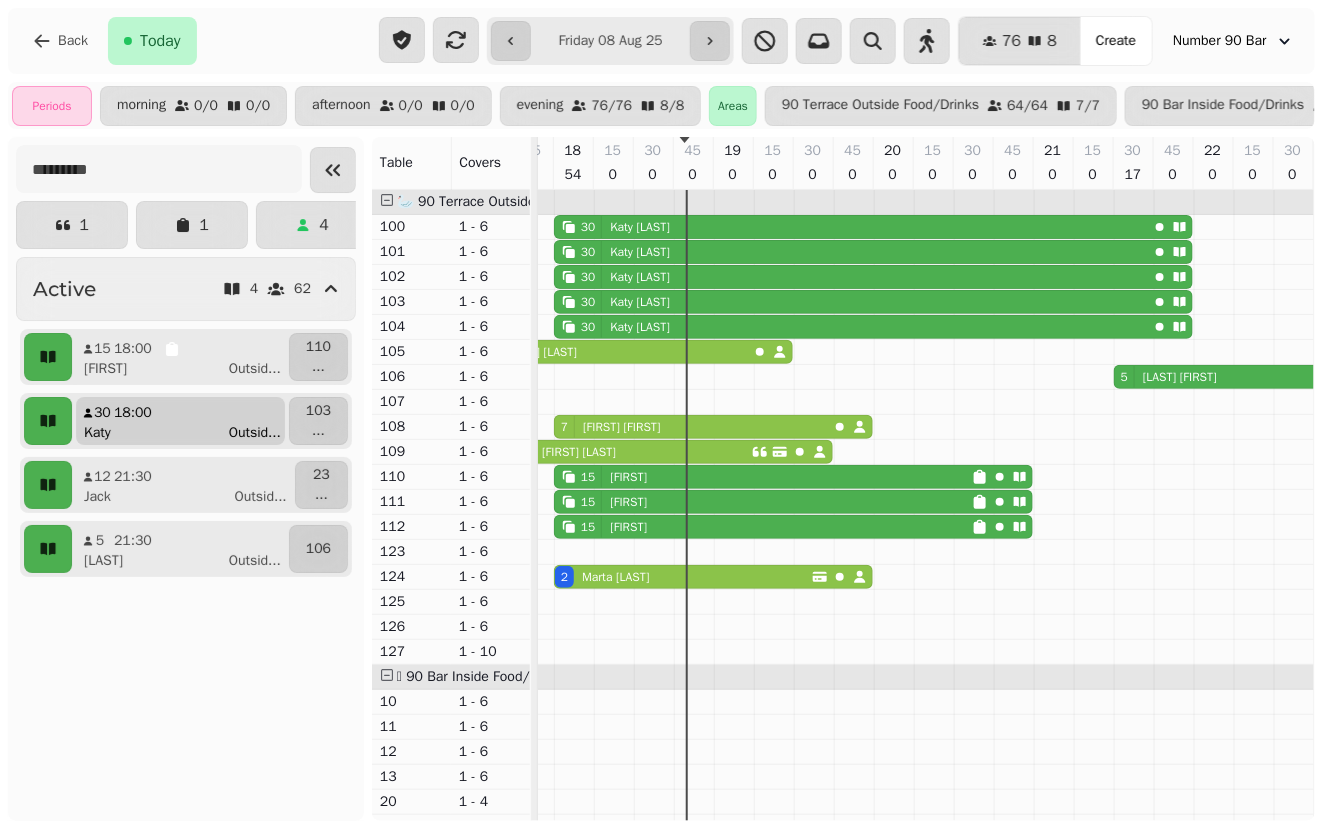 click on "Katy  Outsid ..." at bounding box center [188, 433] 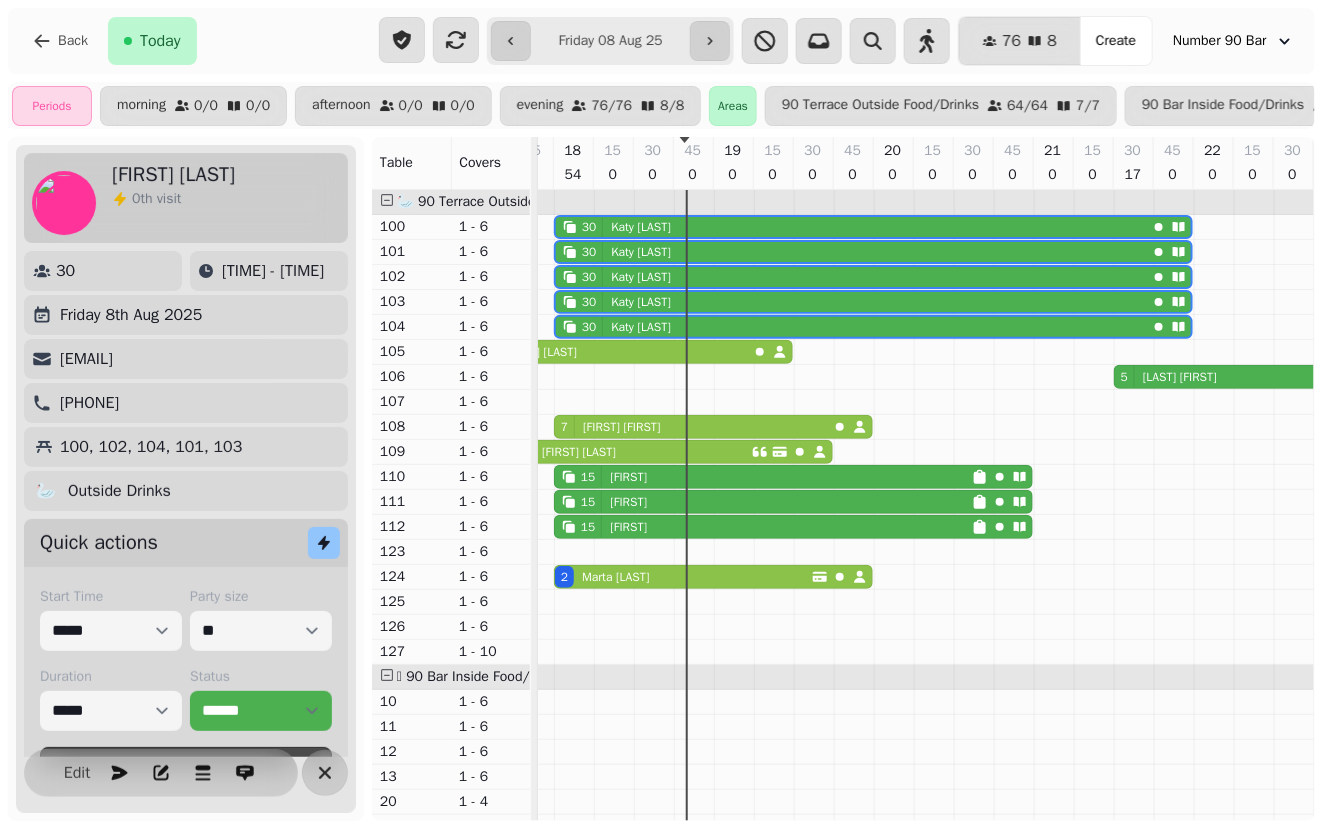 scroll, scrollTop: 0, scrollLeft: 945, axis: horizontal 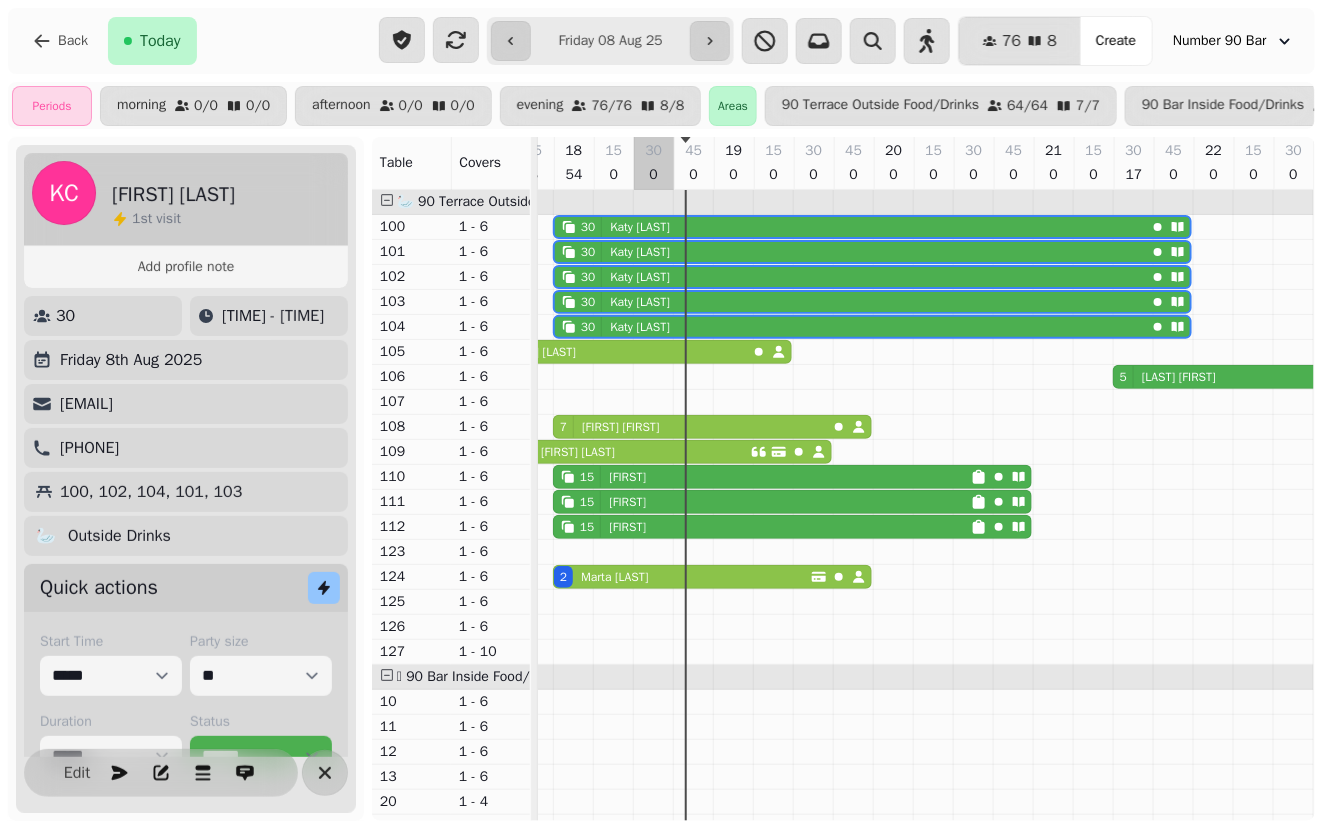 click at bounding box center (653, 1127) 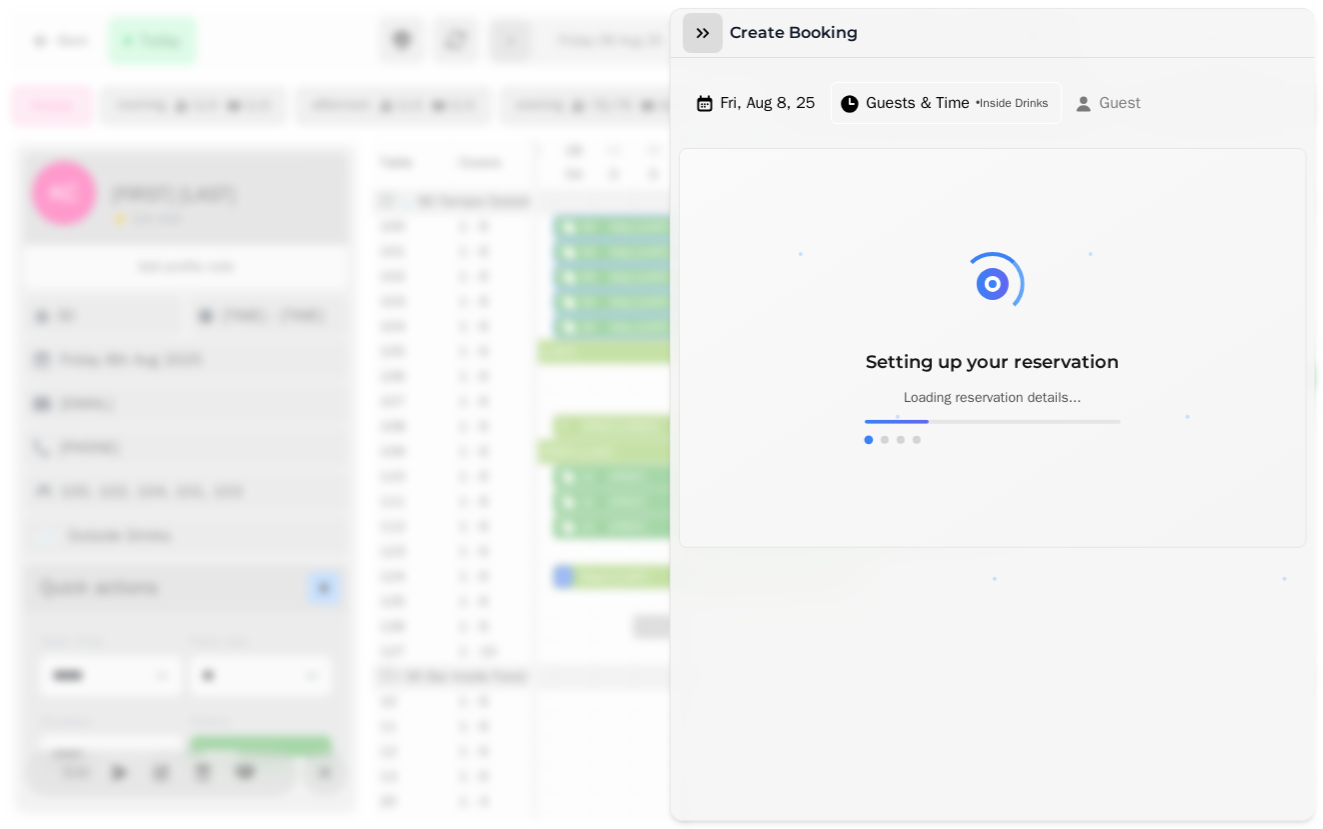 click 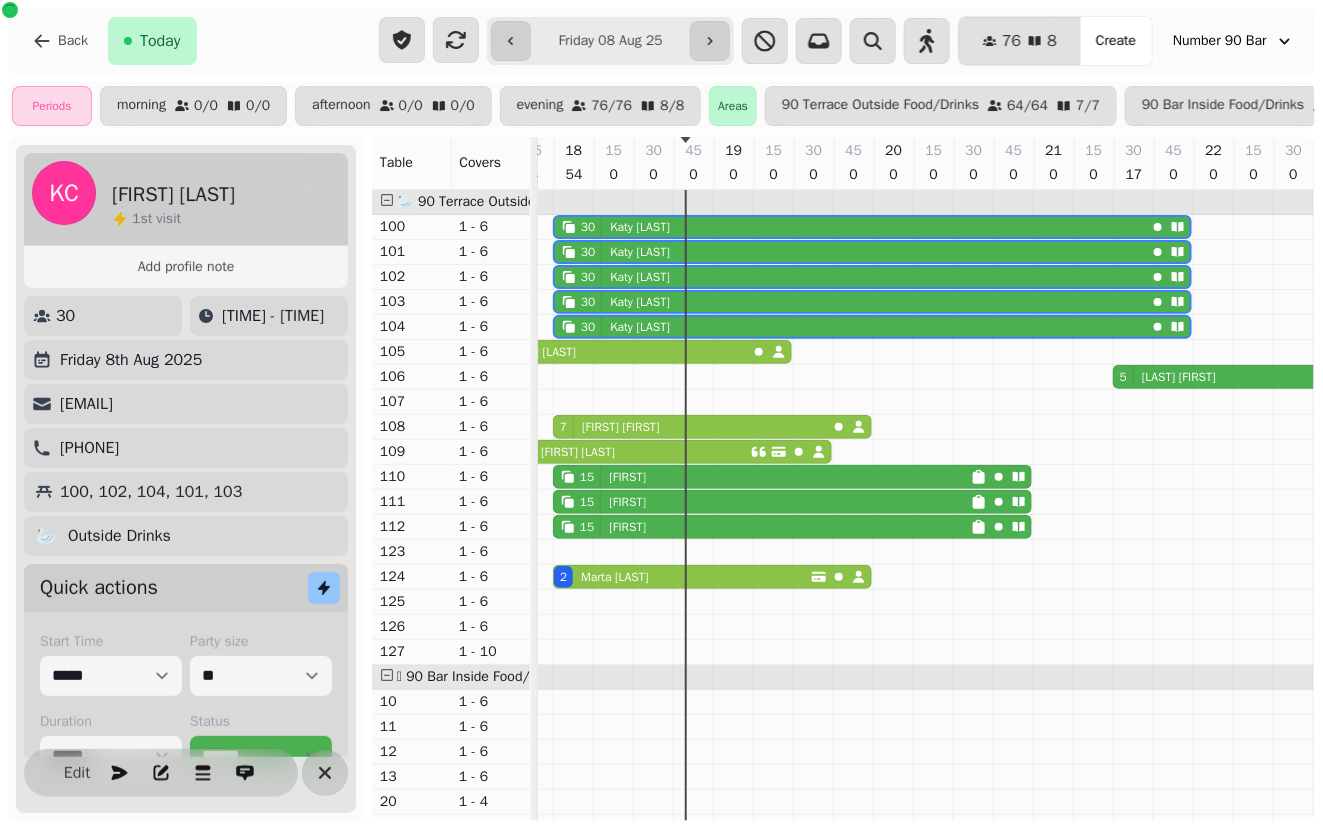 click 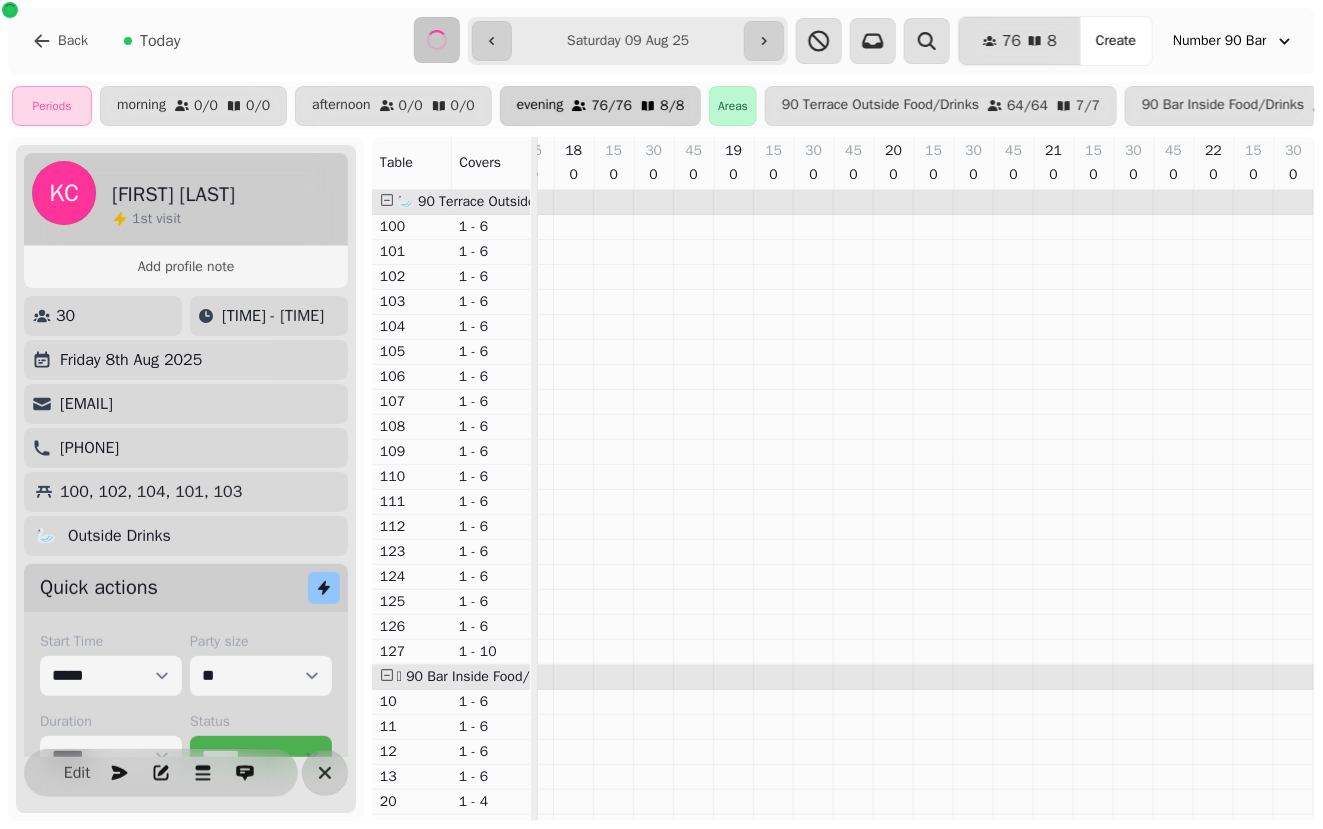 type on "**********" 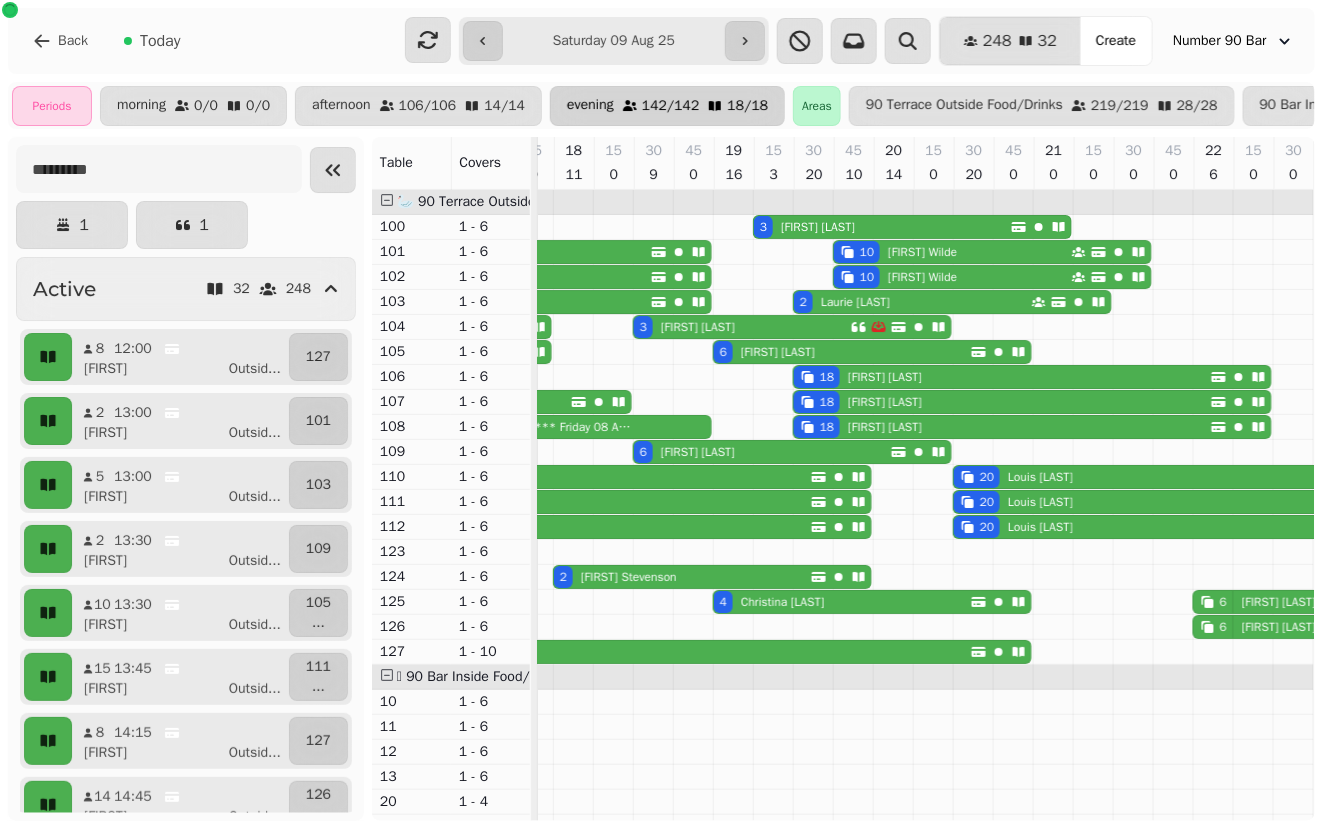 scroll, scrollTop: 0, scrollLeft: 692, axis: horizontal 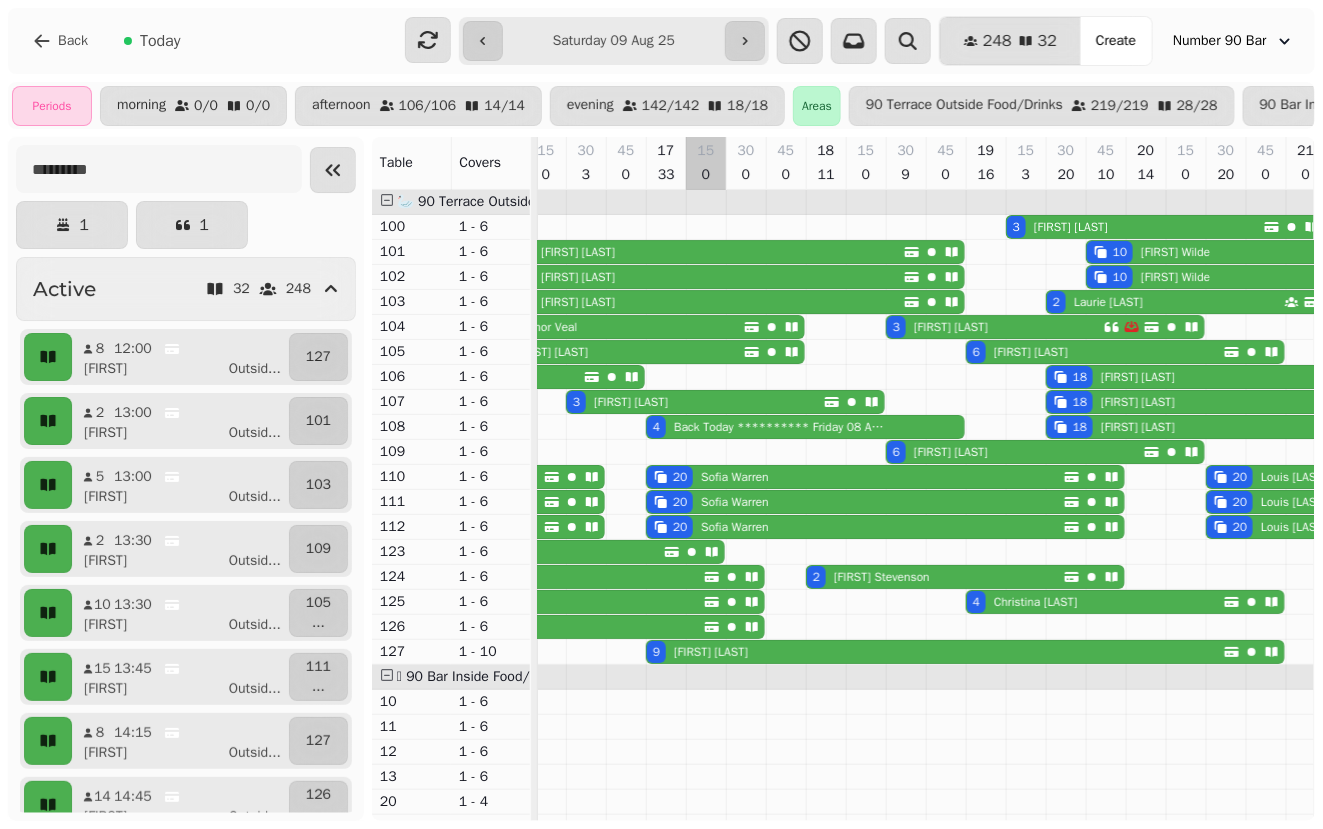 drag, startPoint x: 672, startPoint y: 197, endPoint x: 672, endPoint y: 165, distance: 32 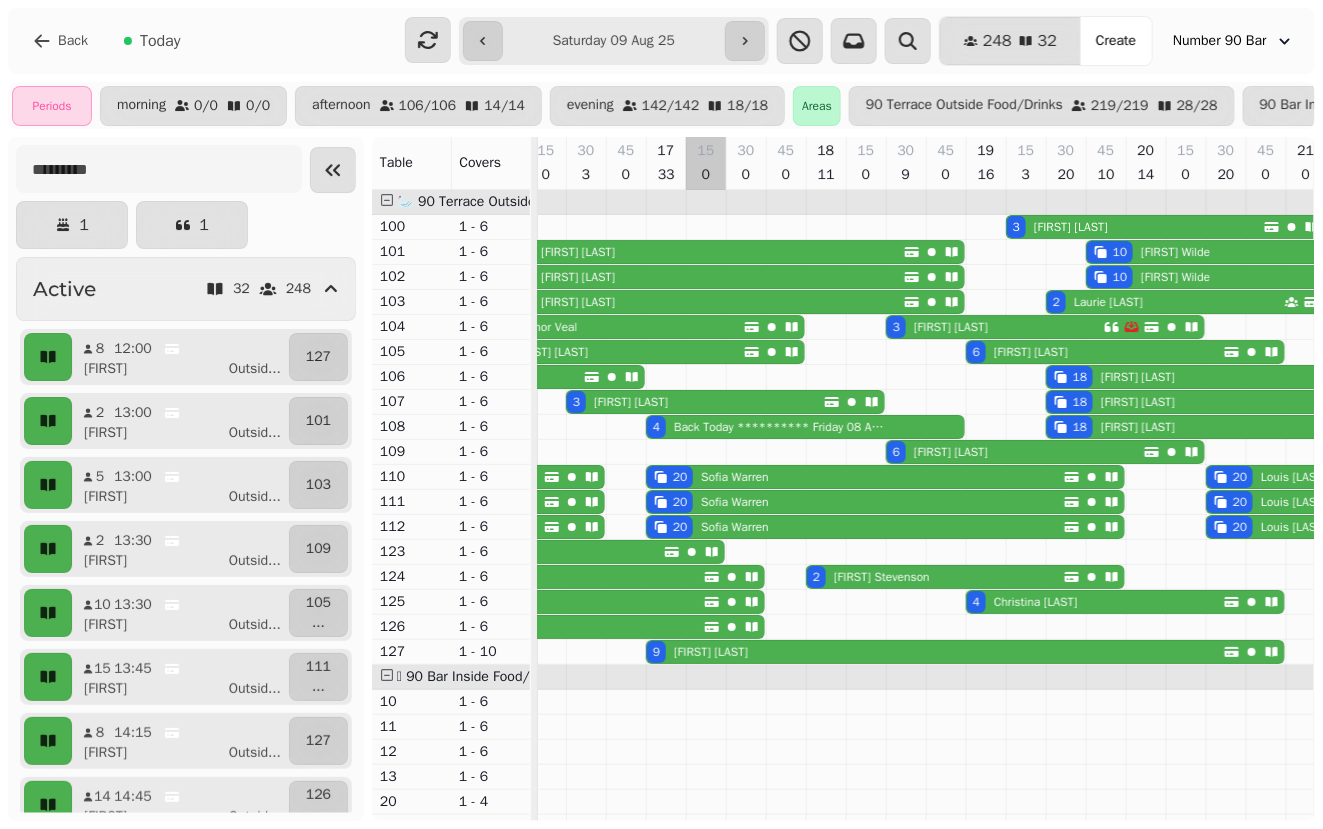click on "Table Covers 12 8 15 0 30 0 45 0 13 7 15 0 30 12 45 15 14 0 15 8 30 0 45 14 15 6 15 0 30 5 45 0 16 28 15 0 30 3 45 0 17 33 15 0 30 0 45 0 18 11 15 0 30 9 45 0 19 16 15 3 30 20 45 10 20 14 15 0 30 20 45 0 21 0 15 0 30 0 45 0 22 6 15 0 30 0 45 0 23 0 🦢 90 Terrace Outside Food/Drinks 100 1 - 6 101 1 - 6 102 1 - 6 103 1 - 6 104 1 - 6 105 1 - 6 106 1 - 6 107 1 - 6 108 1 - 6 109 1 - 6 110 1 - 6 111 1 - 6 112 1 - 6 123 1 - 6 124 1 - 6 125 1 - 6 126 1 - 6 127 1 - 10 🪩 90 Bar Inside Food/Drinks  10 1 - 6 11 1 - 6 12 1 - 6 13 1 - 6 20 1 - 4 21 1 - 4 22 1 - 4 23 1 - 4 30 1 - 6 31 1 - 6 32 1 - 12 38 1 - 4 39 1 - 4 36 2 - 10 35 2 - 12 34 2 - 6 33 2 - 4 ☀️ Astrodeck Terrace Beavertown Terrace 1 - S 2 - 4 Beavertown Terrace 2 - S 2 - 4 Beavertown Terrace 3 - S 2 - 4 Beavertown Terrace 1 - C 2 - 4 Beavertown Terrace 2 - C 2 - 4 Beavertown Terrace 3 - C 2 - 4 Beavertown Terrace 4 - C  2 - 4 ⛴️ The Mary Read Boat Roof (Private Function) B1 2 - 8 B2 2 - 8 B3 2 - 8 B4 2 - 8 B5 2 - 8 B6 2 - 8 B7 2 - 8 B8 2 - 8 B9 3" at bounding box center [843, 479] 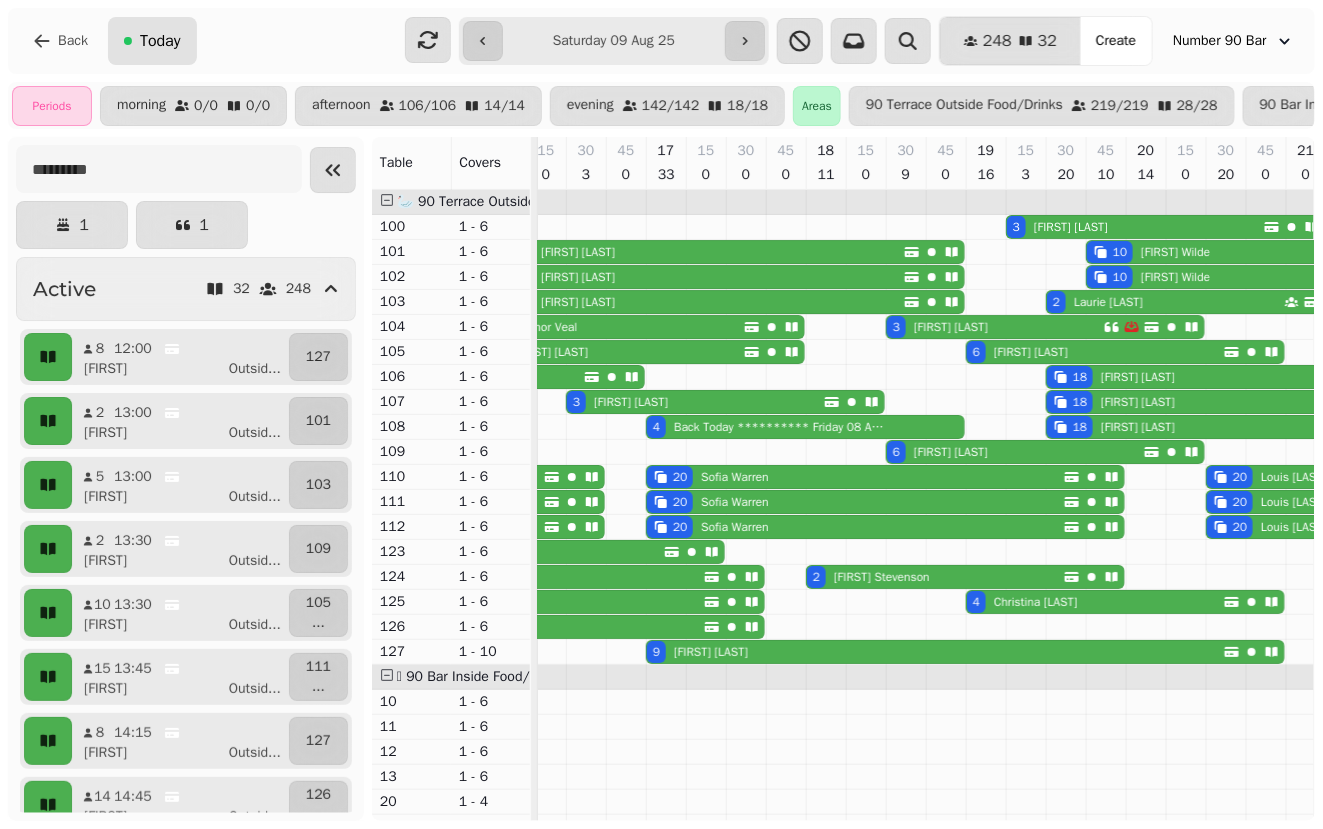 click on "Today" at bounding box center (152, 41) 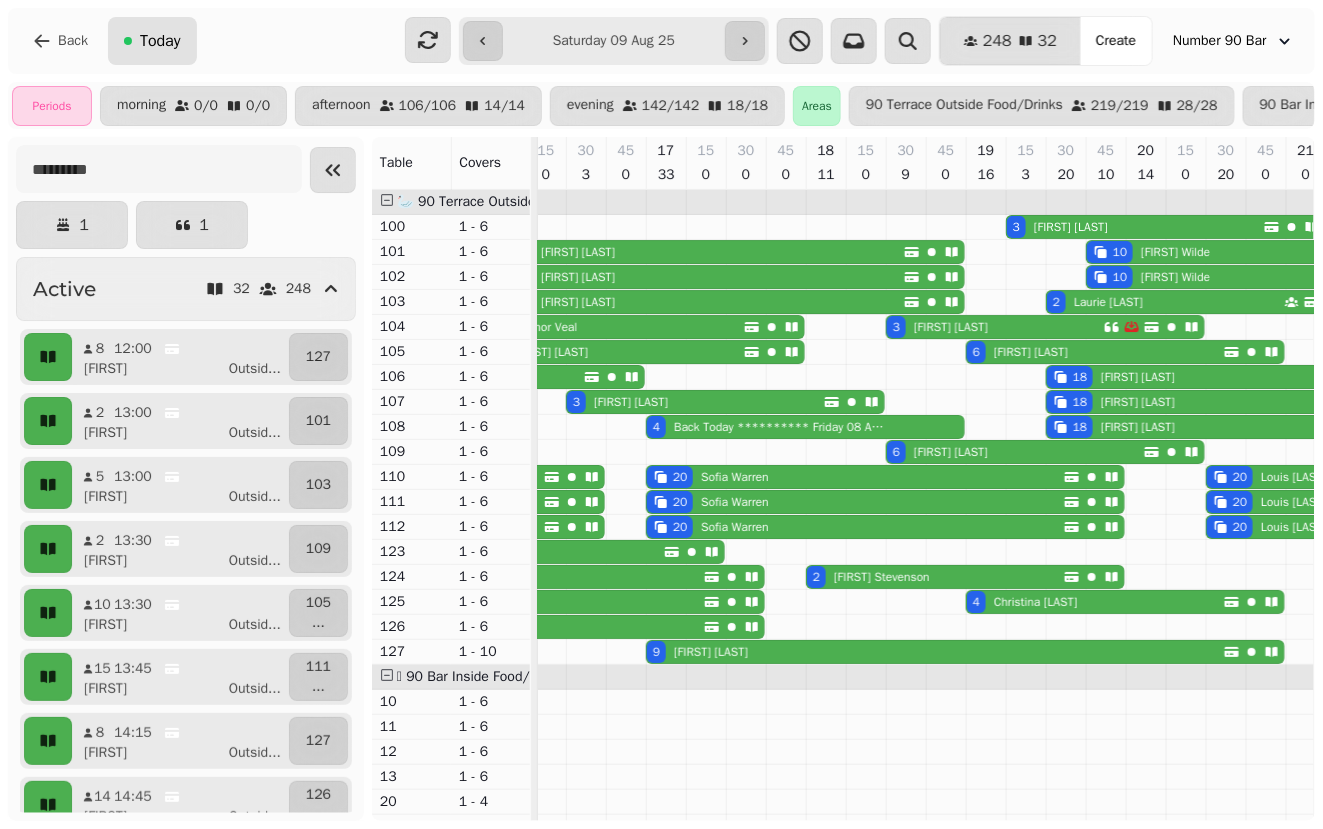 select on "**********" 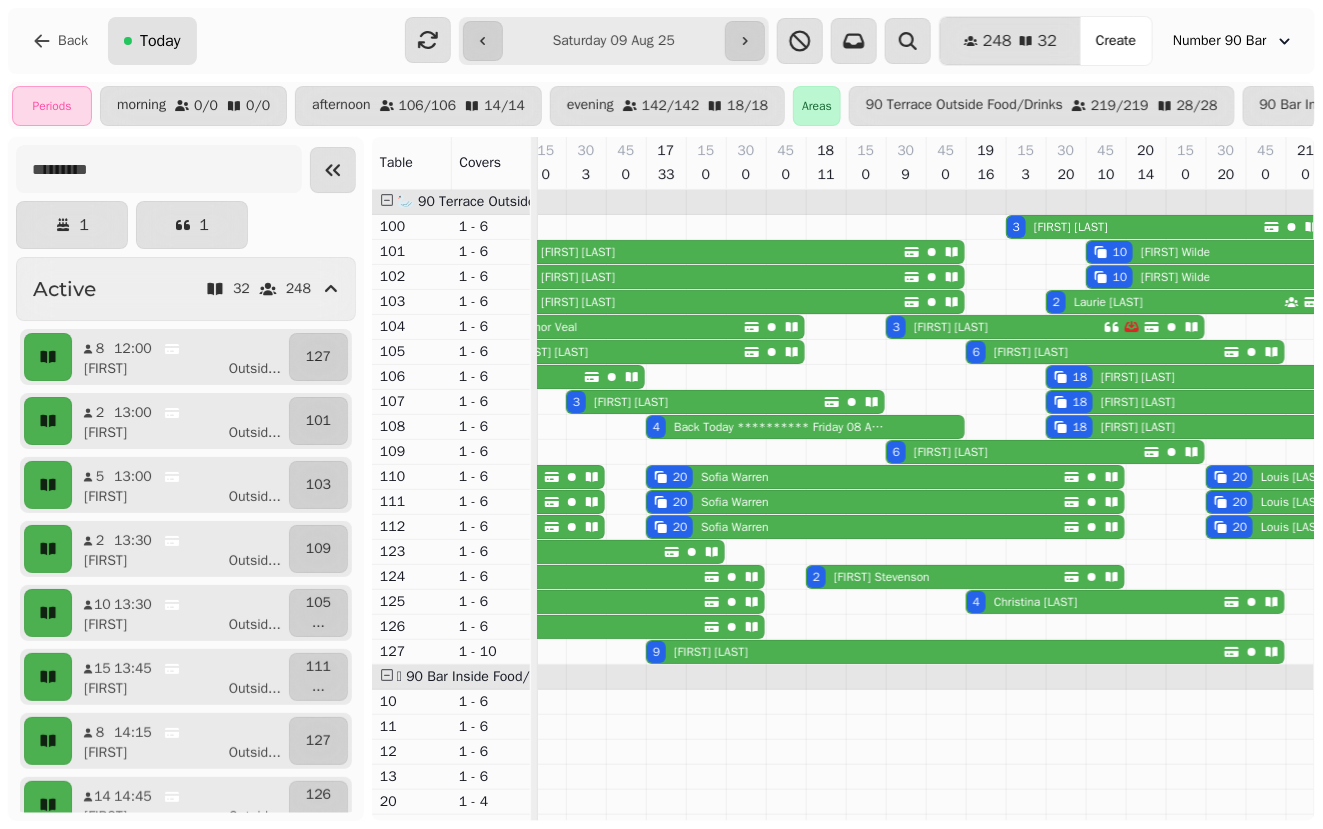 select on "**" 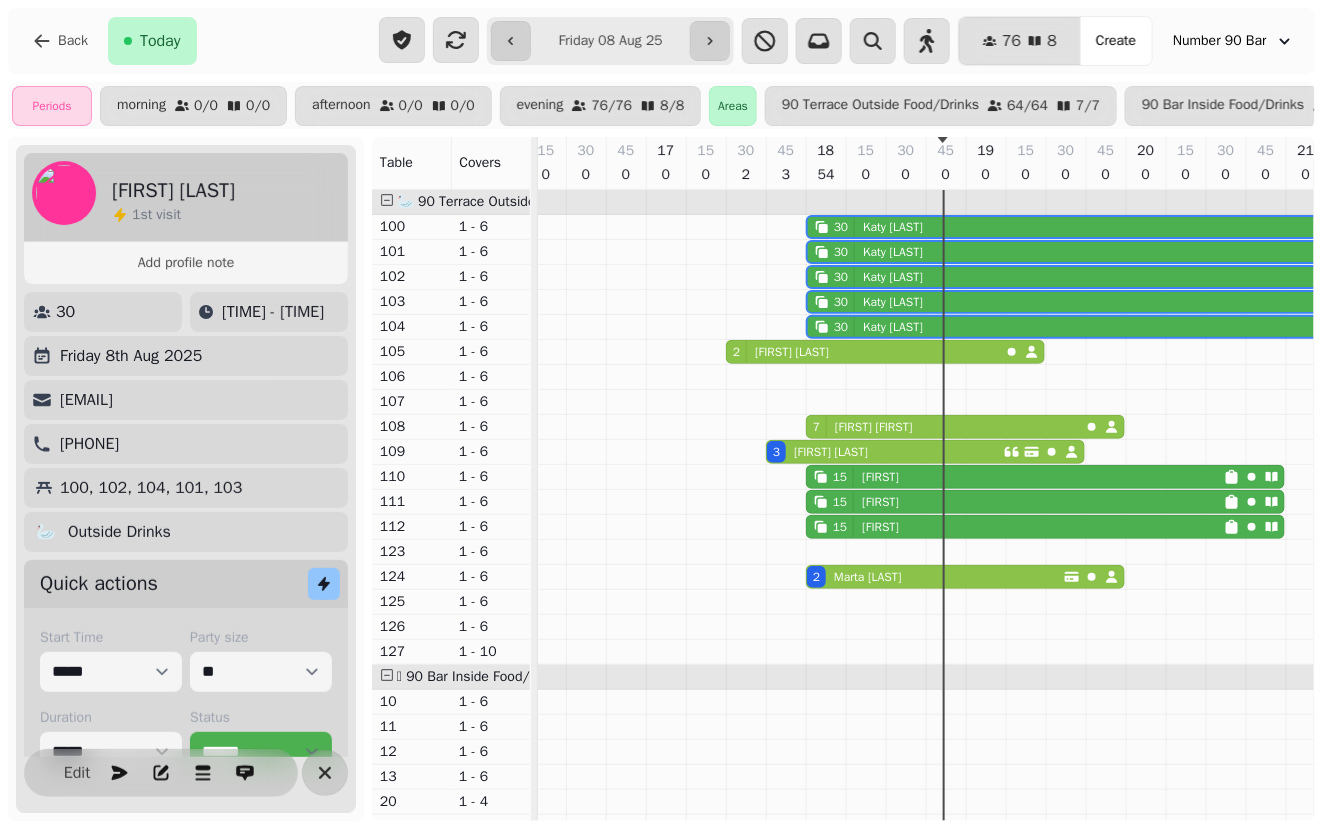 type on "**********" 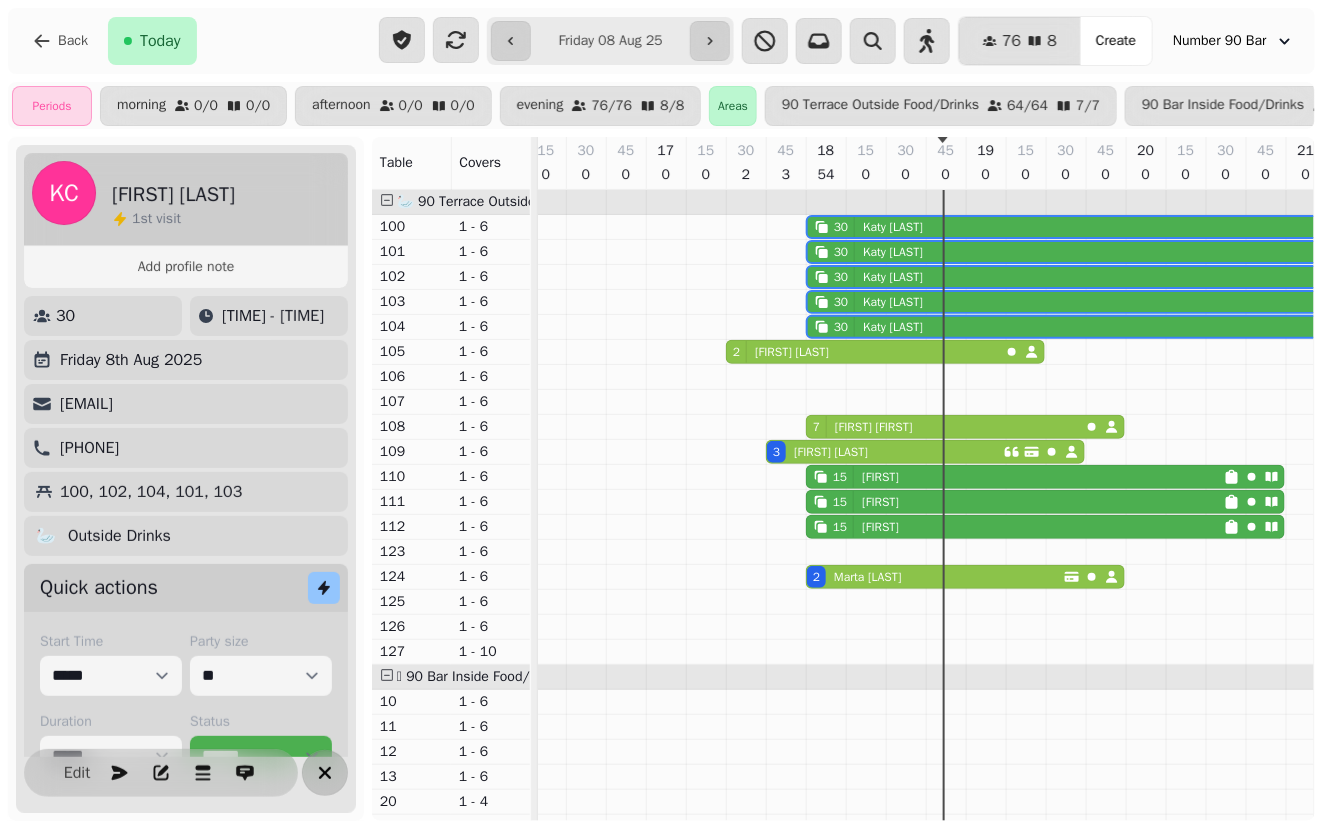 click 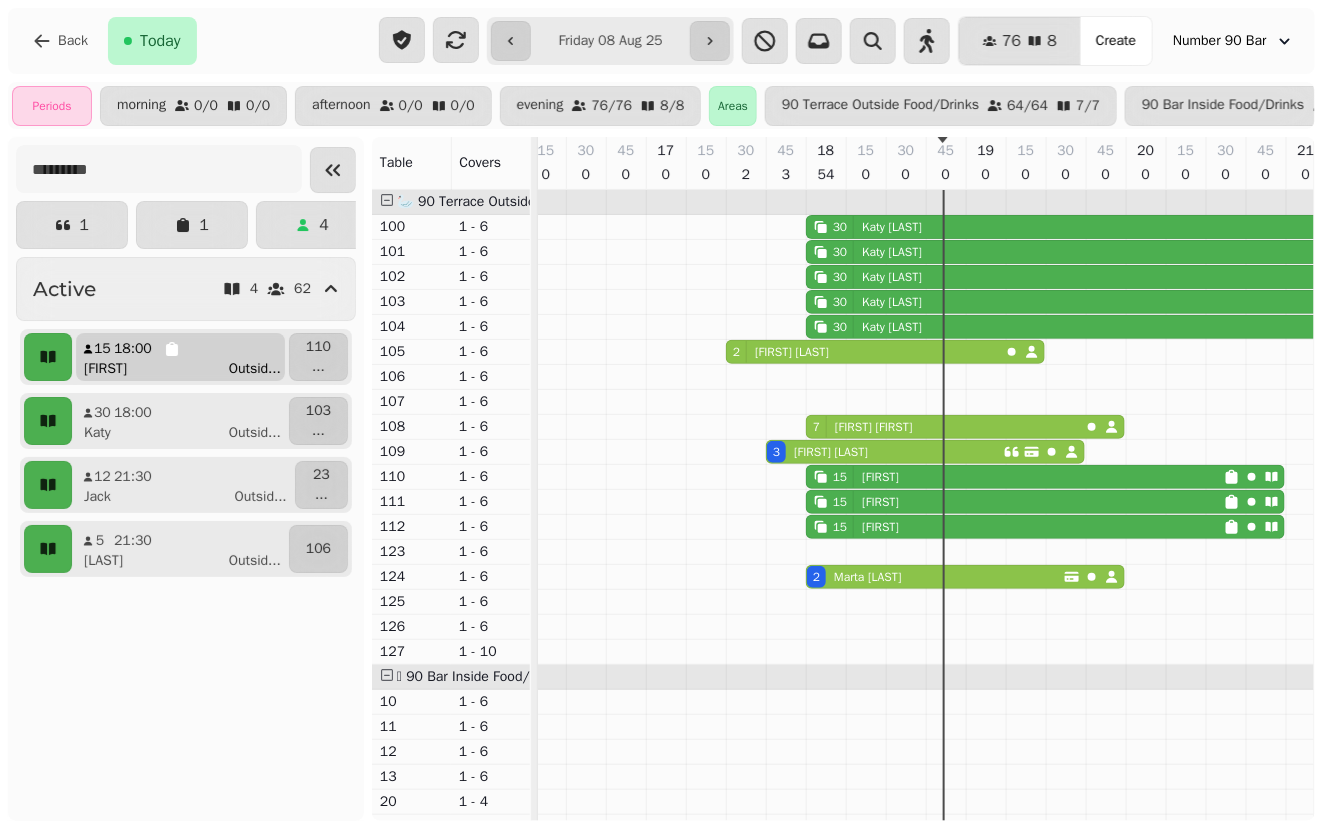 click on "15 18:00 Bernie Outsid ..." at bounding box center (180, 357) 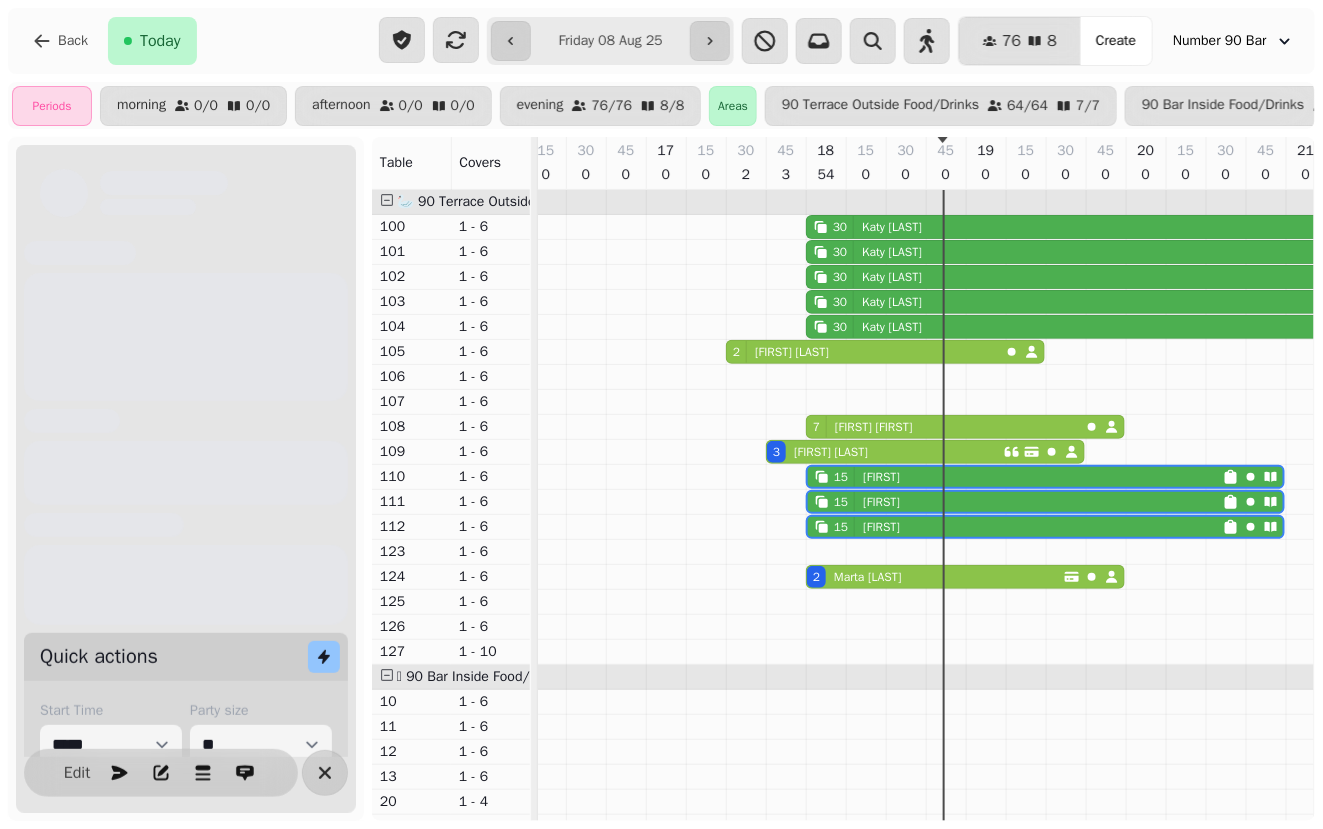 scroll, scrollTop: 0, scrollLeft: 945, axis: horizontal 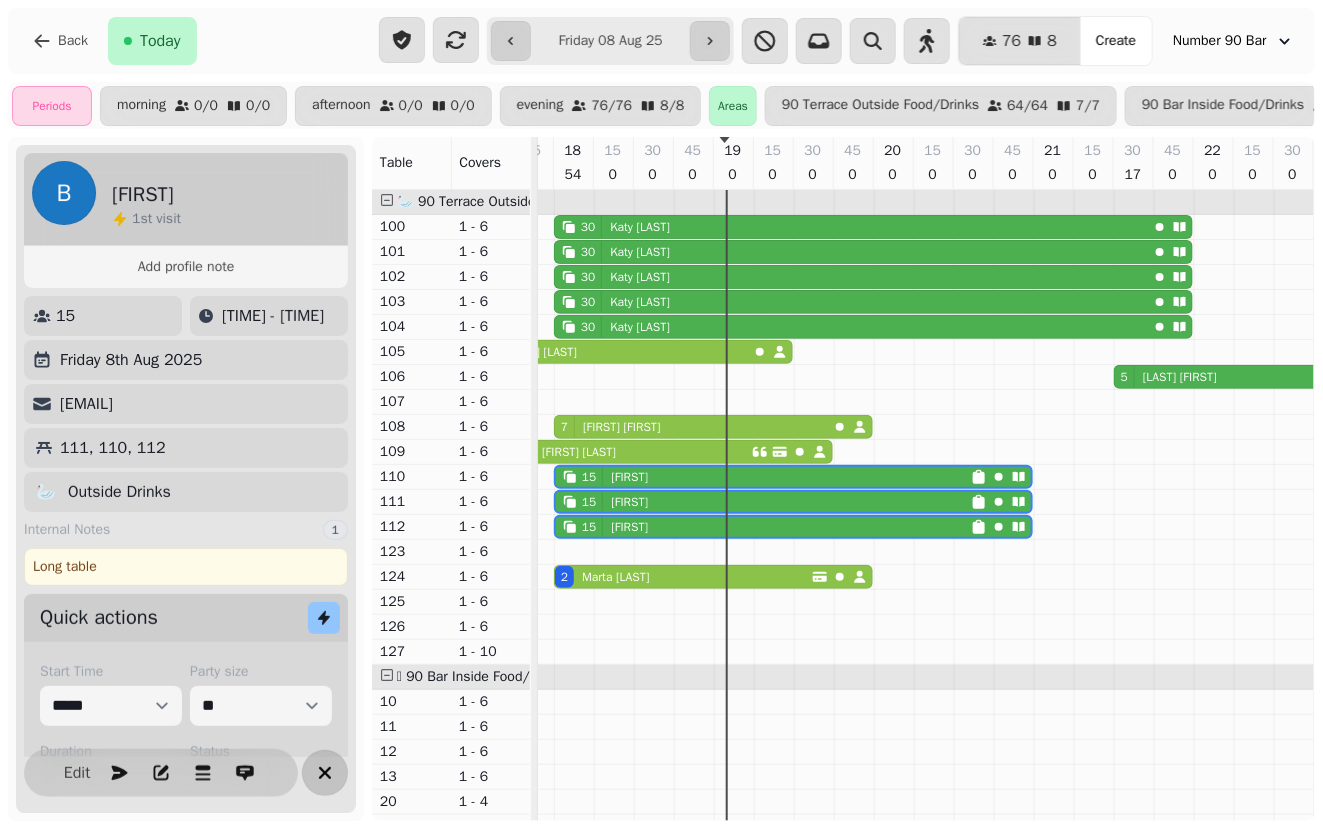 click 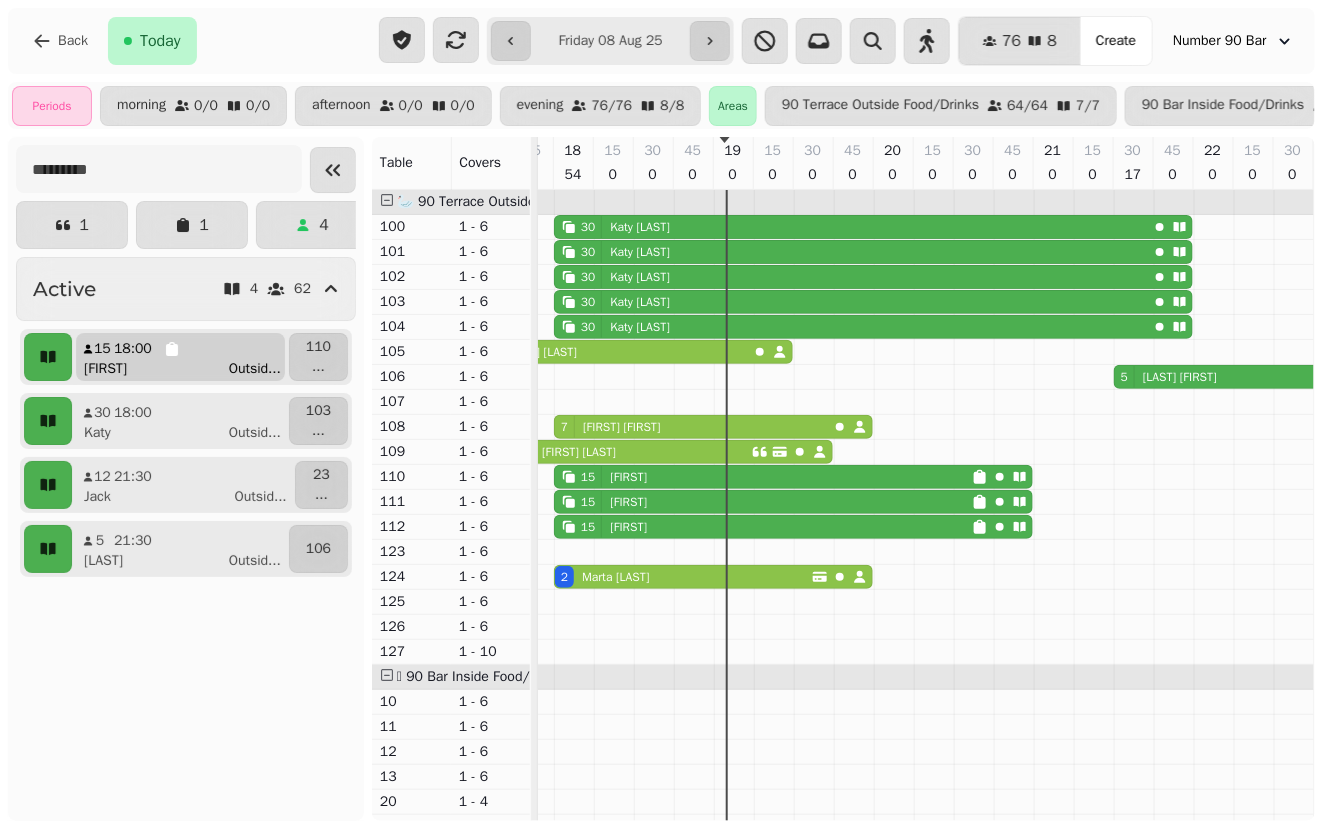 click on "18:00" at bounding box center (133, 349) 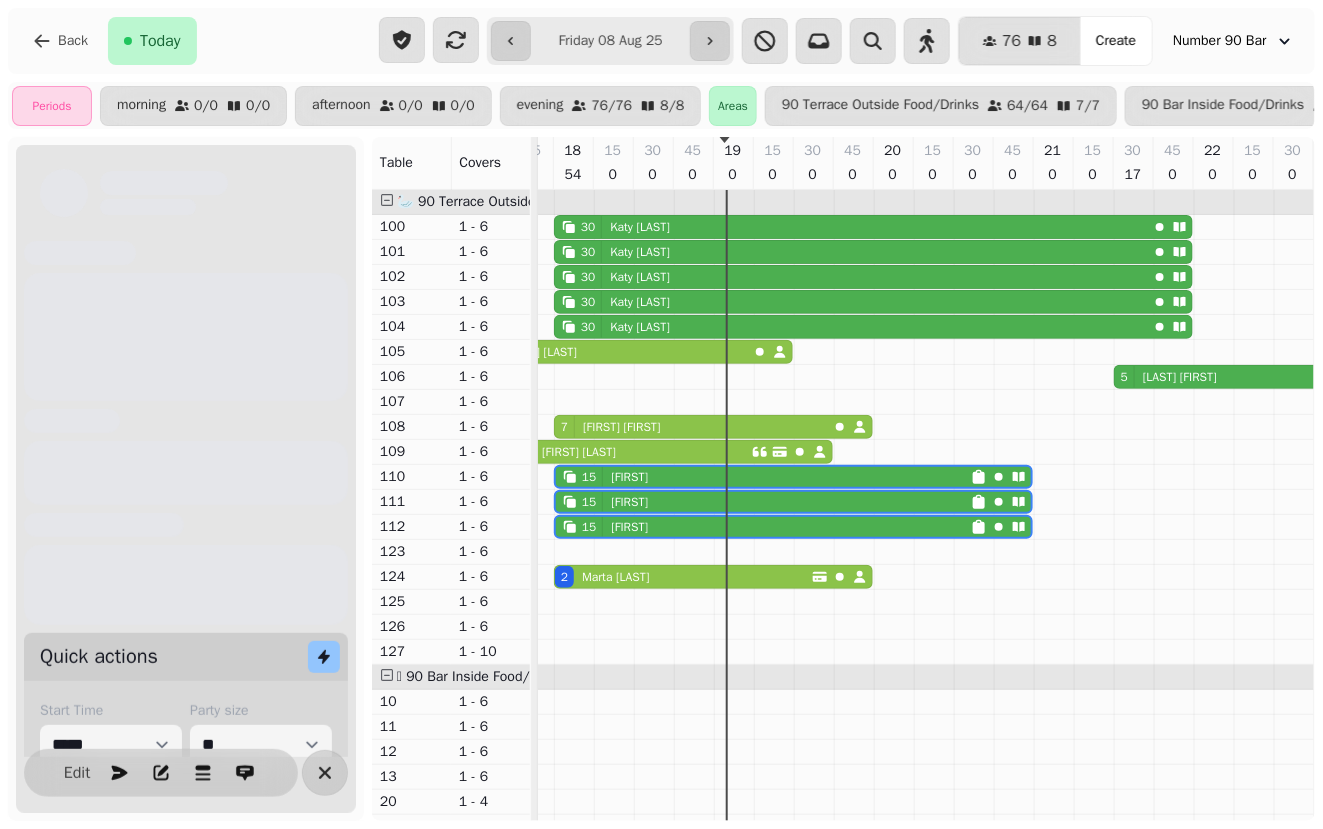 scroll, scrollTop: 0, scrollLeft: 945, axis: horizontal 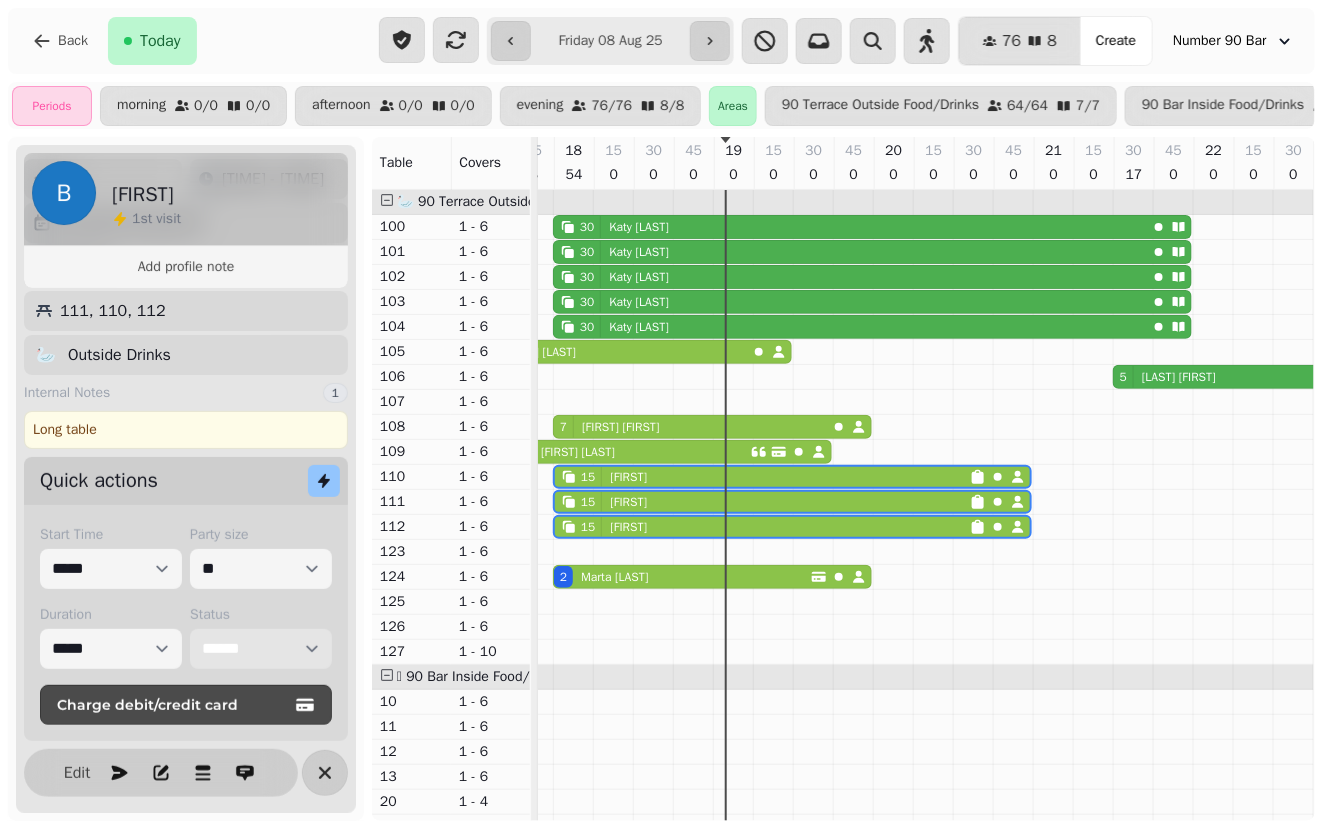select on "*******" 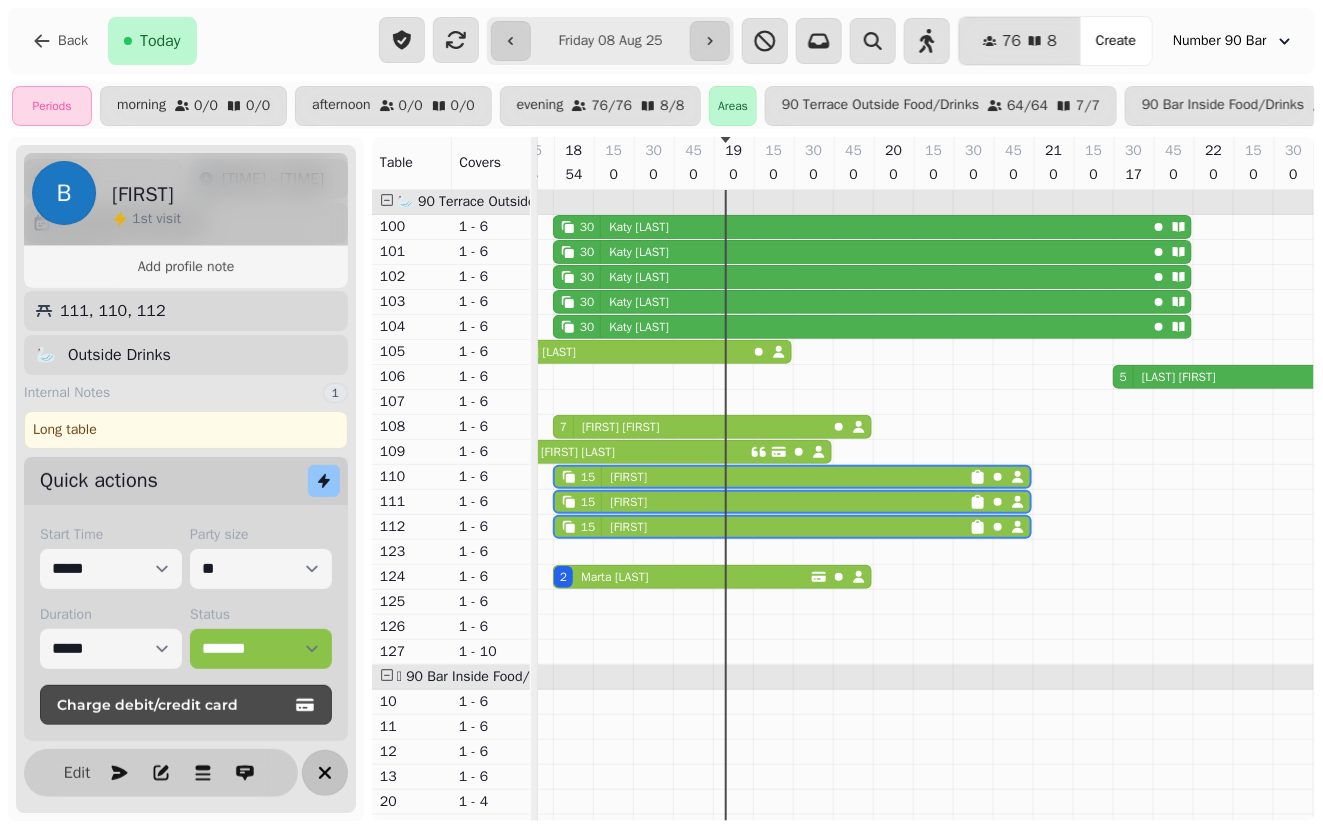 click 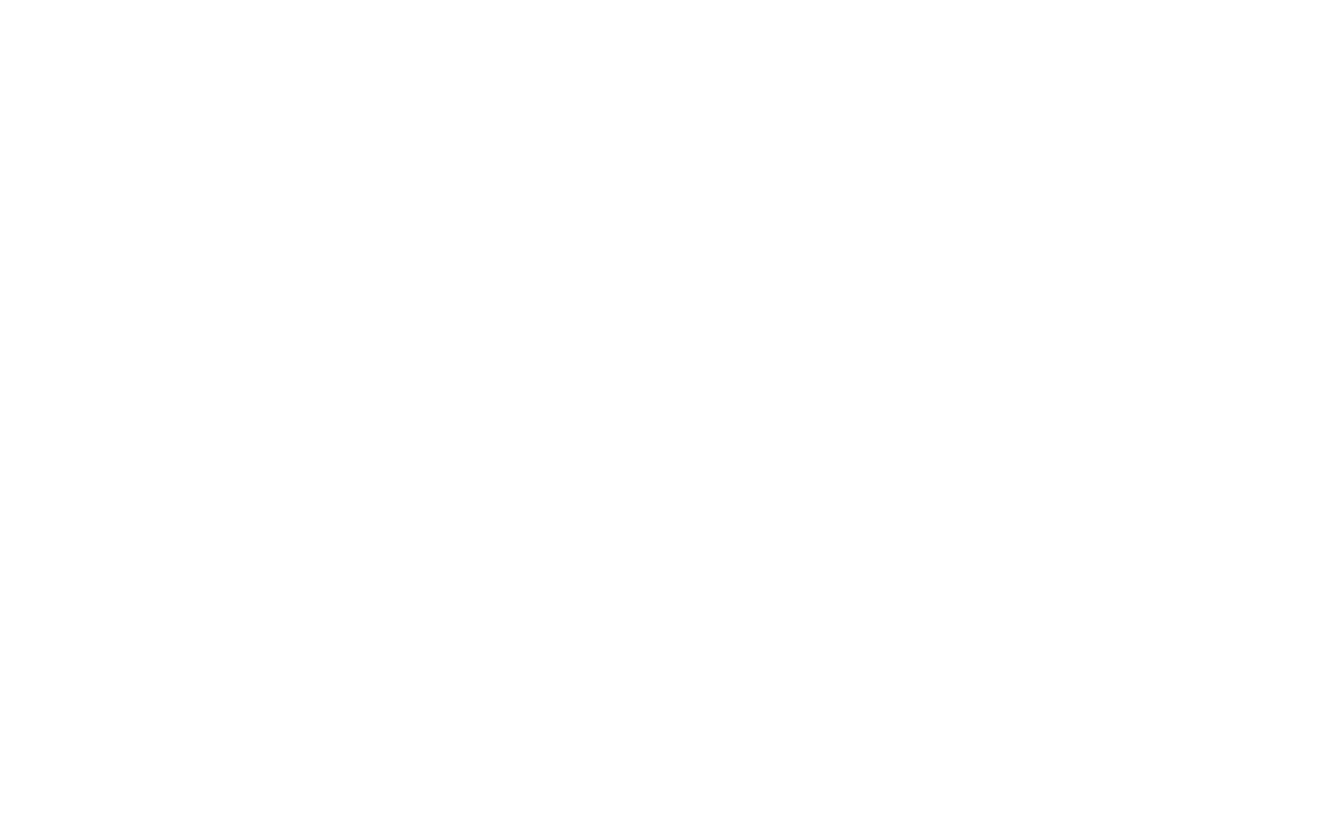 scroll, scrollTop: 0, scrollLeft: 0, axis: both 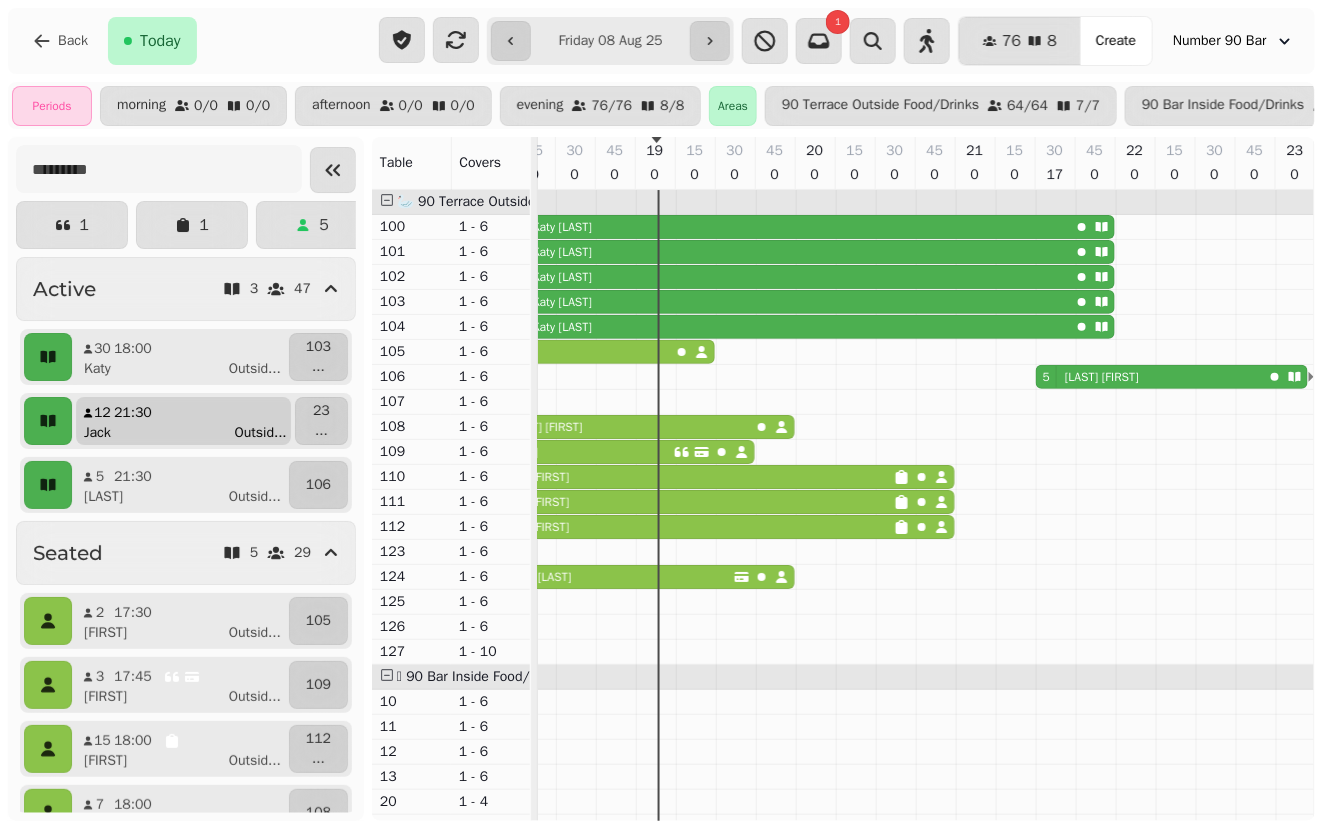 click on "Jack  Outsid ..." at bounding box center (191, 433) 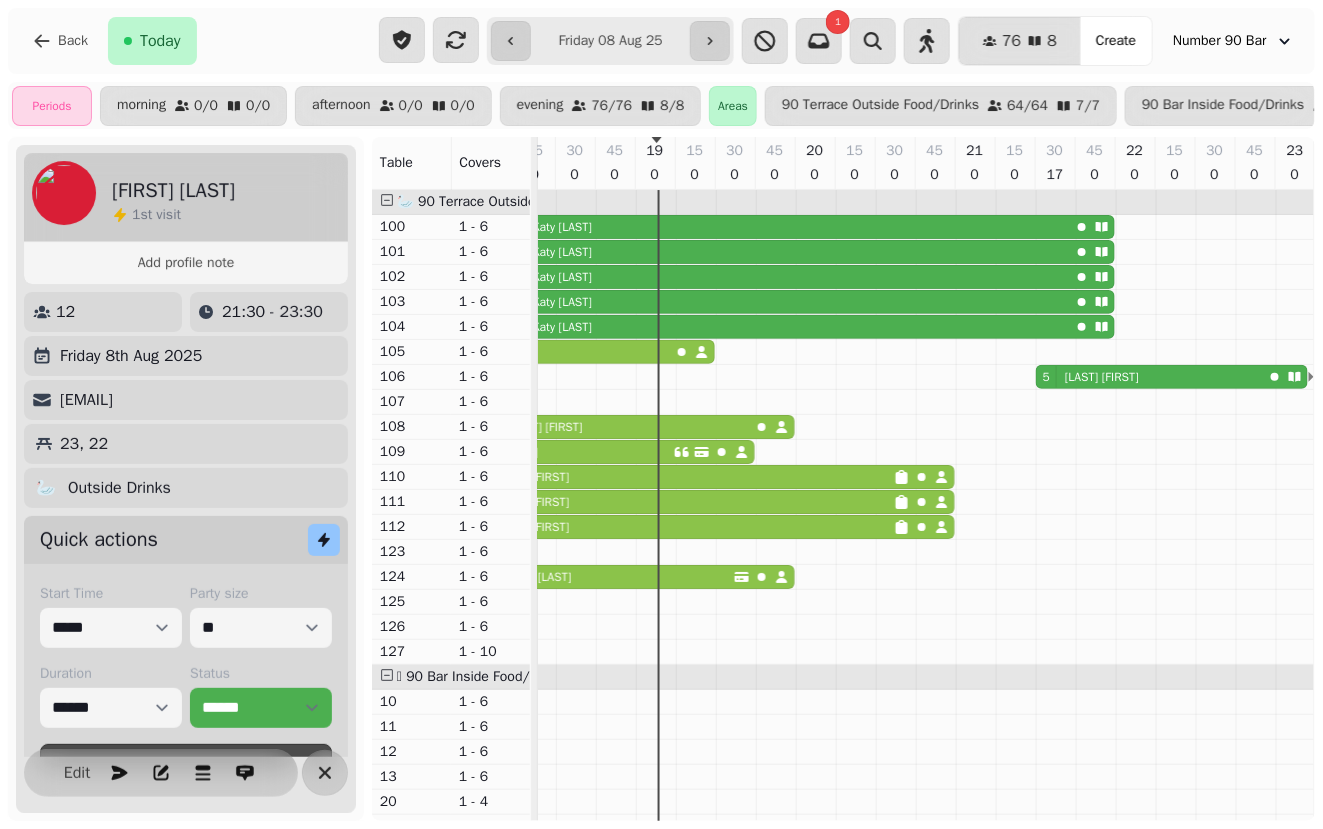 scroll, scrollTop: 0, scrollLeft: 1023, axis: horizontal 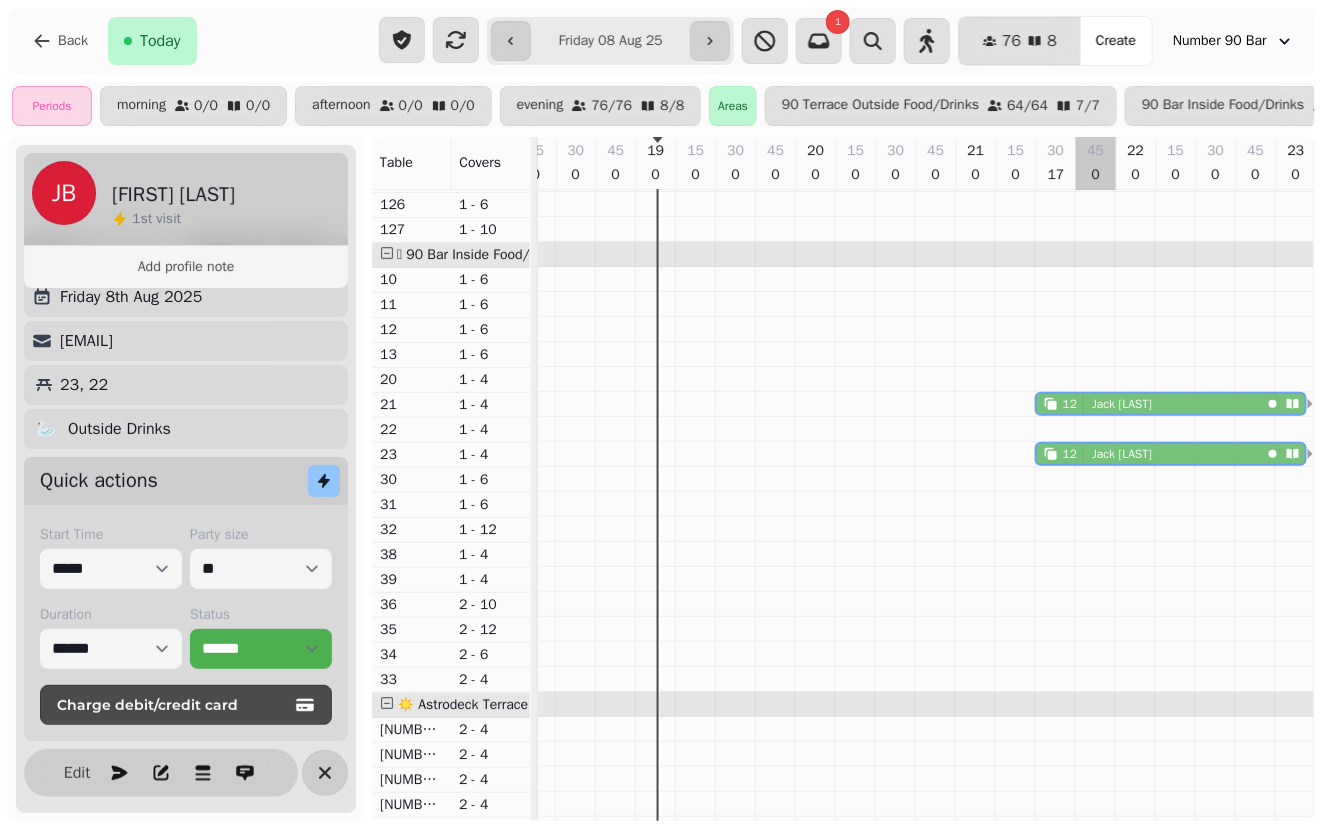 drag, startPoint x: 1078, startPoint y: 423, endPoint x: 1075, endPoint y: 399, distance: 24.186773 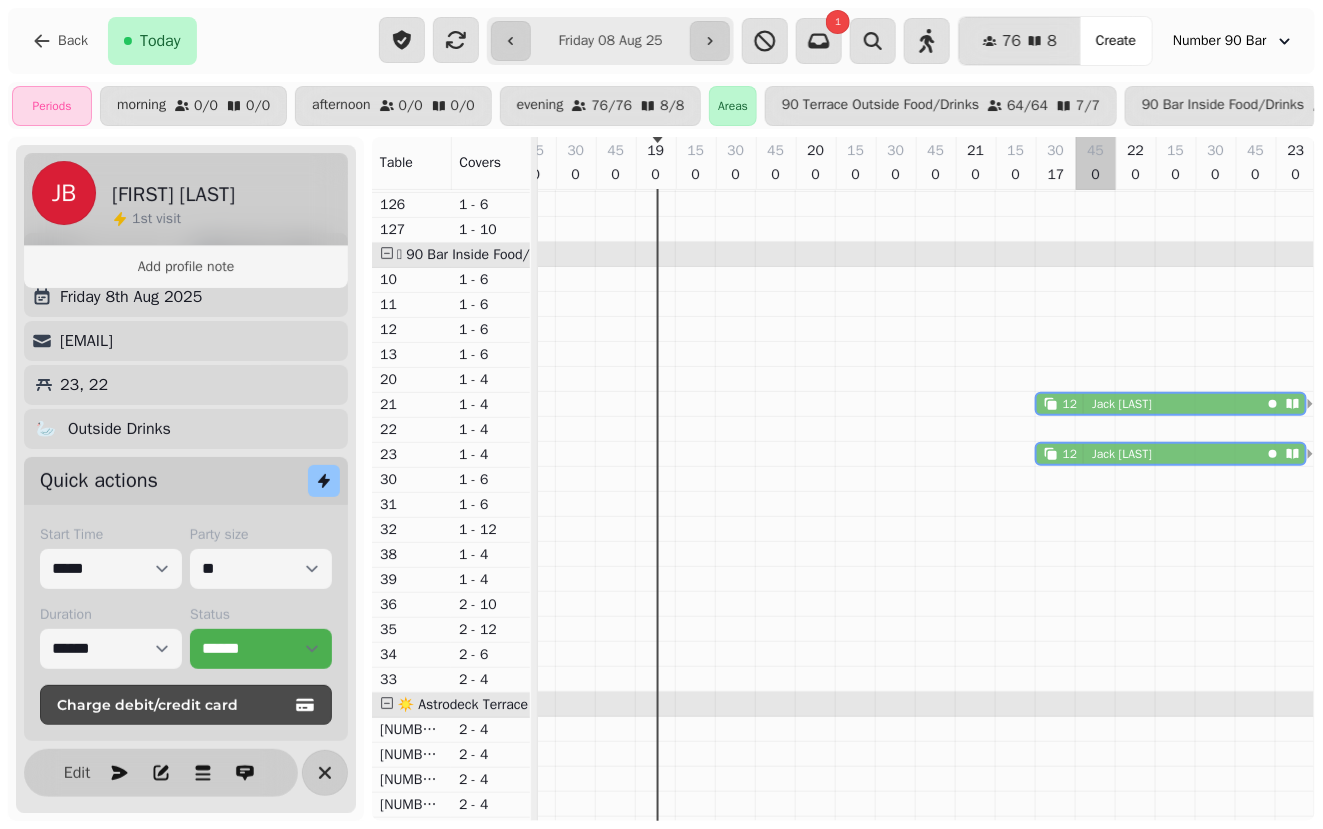 click on "30 Katy    Challis 30 Katy    Challis 30 Katy    Challis 30 Katy    Challis 30 Katy    Challis 2 Leonora   Plener 5 Saval   Omar 7 Tyler   Richard 3 Ananya   Rangan 15 Bernie   15 Bernie   15 Bernie   2 Marta   Krokosz 12 Jack    Bostock 12 Jack    Bostock 12 Jack    Bostock 12 Jack    Bostock" at bounding box center (415, 704) 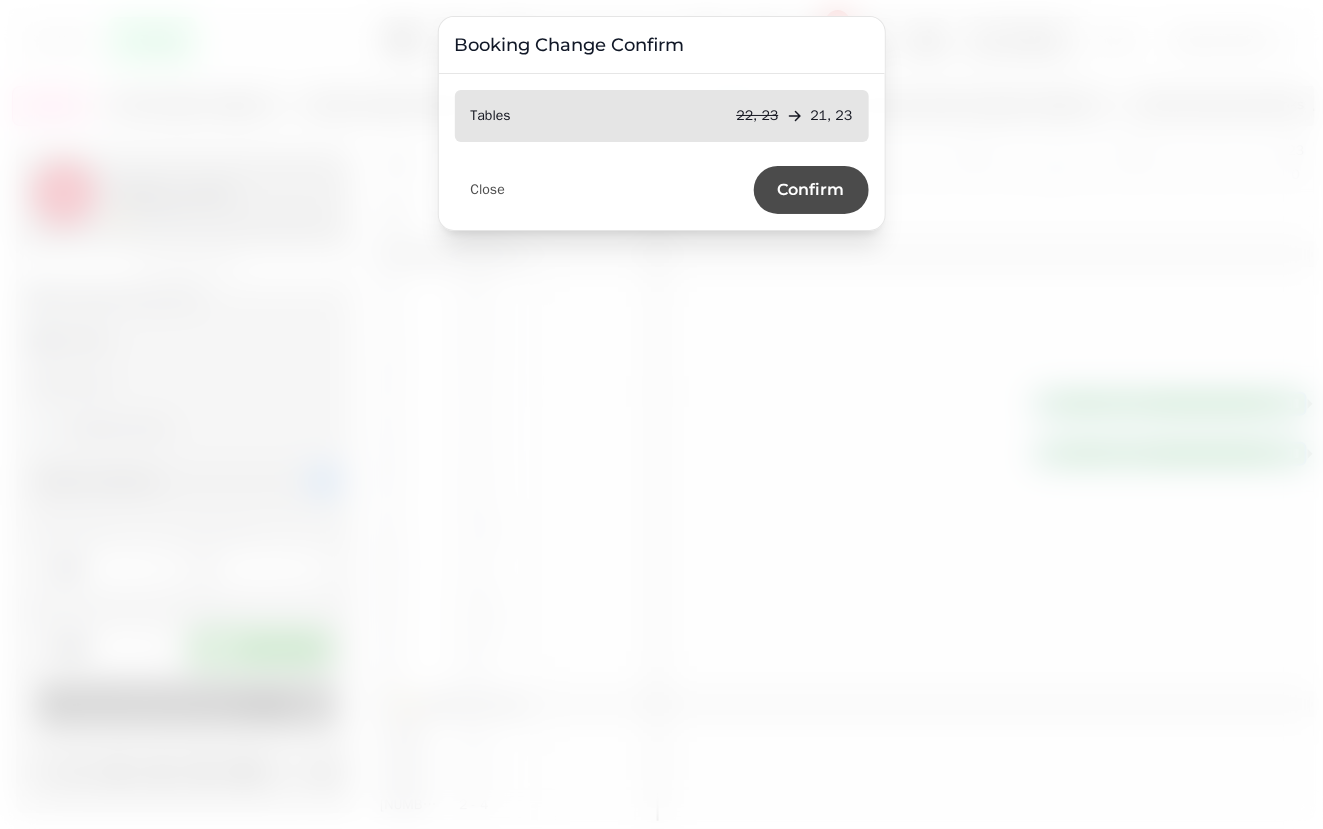 scroll, scrollTop: 420, scrollLeft: 1023, axis: both 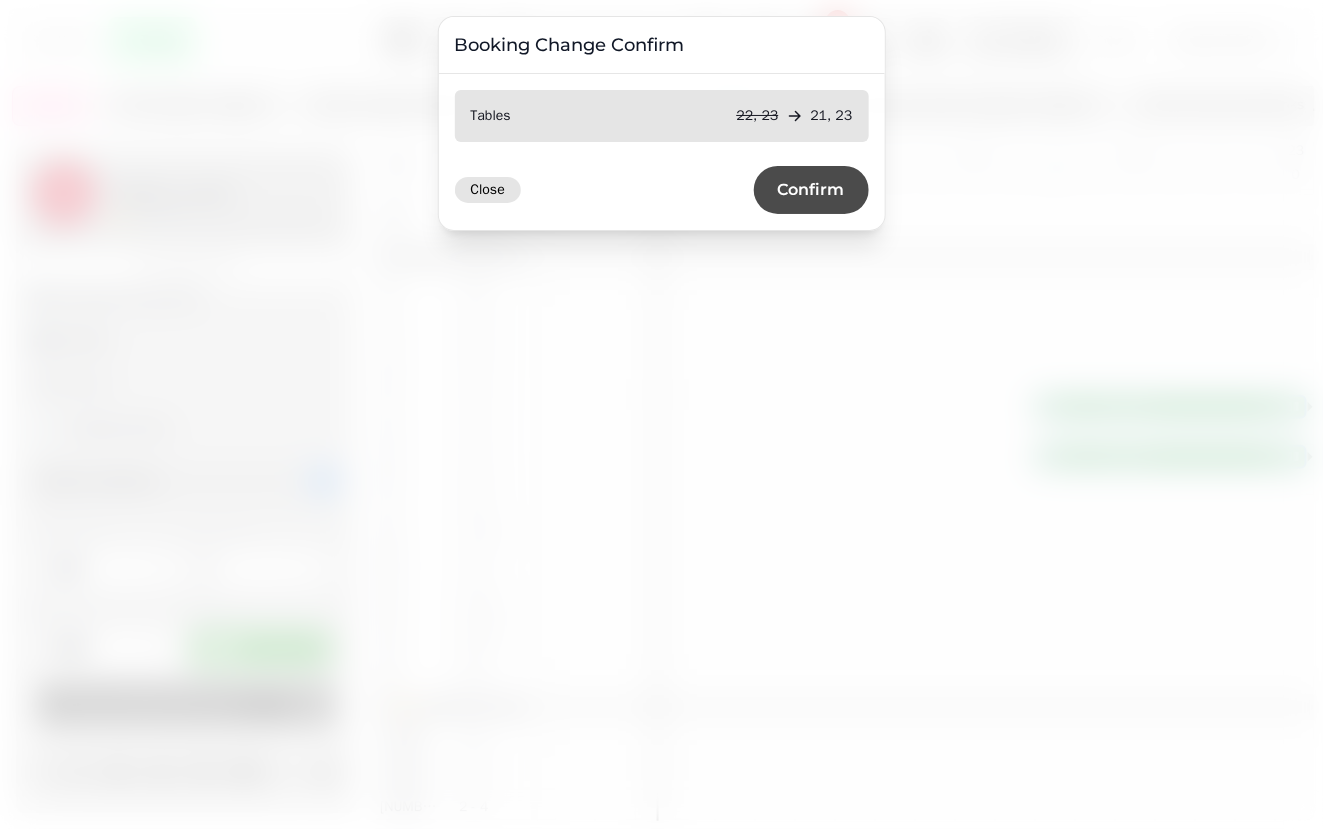 click on "Close" at bounding box center [488, 190] 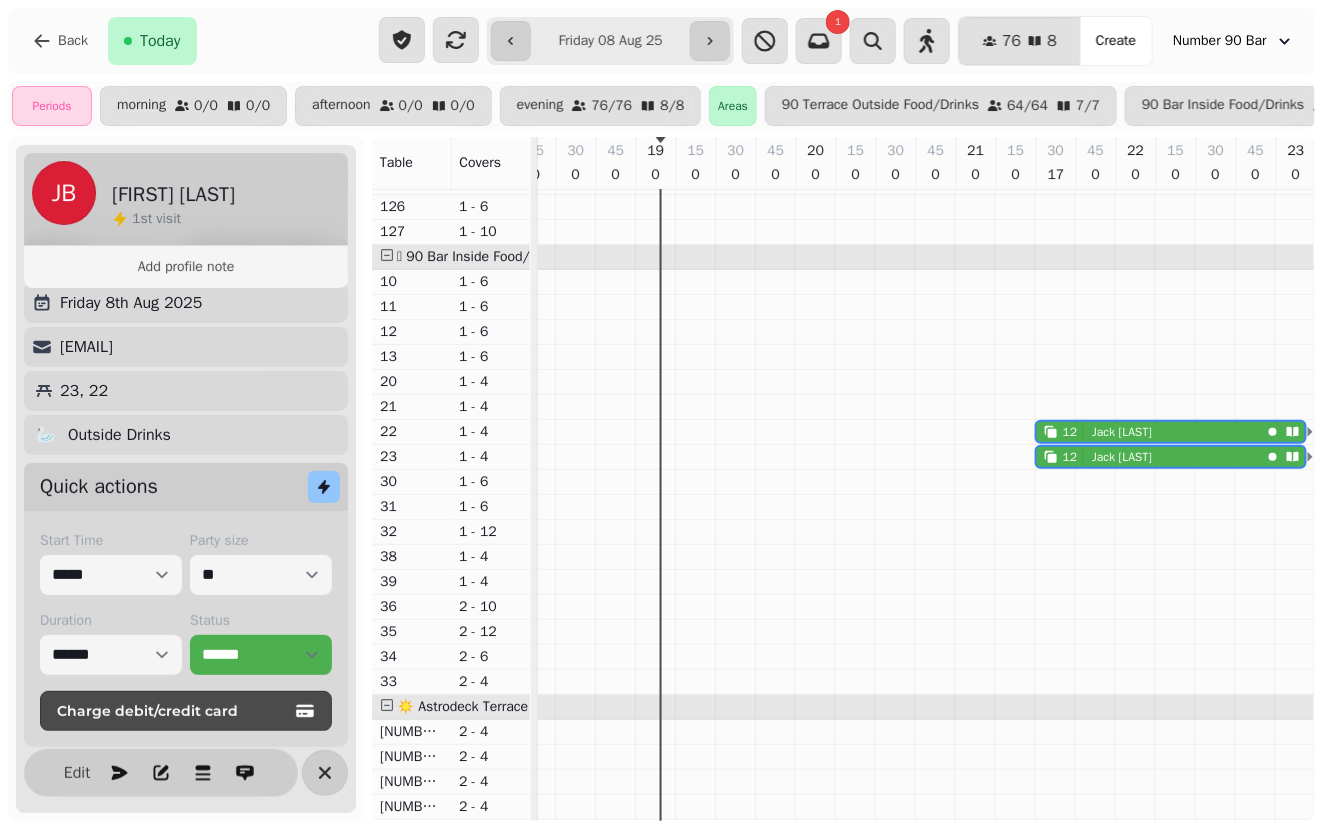 scroll, scrollTop: 60, scrollLeft: 0, axis: vertical 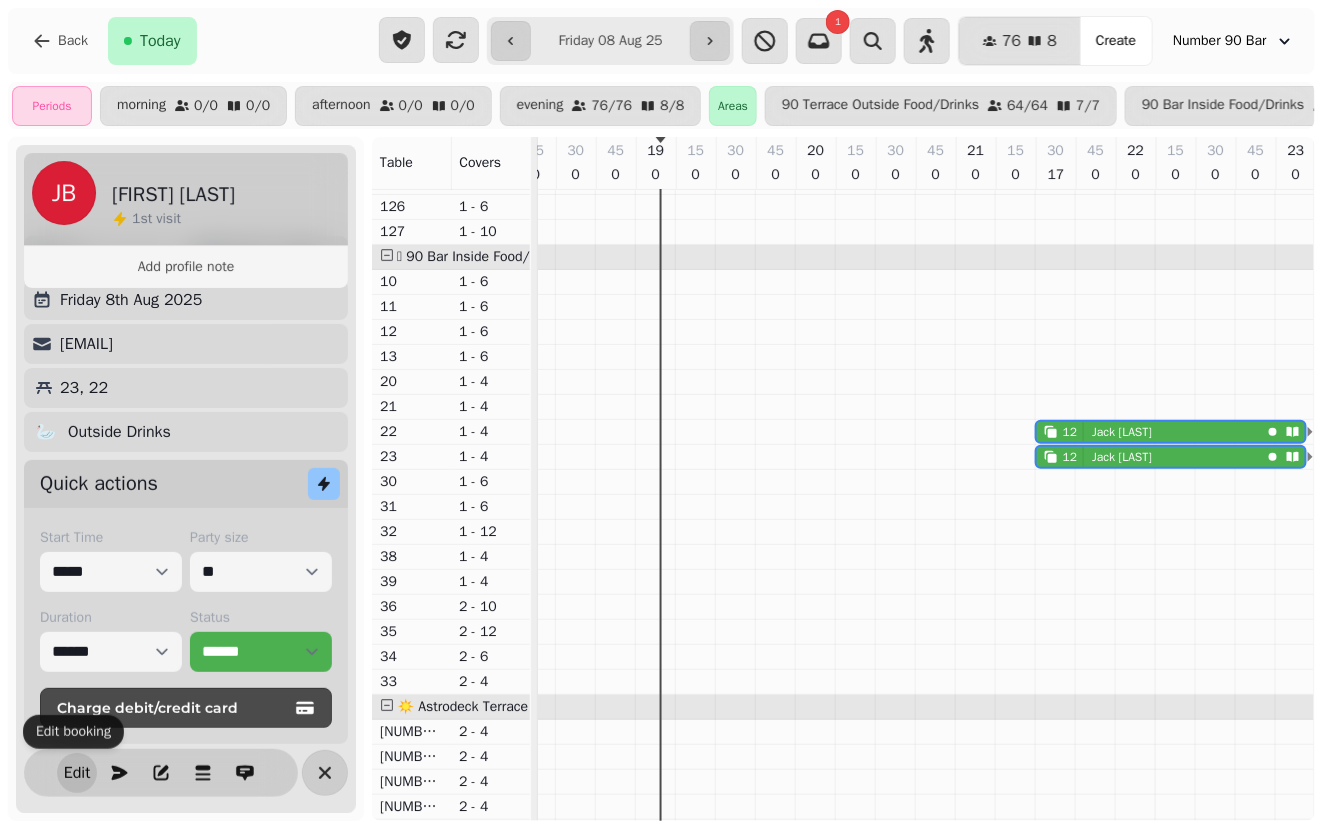 click on "Edit" at bounding box center [77, 773] 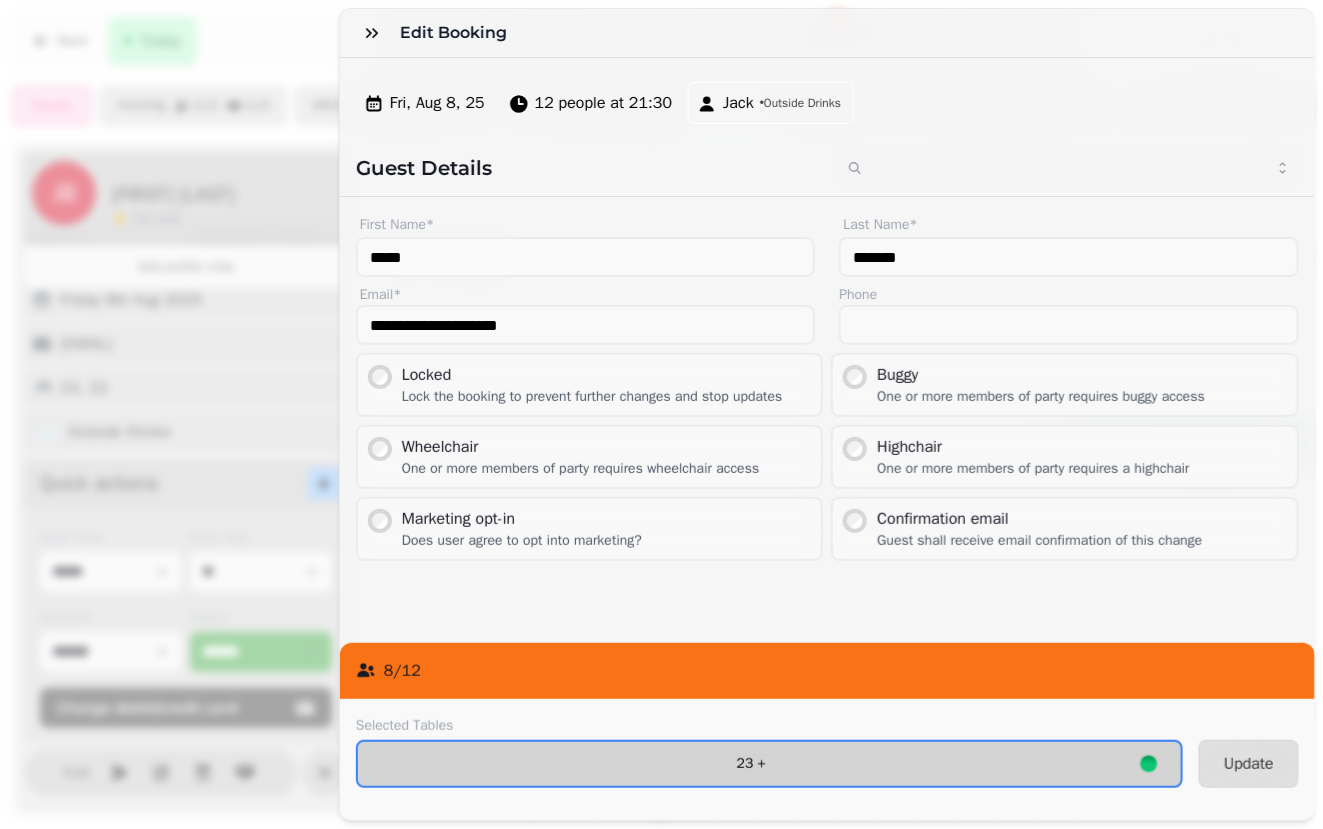 click on "23     +" at bounding box center [751, 764] 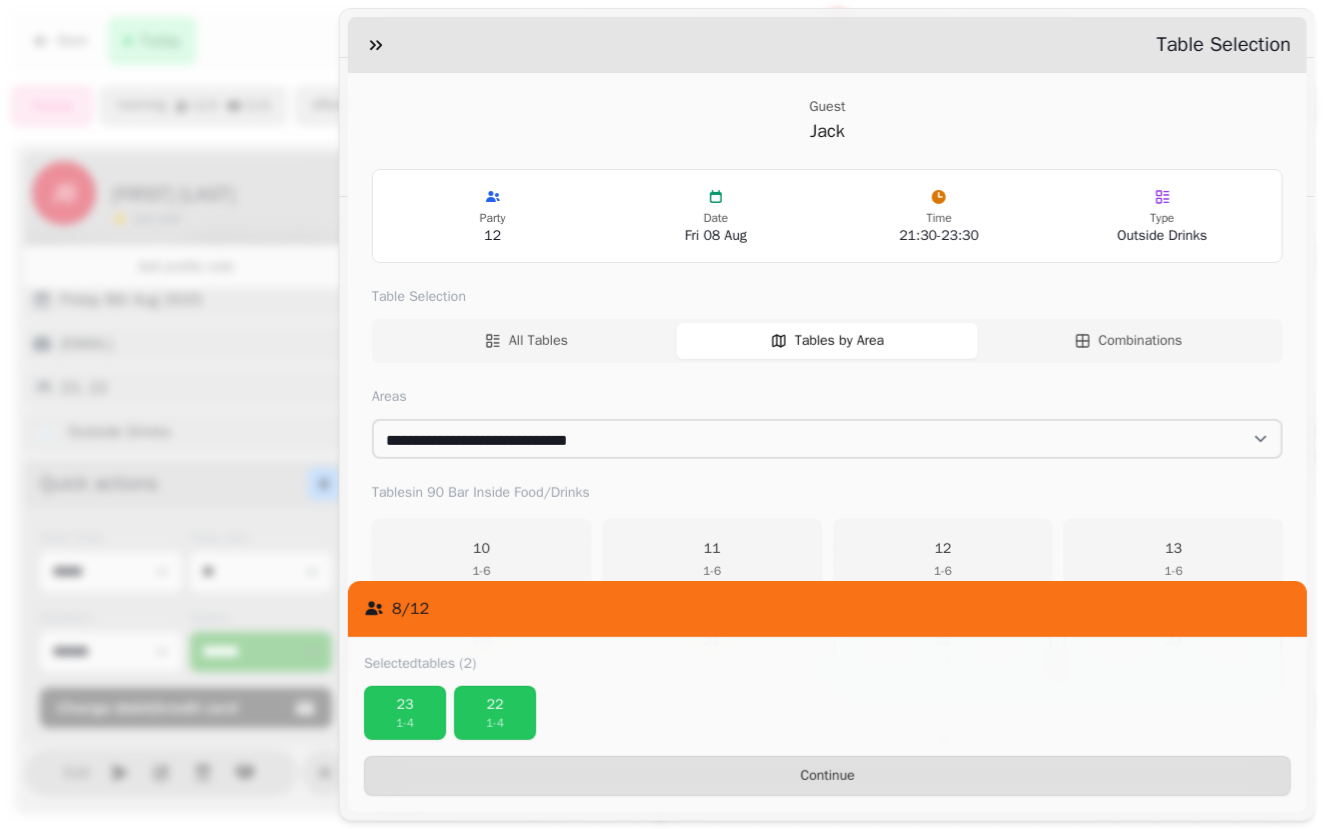 scroll, scrollTop: 198, scrollLeft: 0, axis: vertical 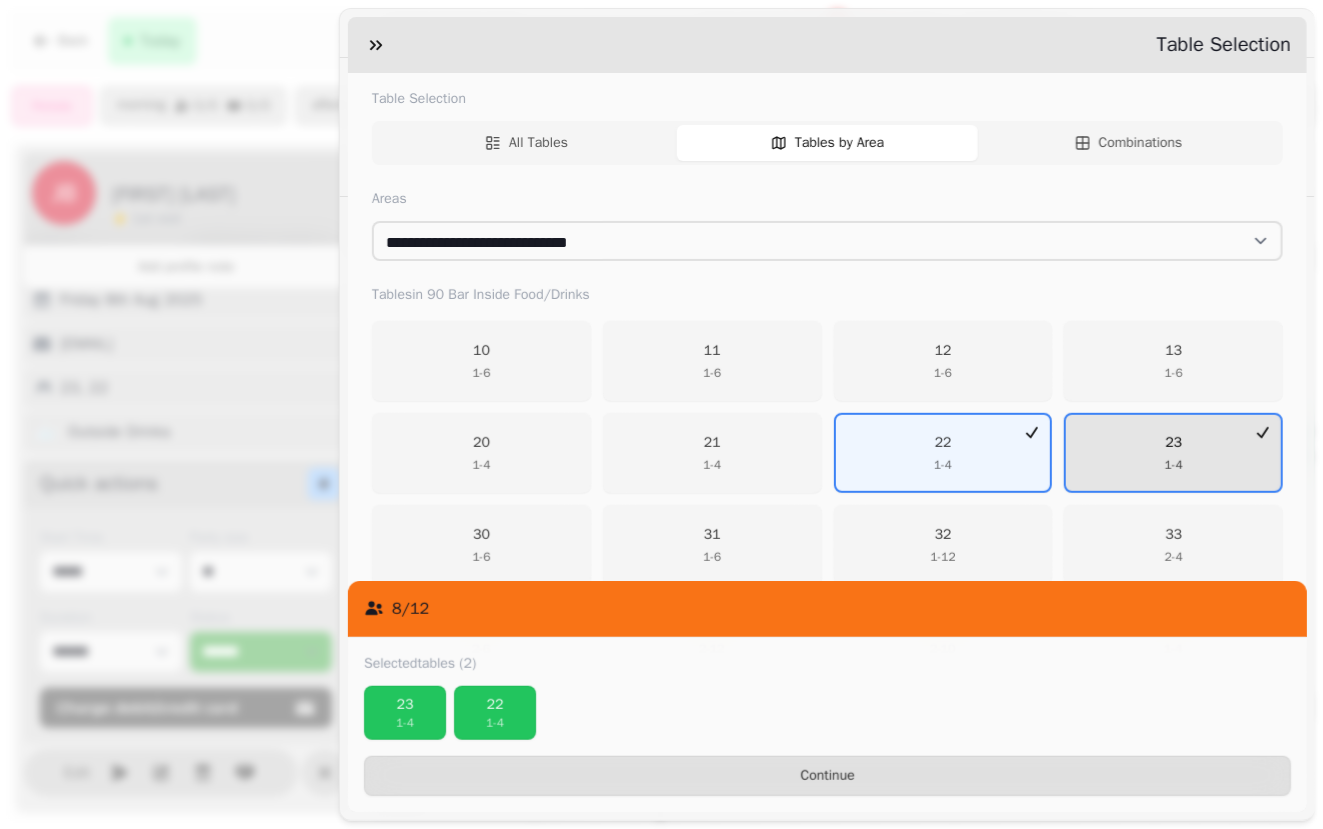 click on "23 1  -  4" at bounding box center (1173, 453) 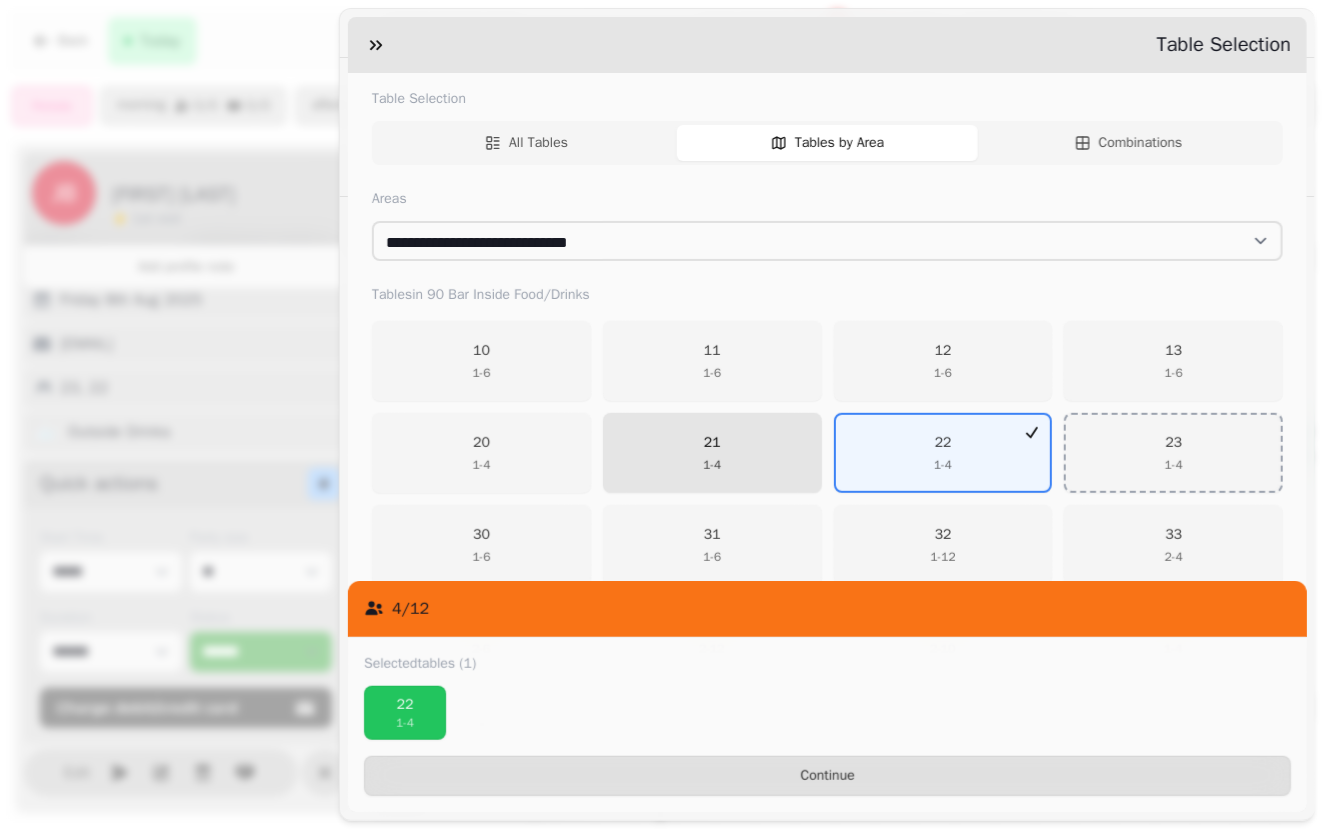 click on "21 1  -  4" at bounding box center (712, 453) 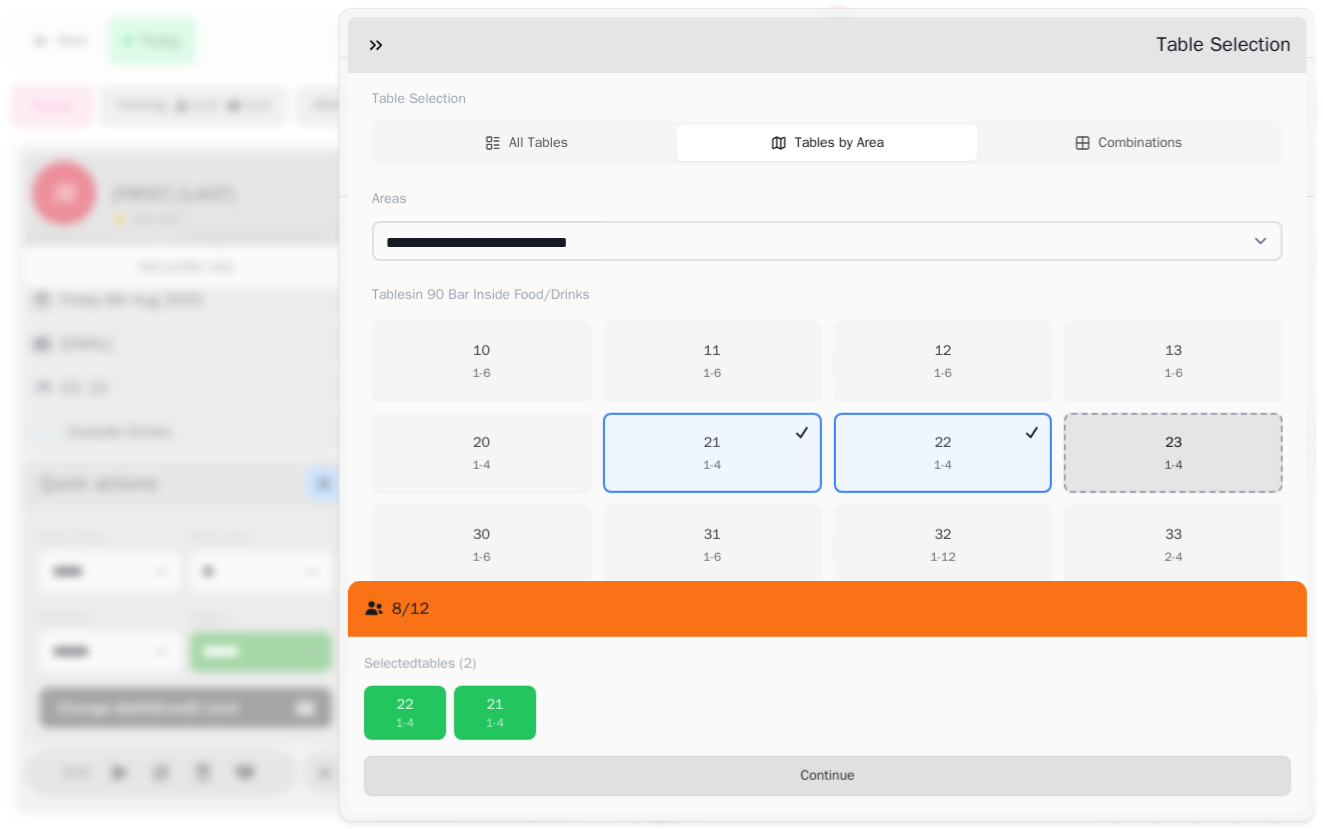 click on "23 1  -  4" at bounding box center (1173, 453) 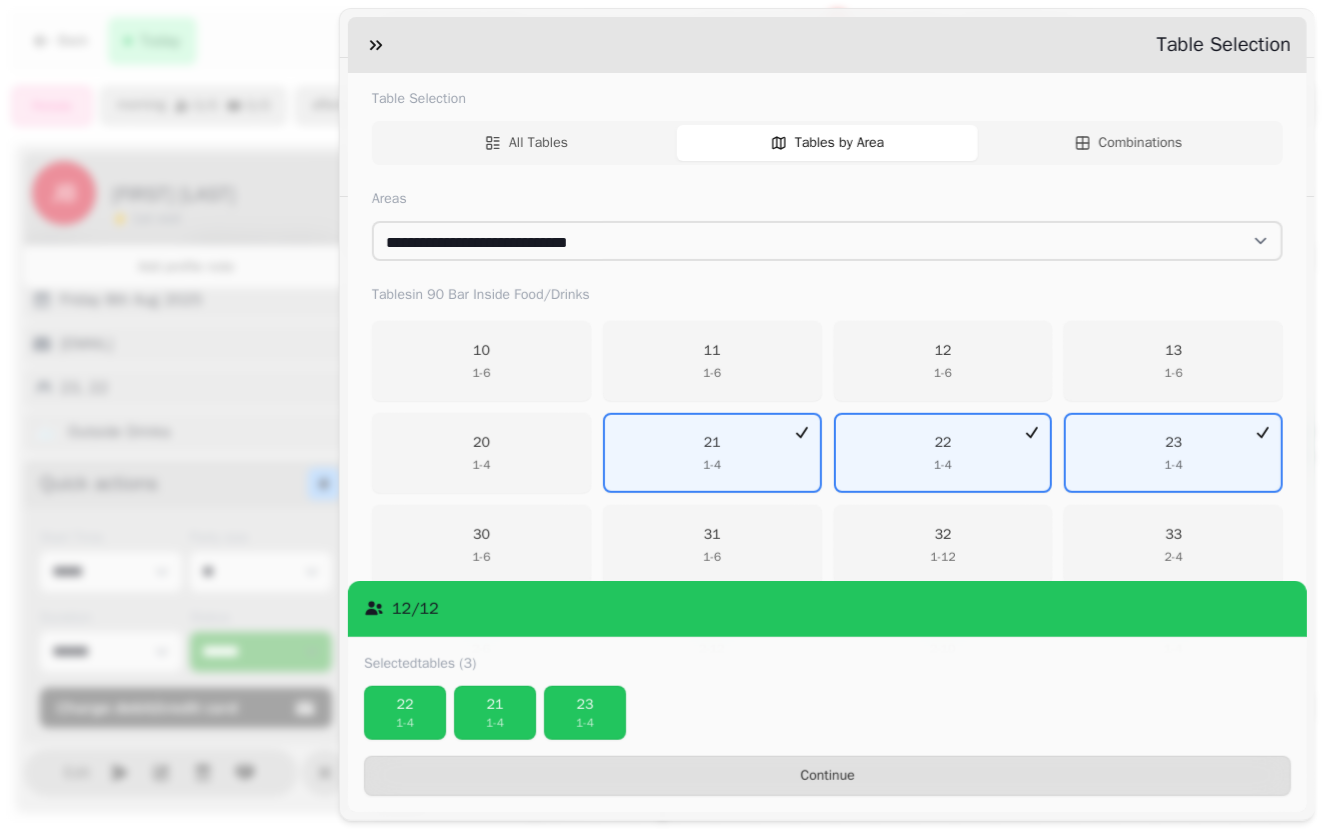 click on "Selected  tables (3) 22 1 - 4 21 1 - 4 23 1 - 4 Continue" at bounding box center [827, 725] 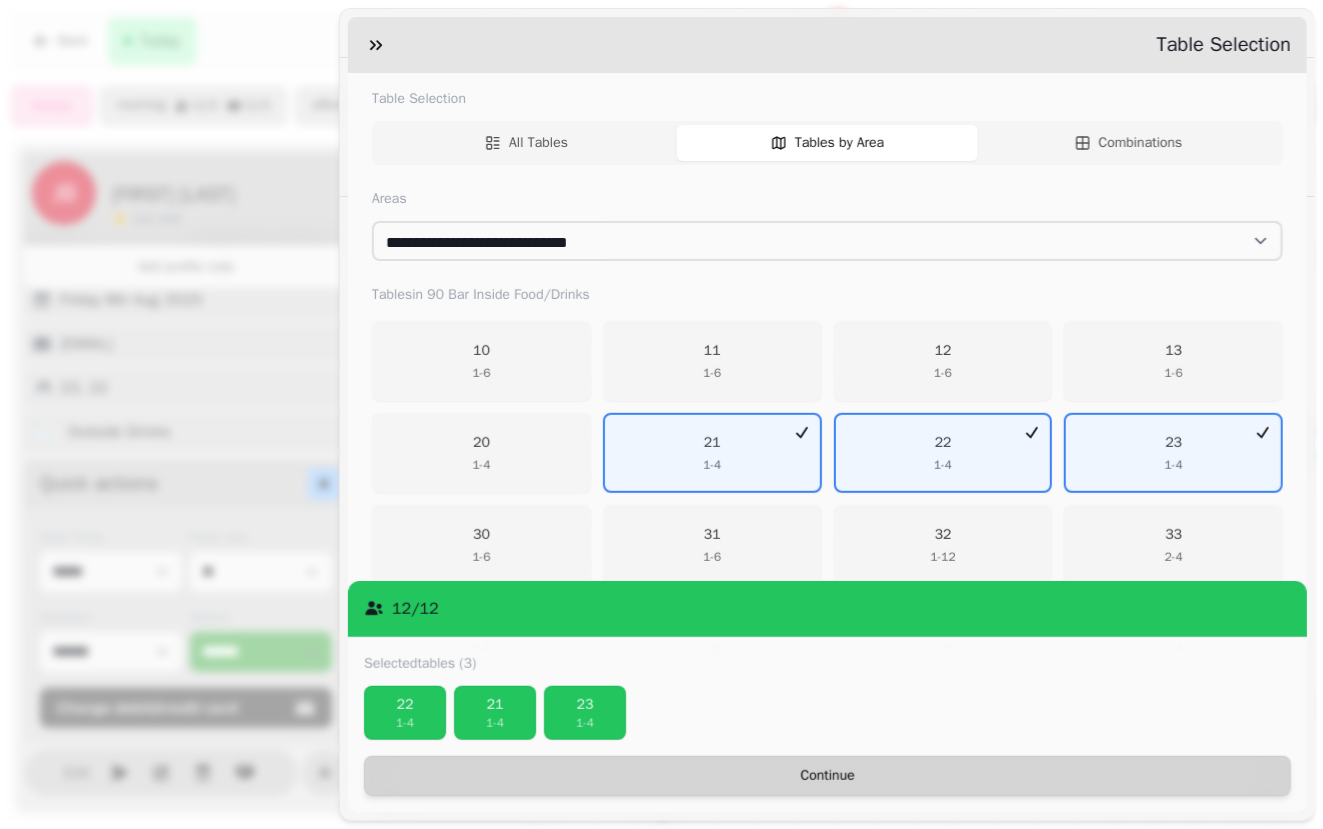 click on "Continue" at bounding box center [827, 776] 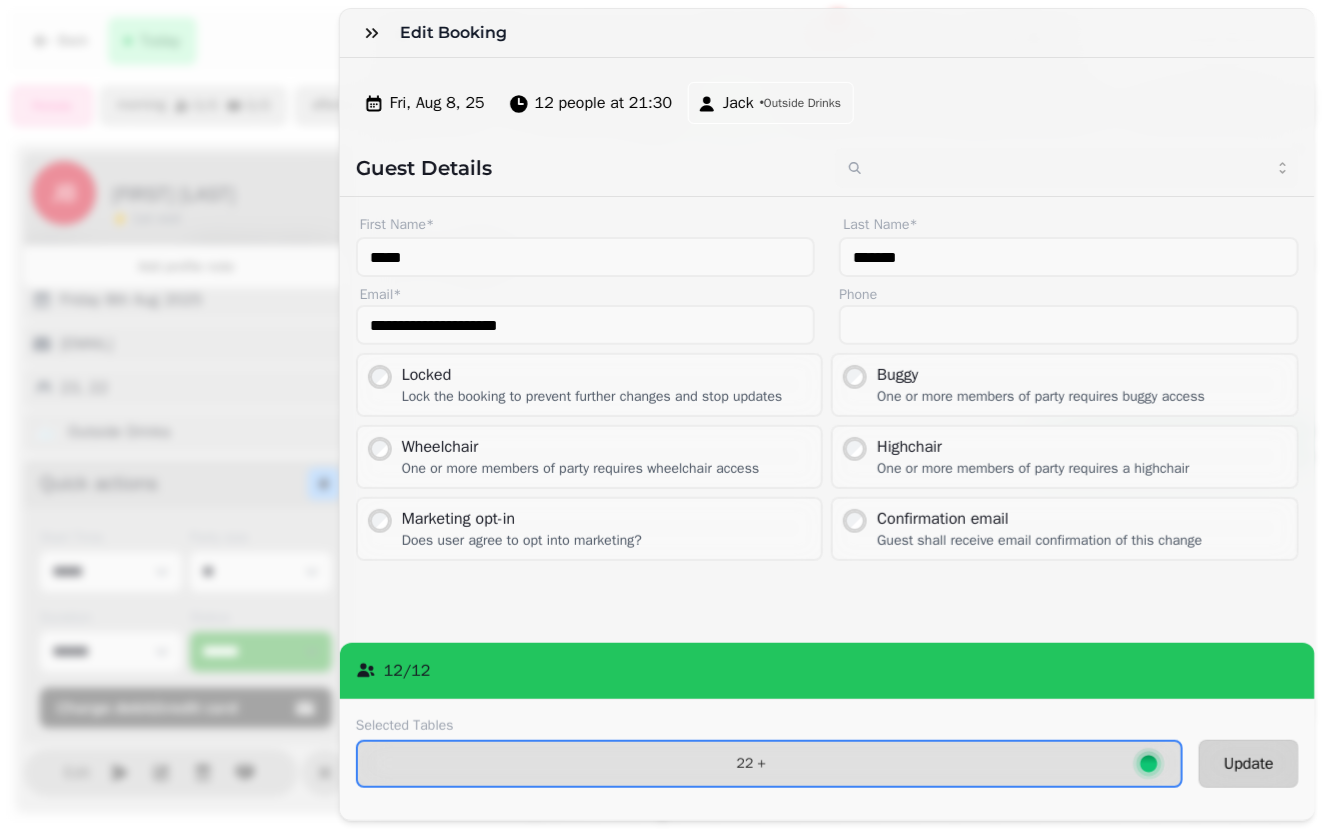 click on "Update" at bounding box center [1249, 764] 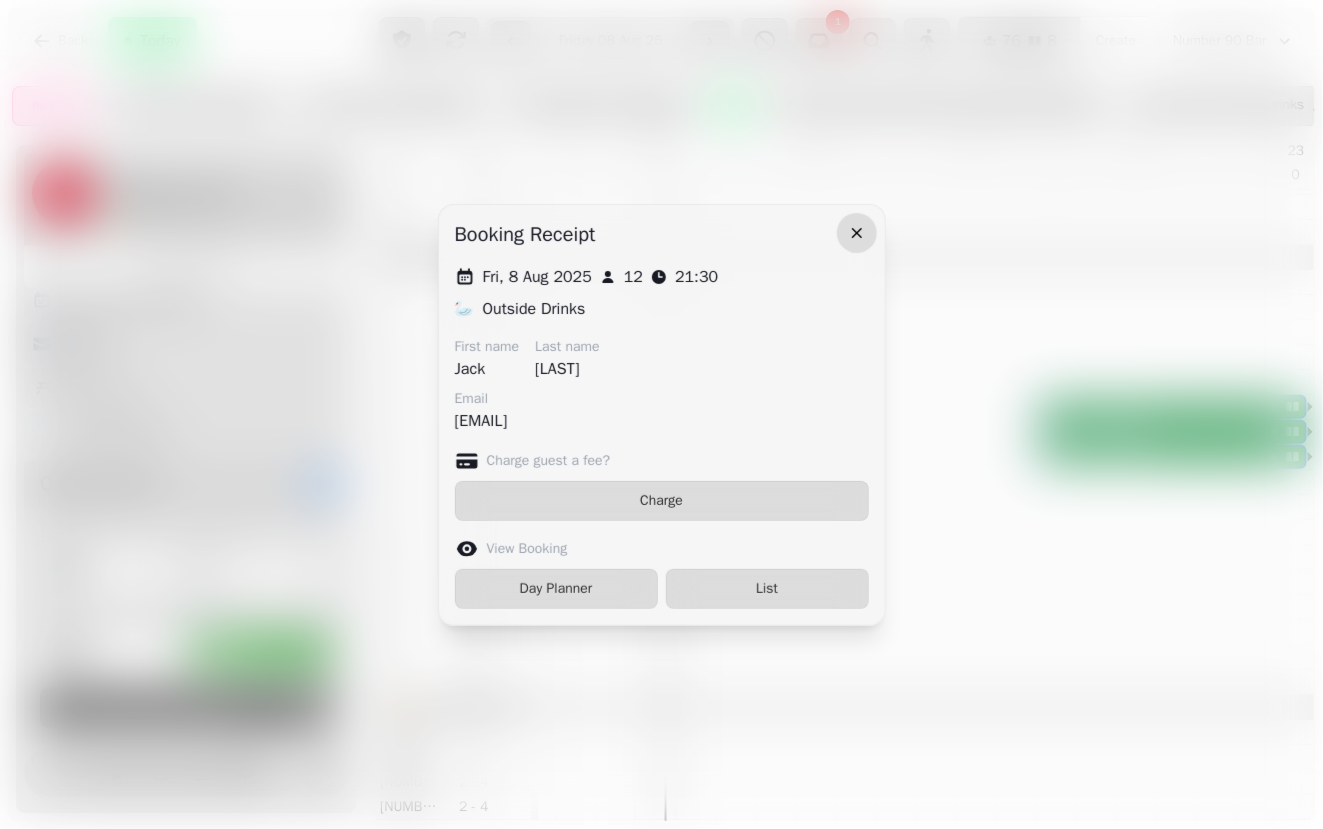 click at bounding box center (857, 233) 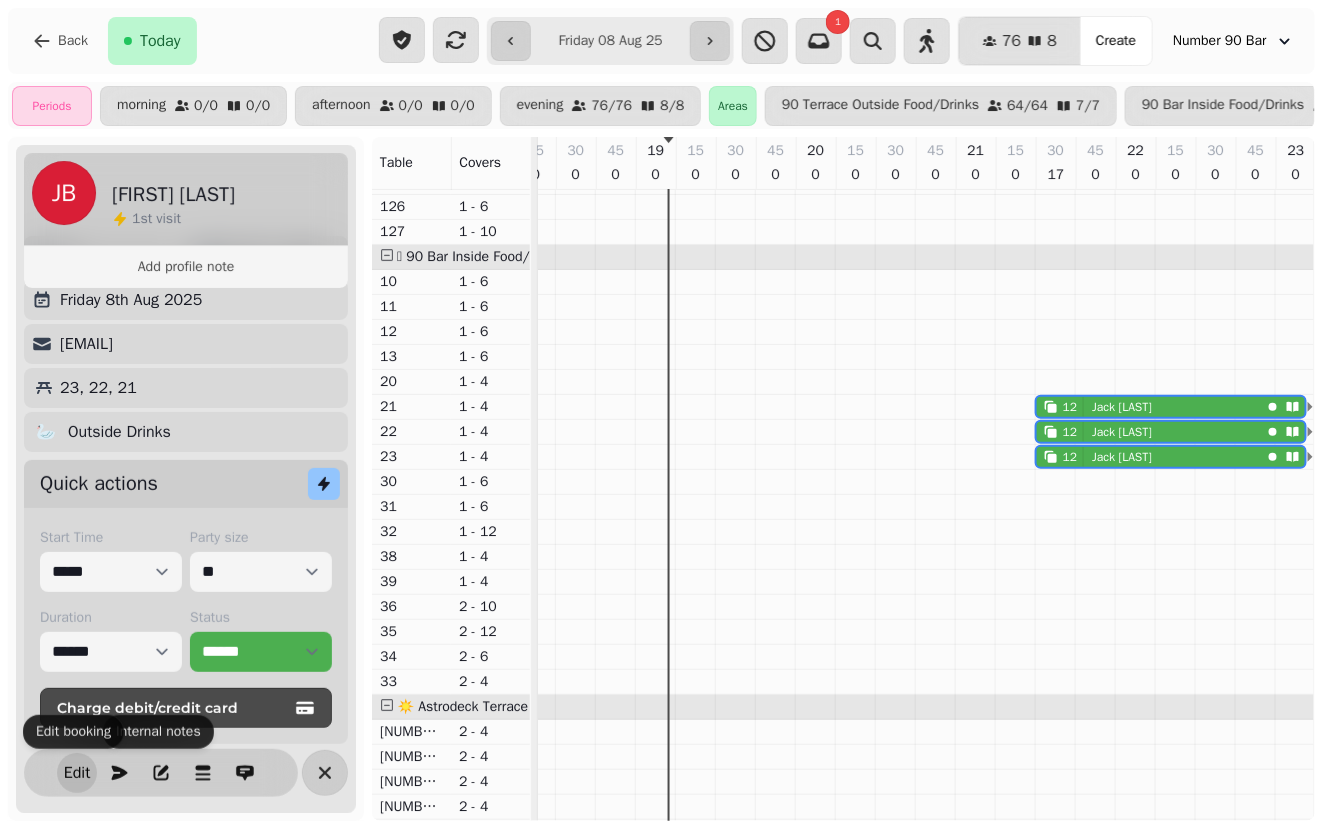 click on "Edit" at bounding box center [77, 773] 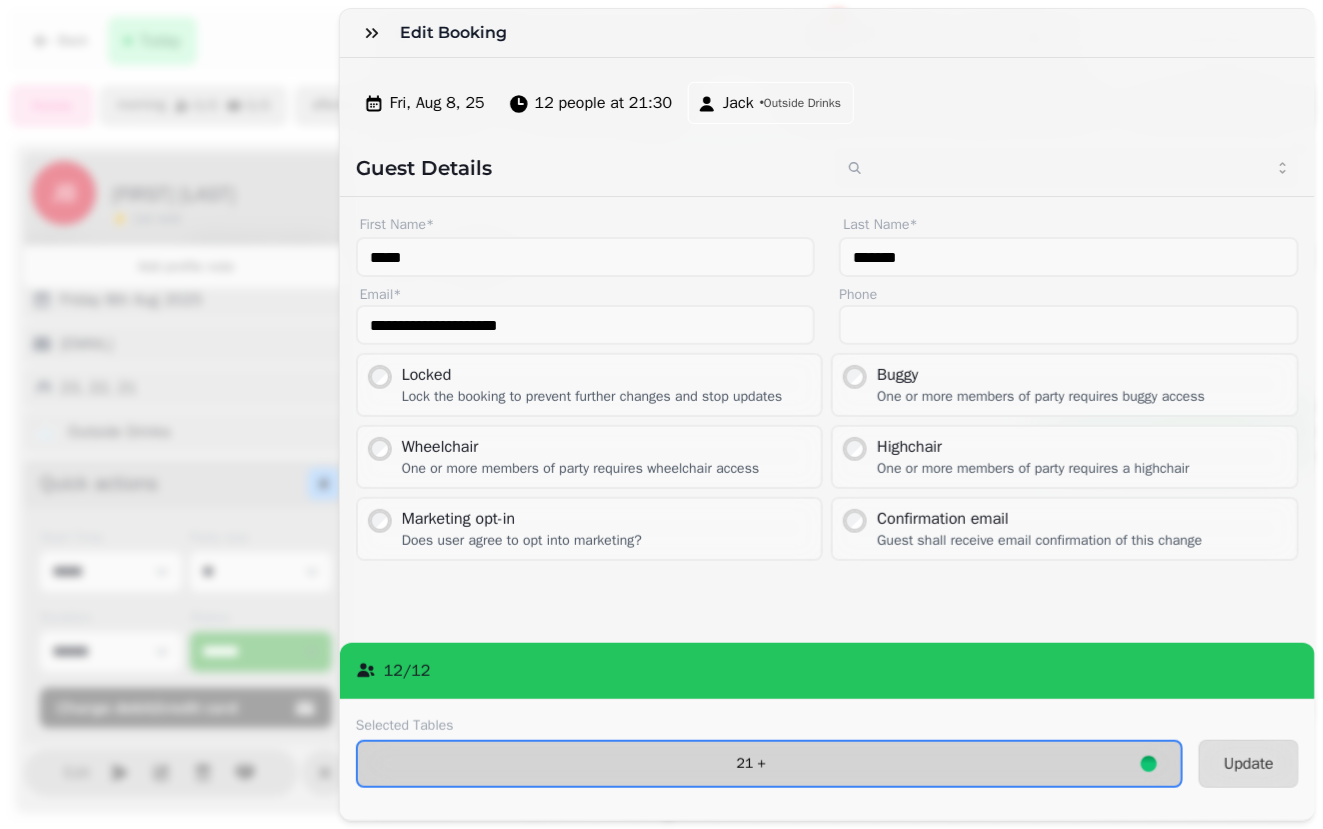 click on "21     +" at bounding box center (751, 764) 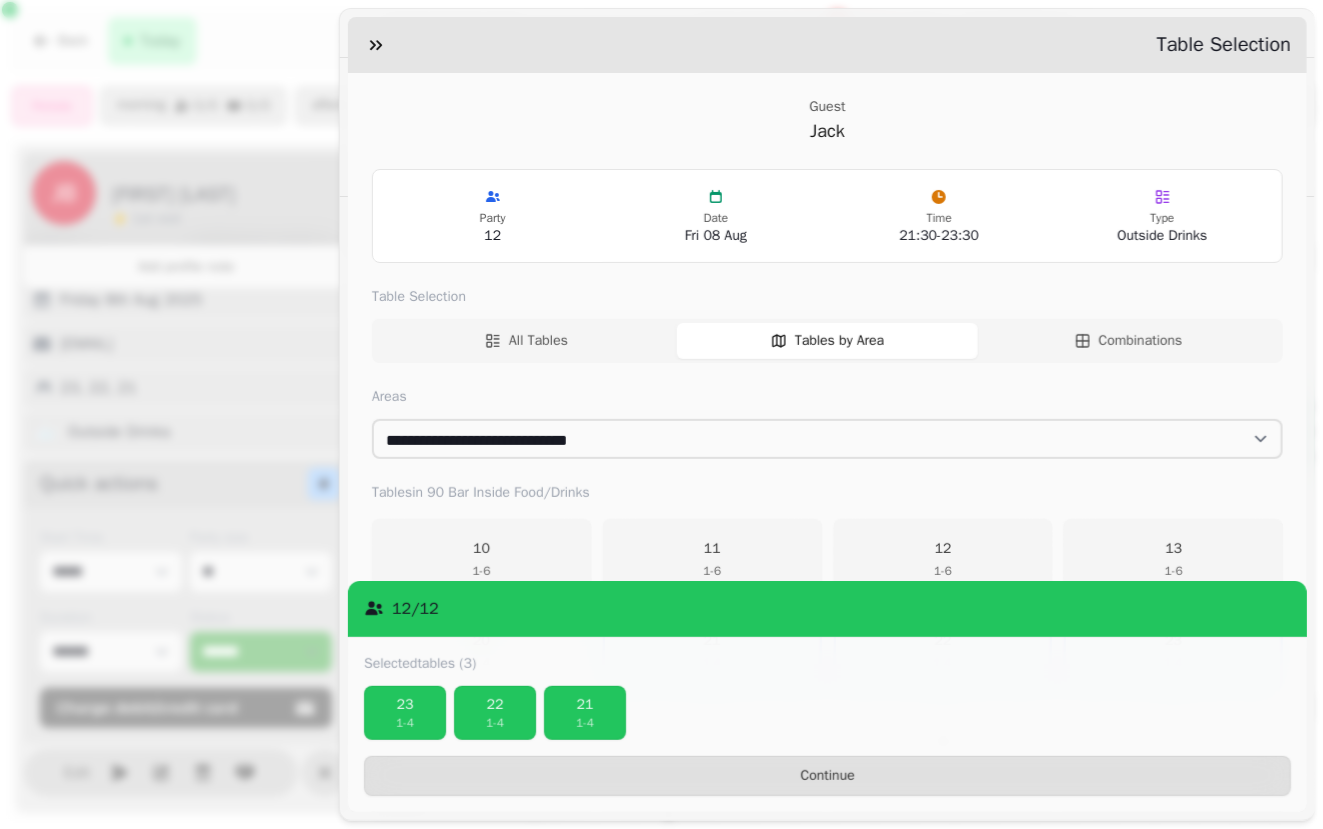 scroll, scrollTop: 198, scrollLeft: 0, axis: vertical 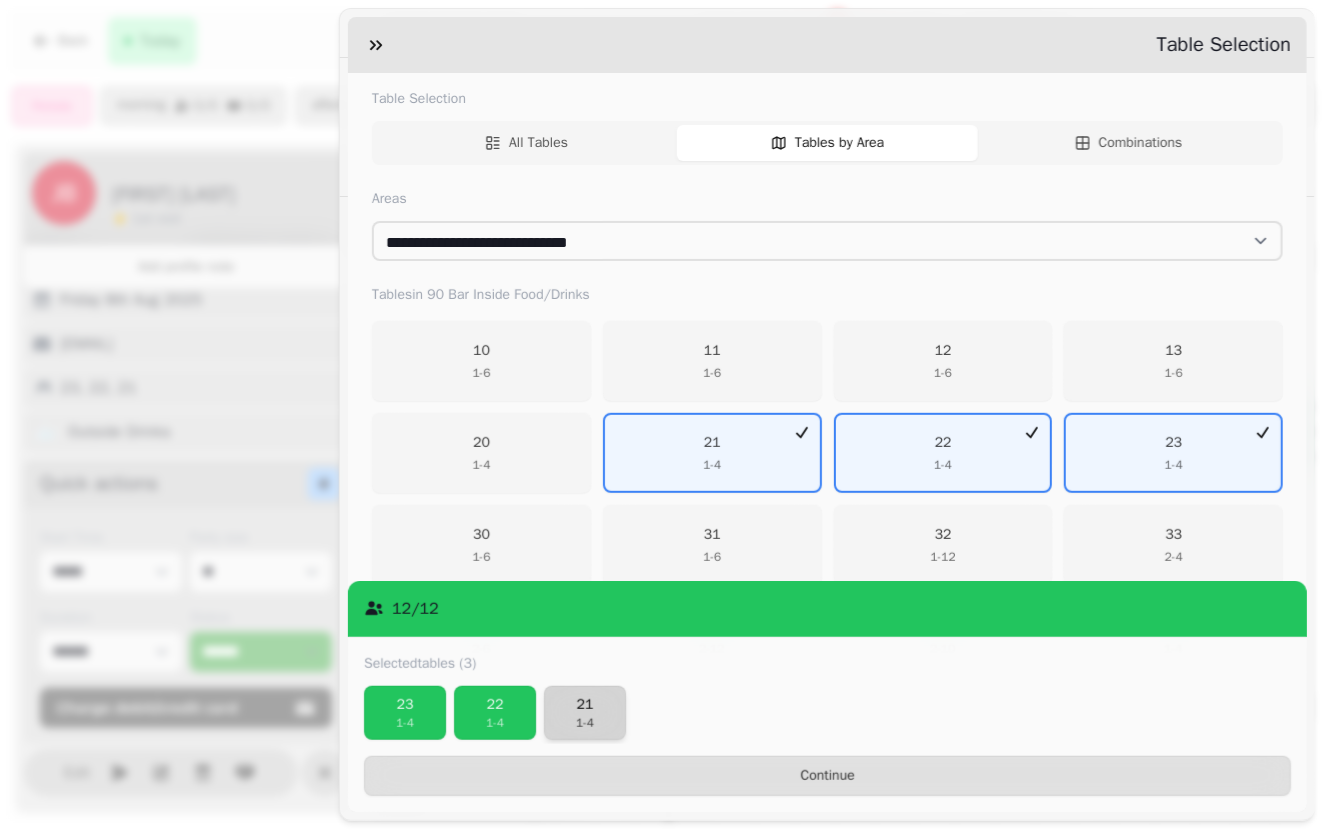 click on "1 - 4" at bounding box center (585, 723) 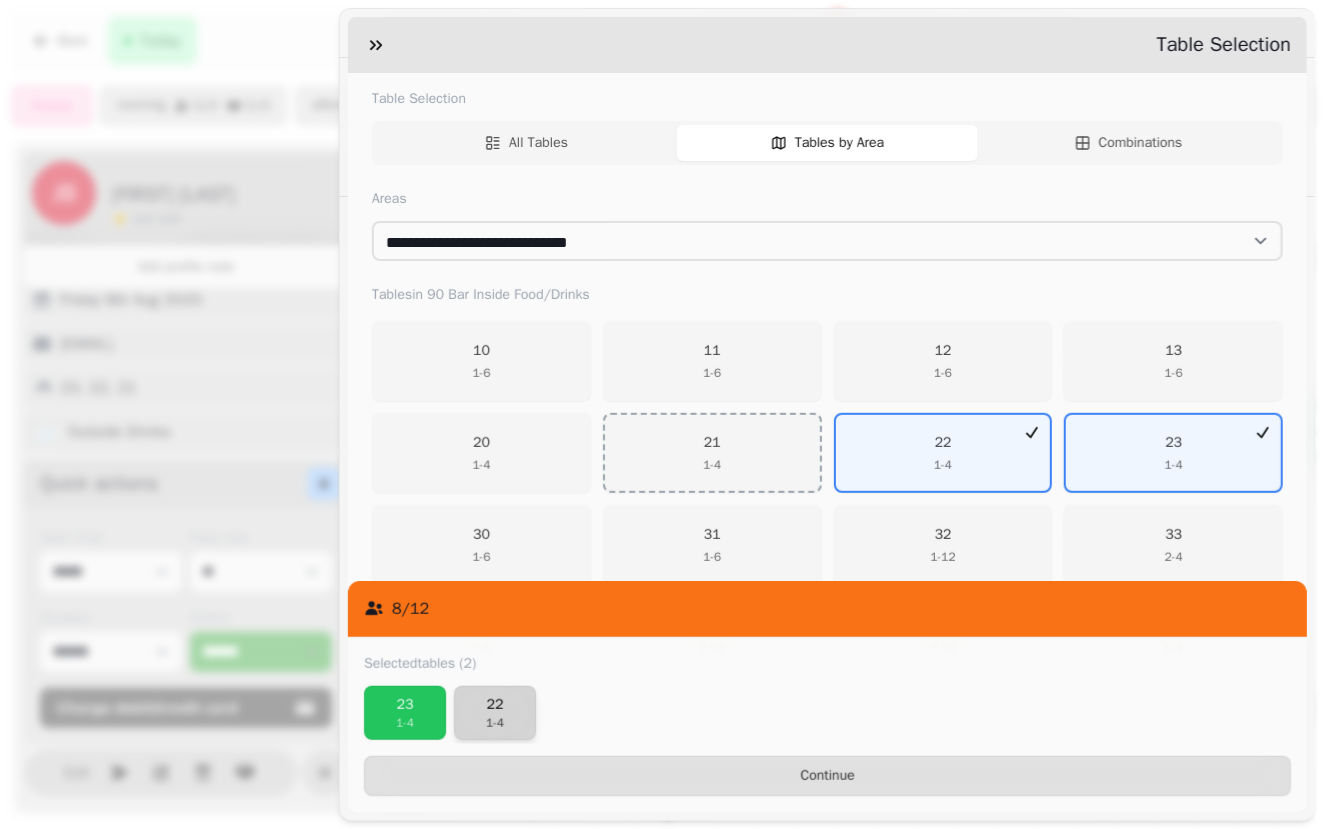 click on "1 - 4" at bounding box center [495, 723] 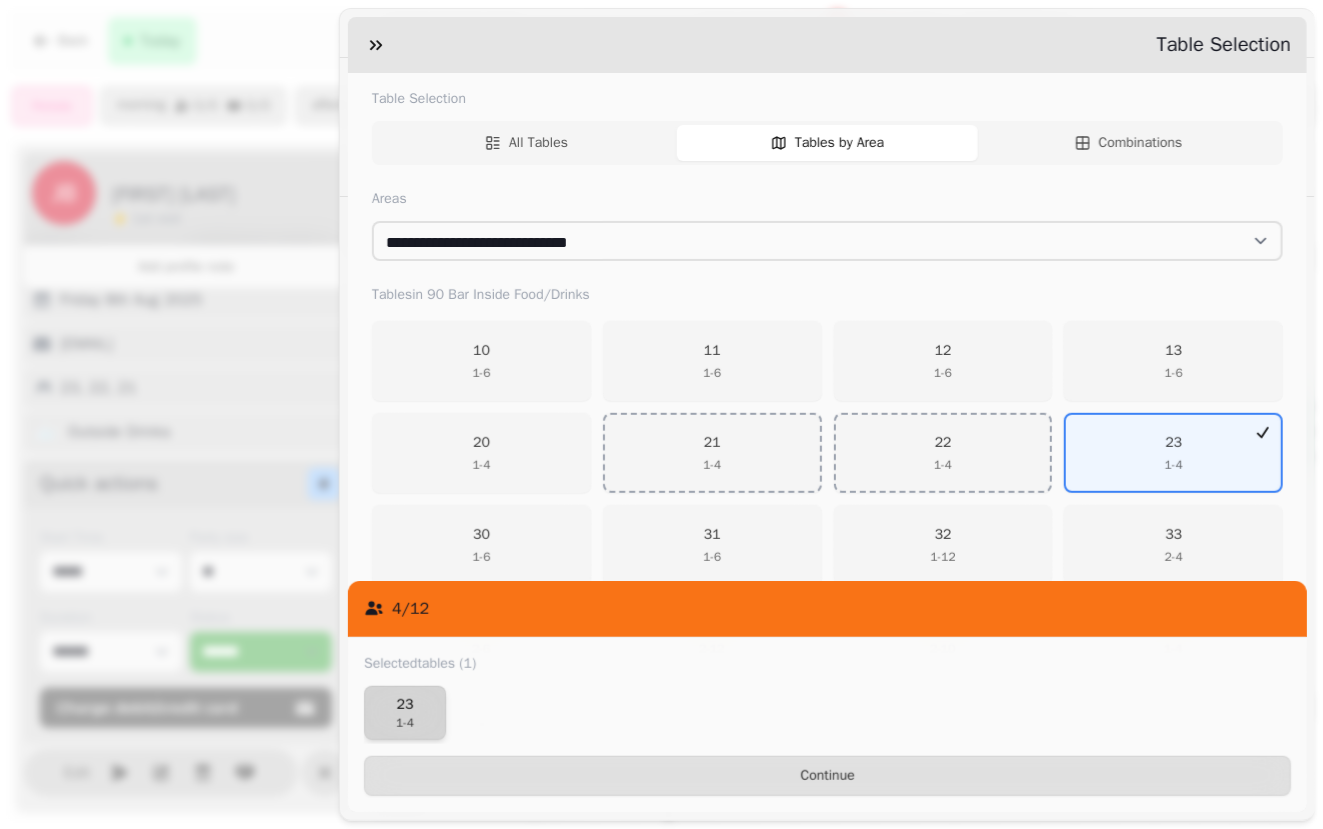 click on "1 - 4" at bounding box center (405, 723) 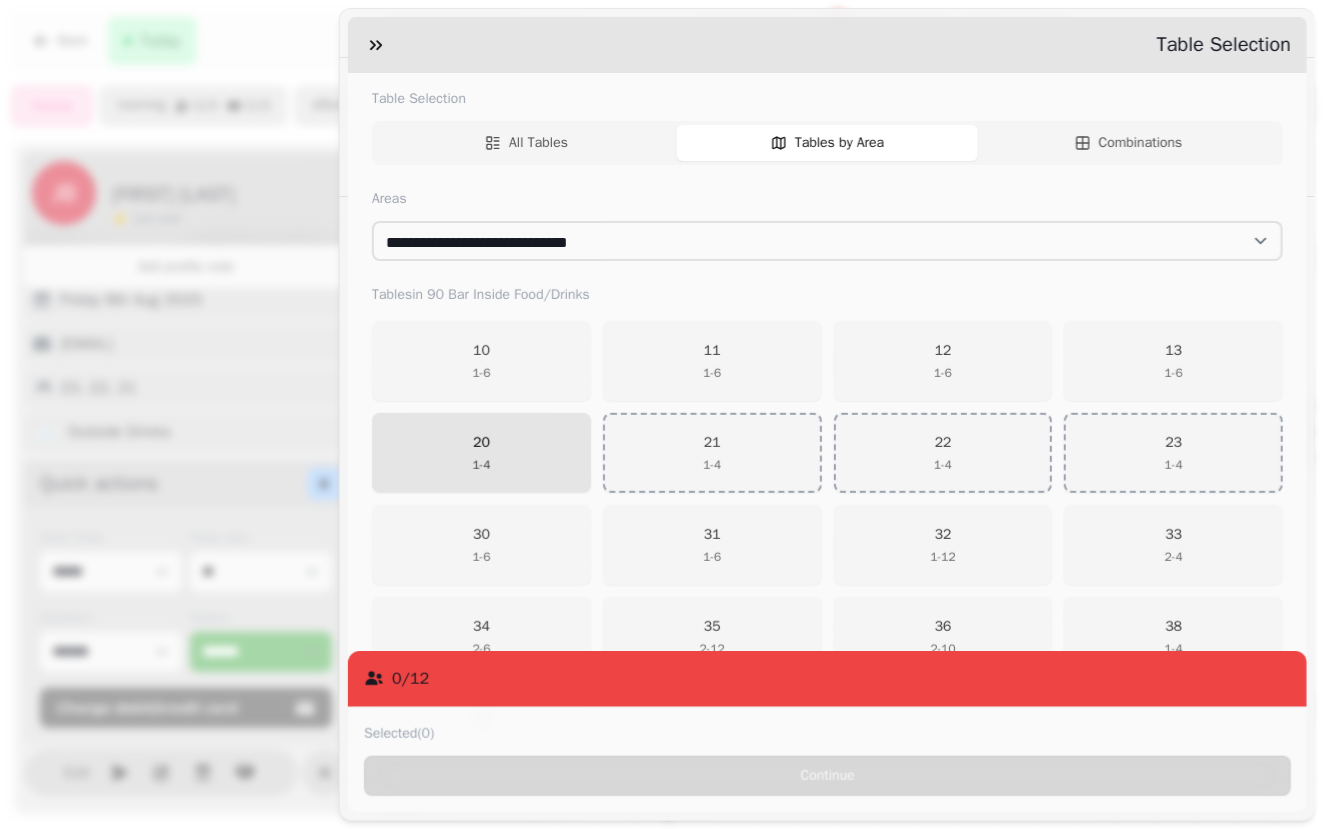 click on "20 1  -  4" at bounding box center [481, 453] 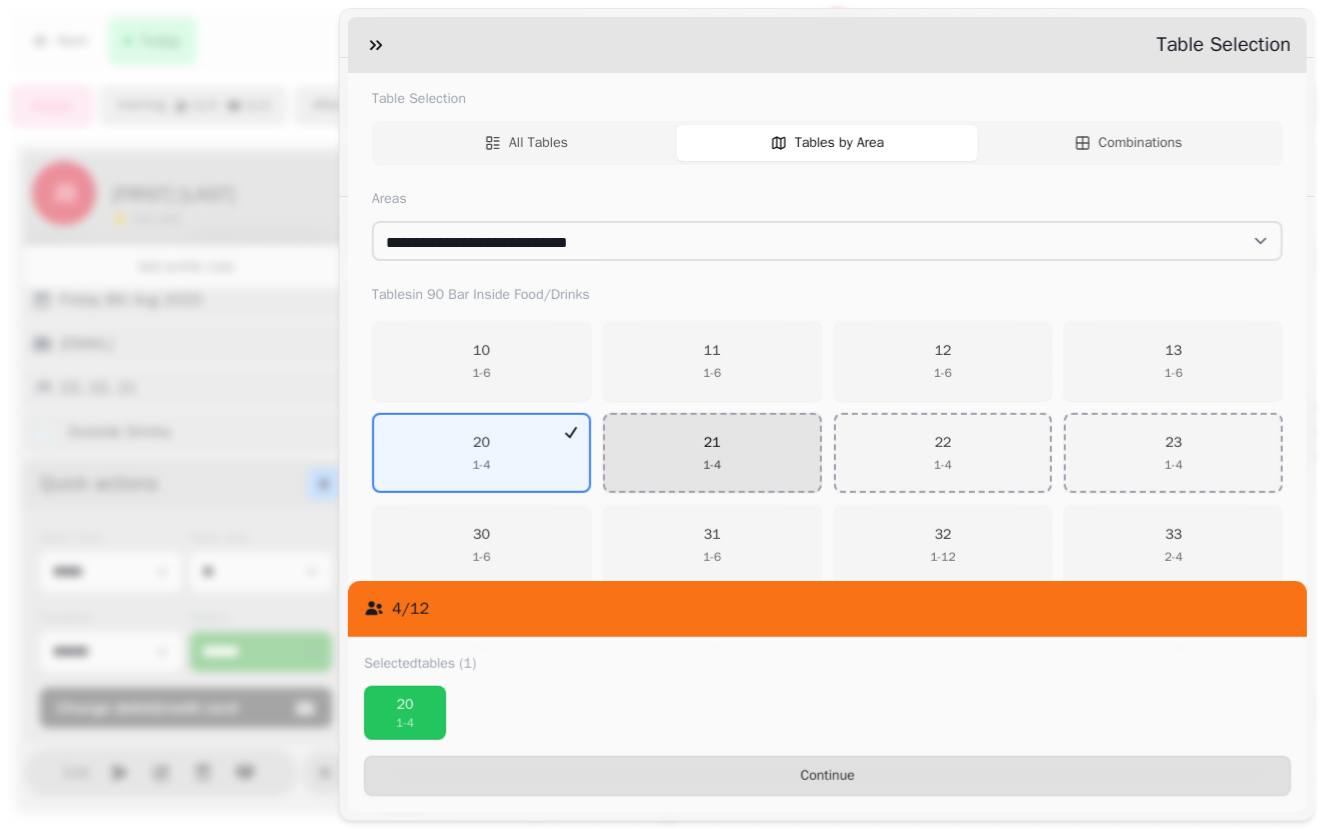 click on "21 1  -  4" at bounding box center [712, 453] 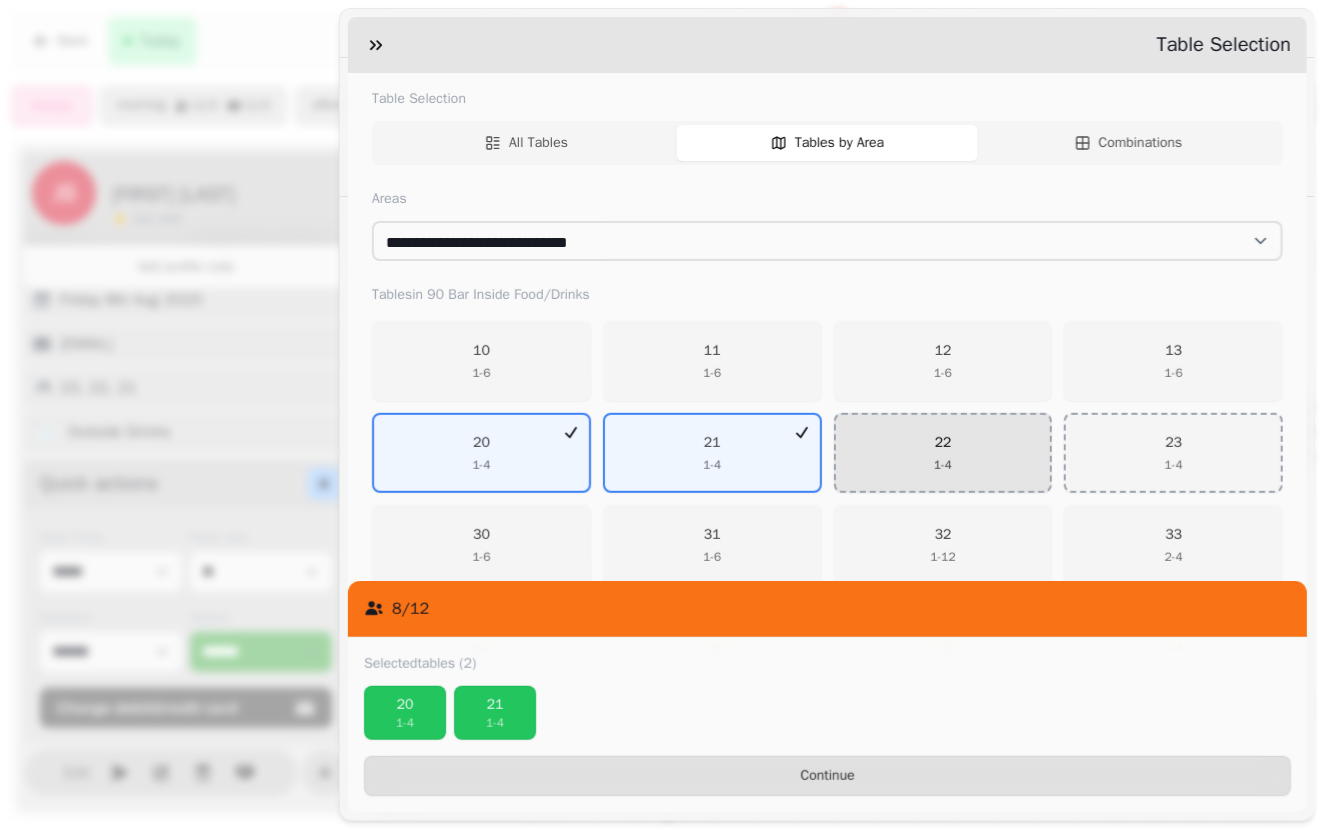 click on "1  -  4" at bounding box center [943, 465] 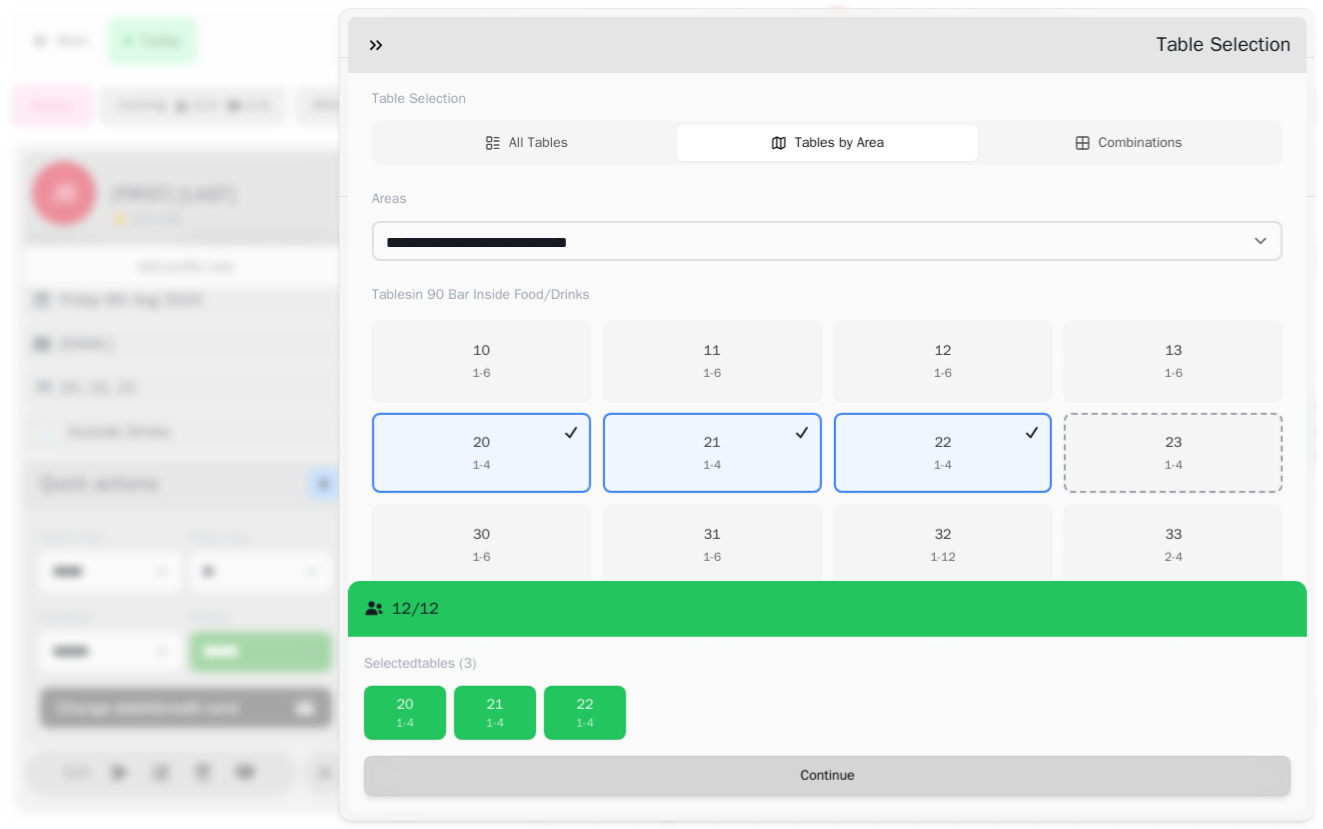 click on "Continue" at bounding box center (827, 776) 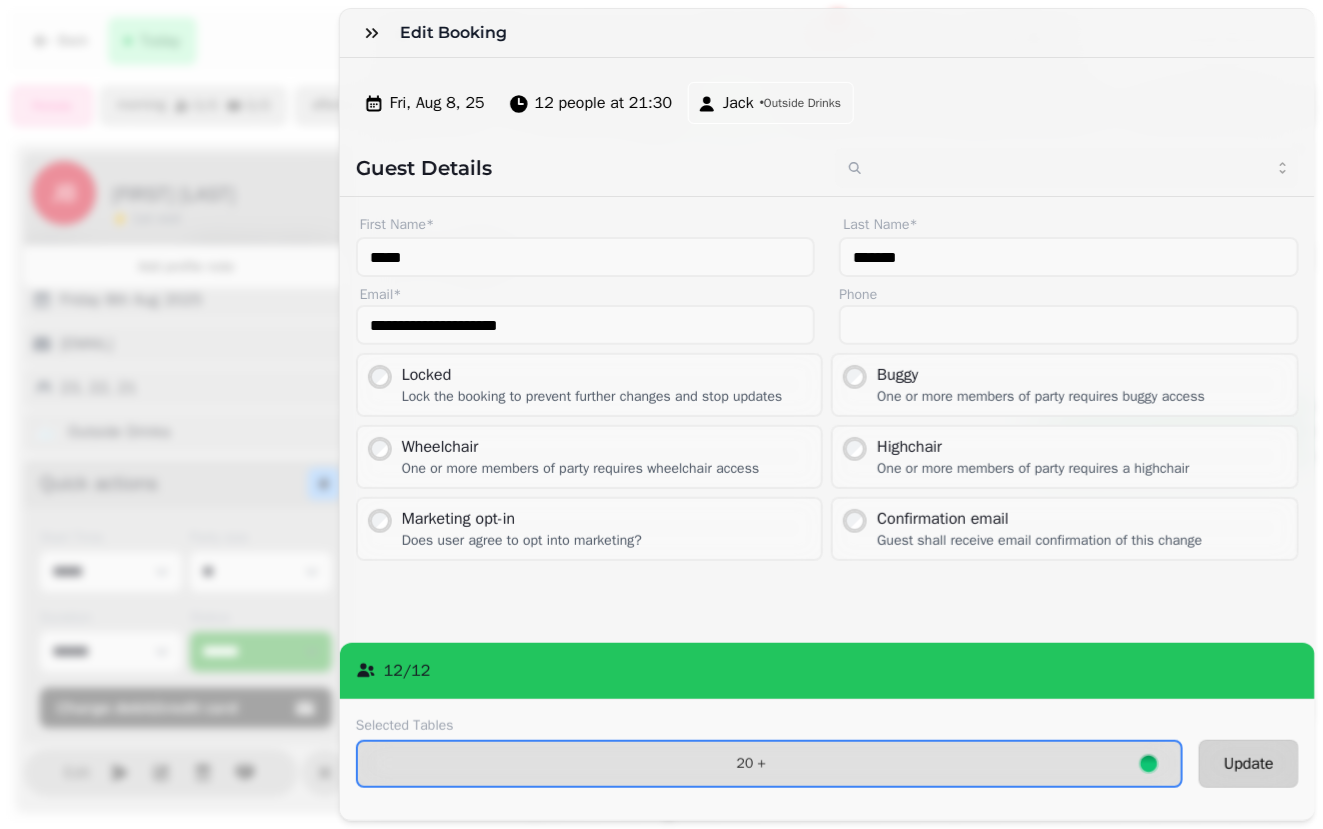 click on "Update" at bounding box center [1249, 764] 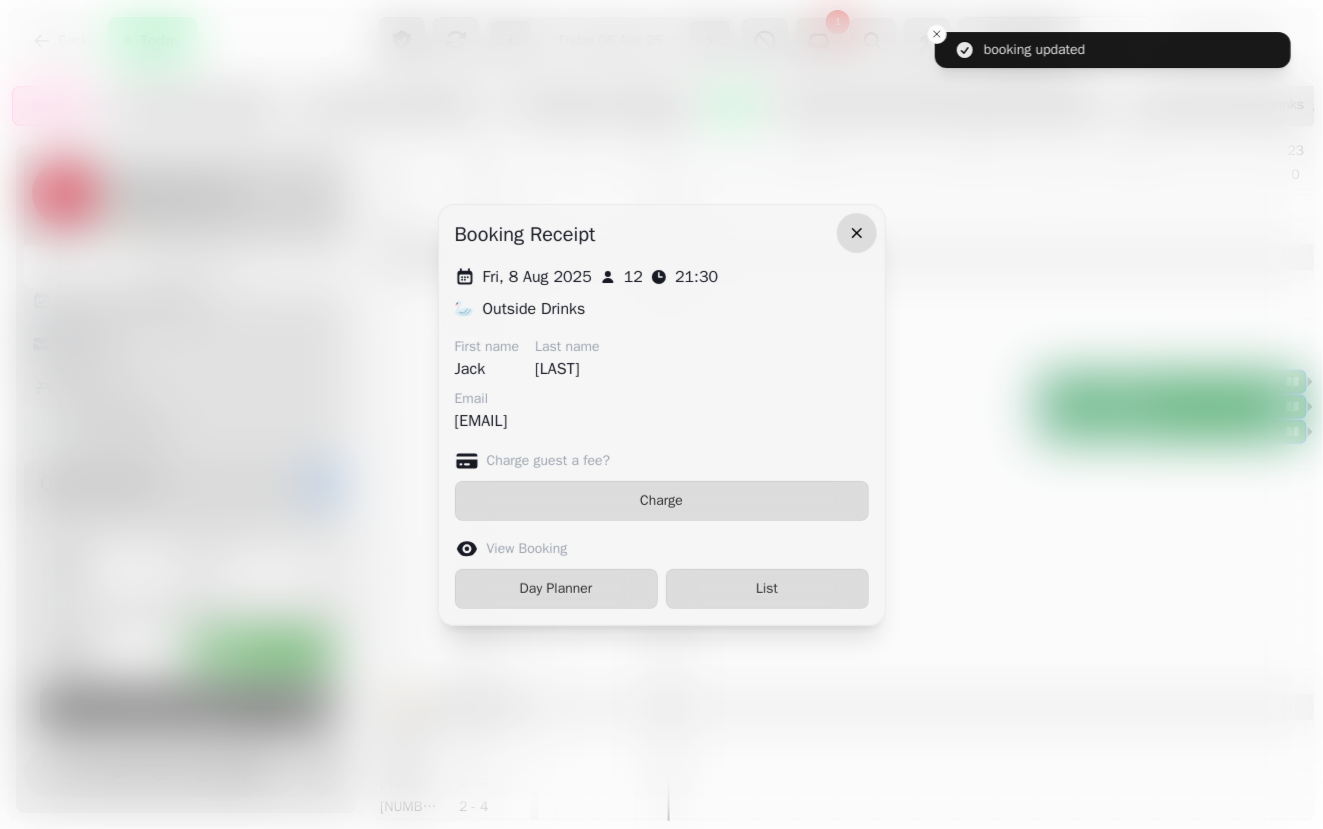 click 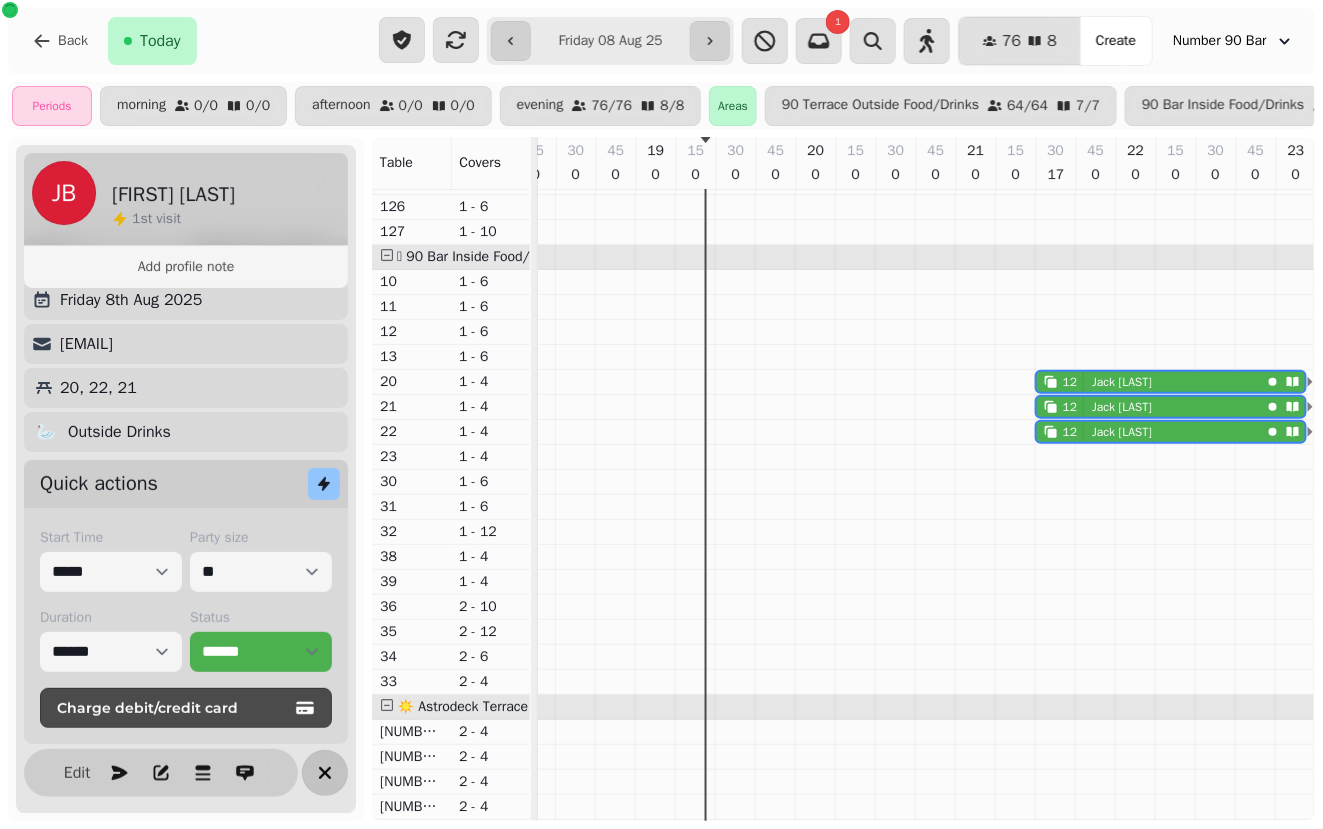 click 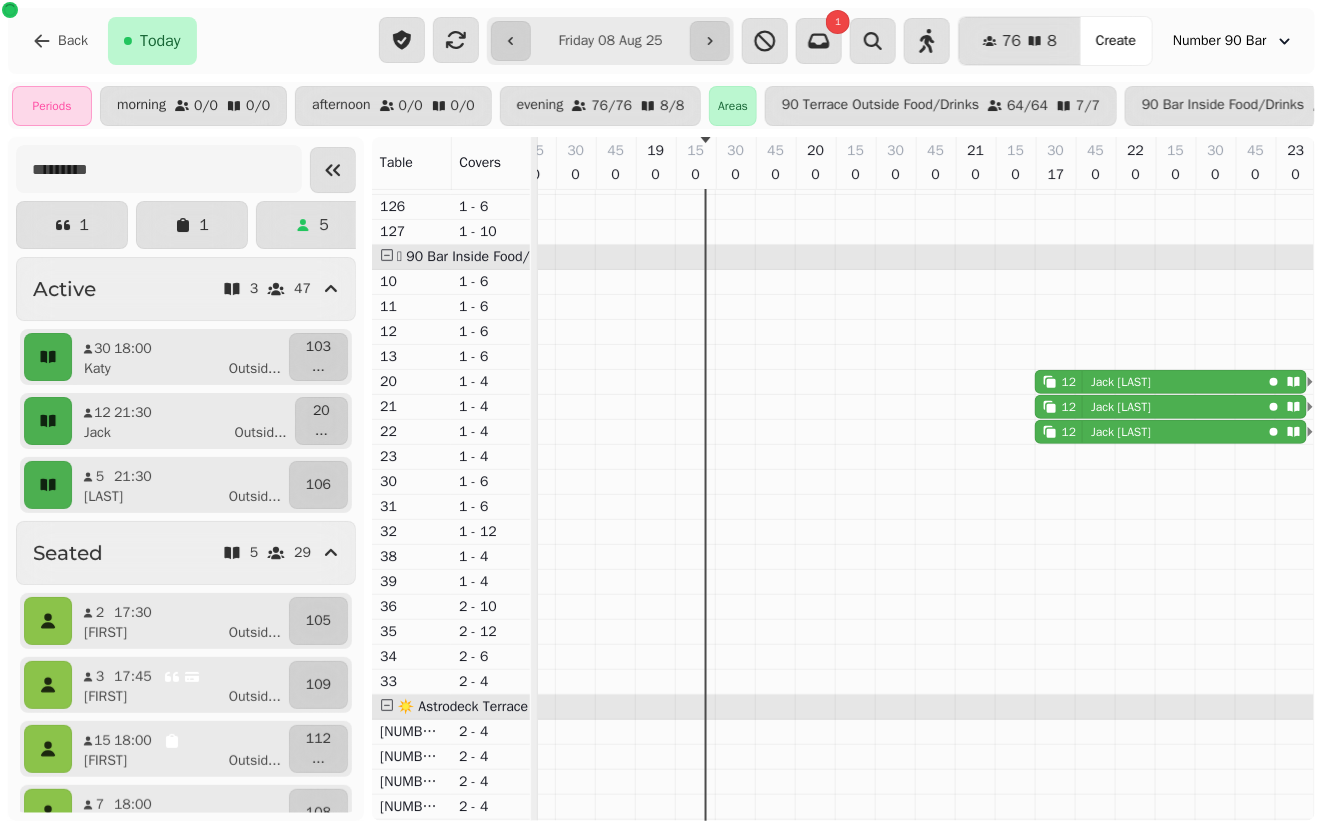 click on "15 18:00 Bernie Outsid ... 112  ..." at bounding box center (186, 749) 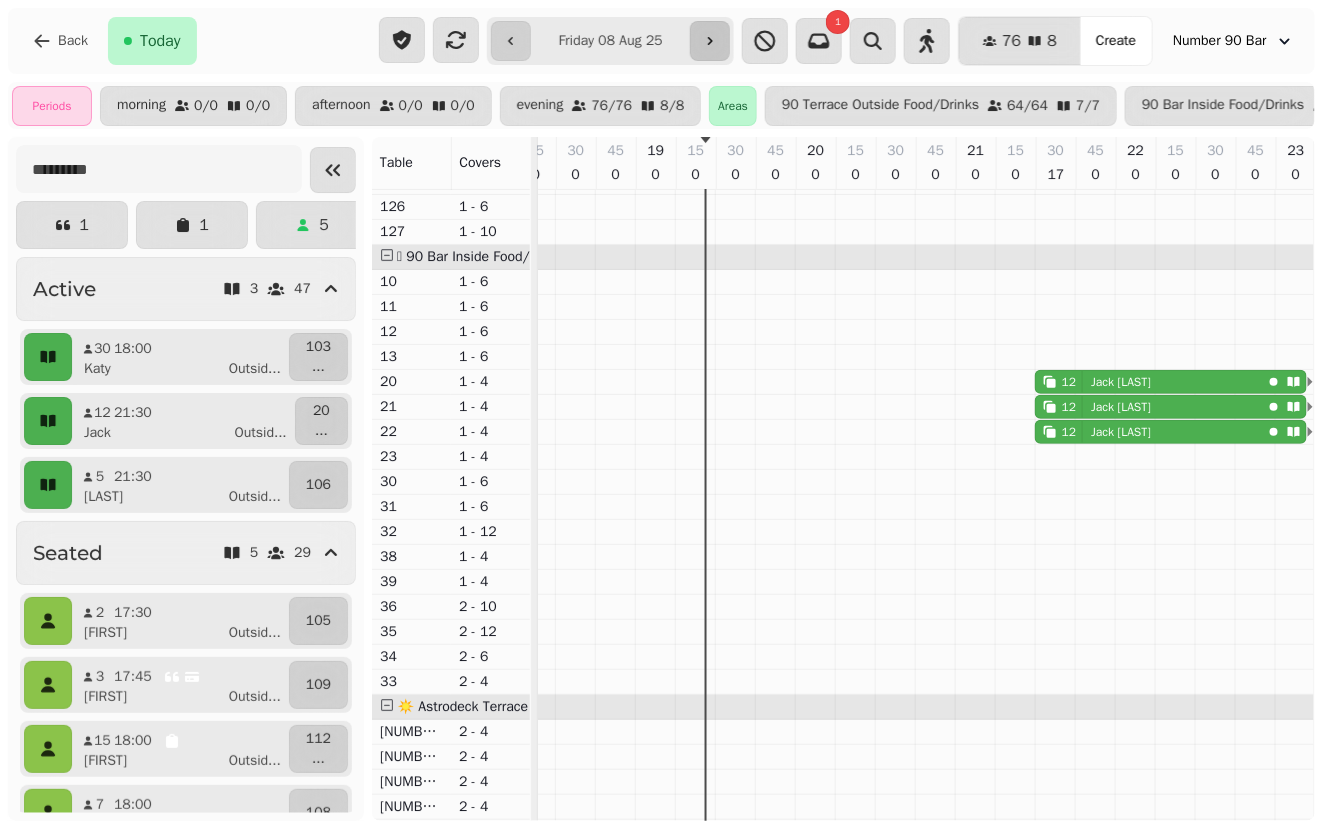 click 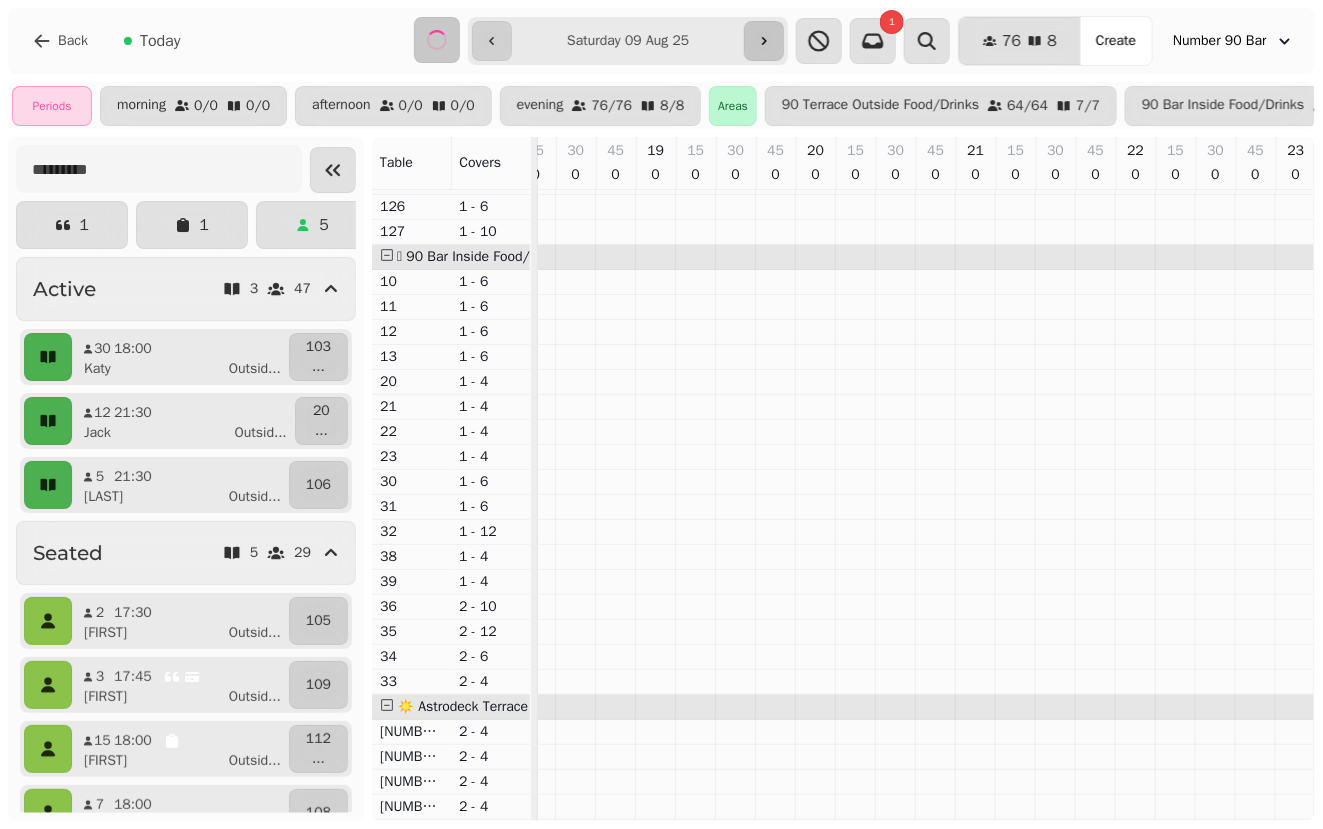 scroll, scrollTop: 0, scrollLeft: 1023, axis: horizontal 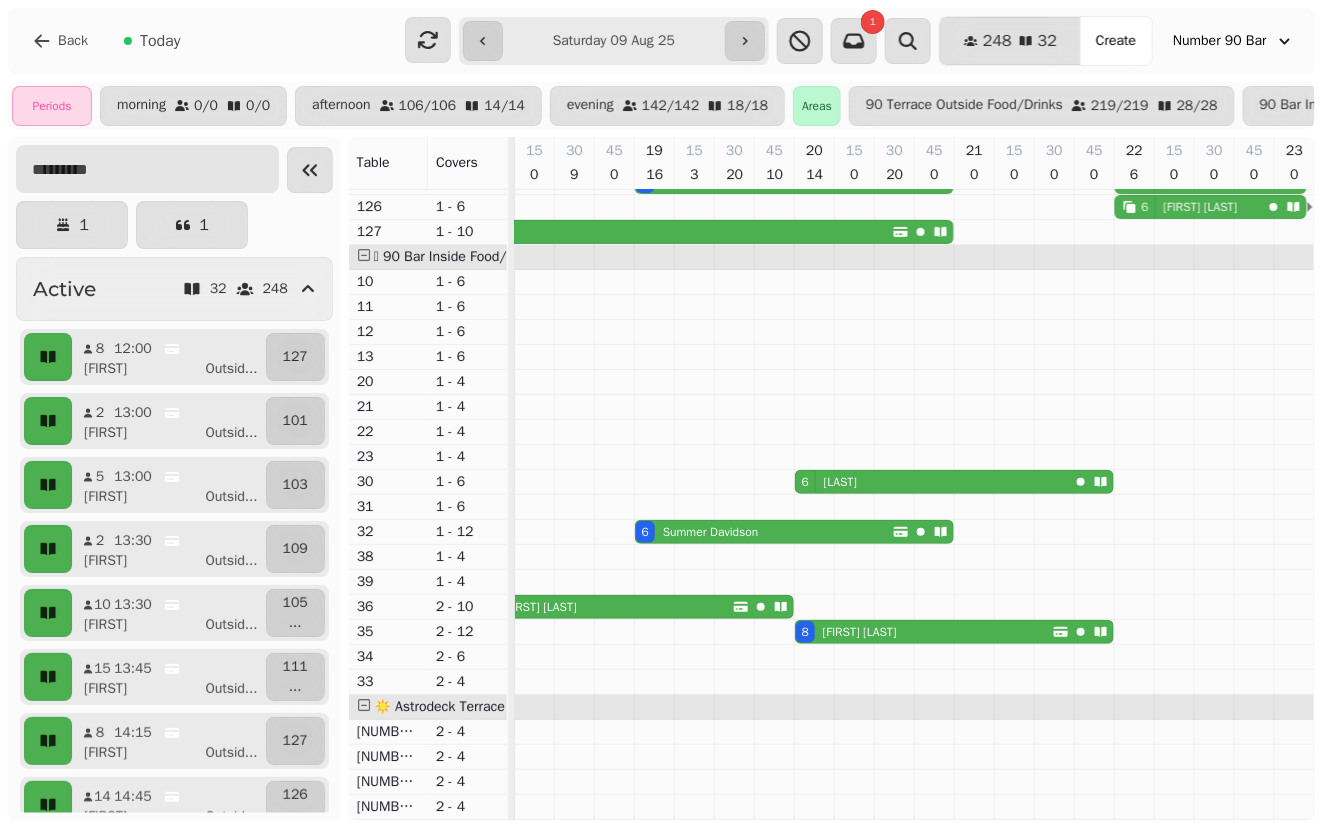 click at bounding box center [147, 169] 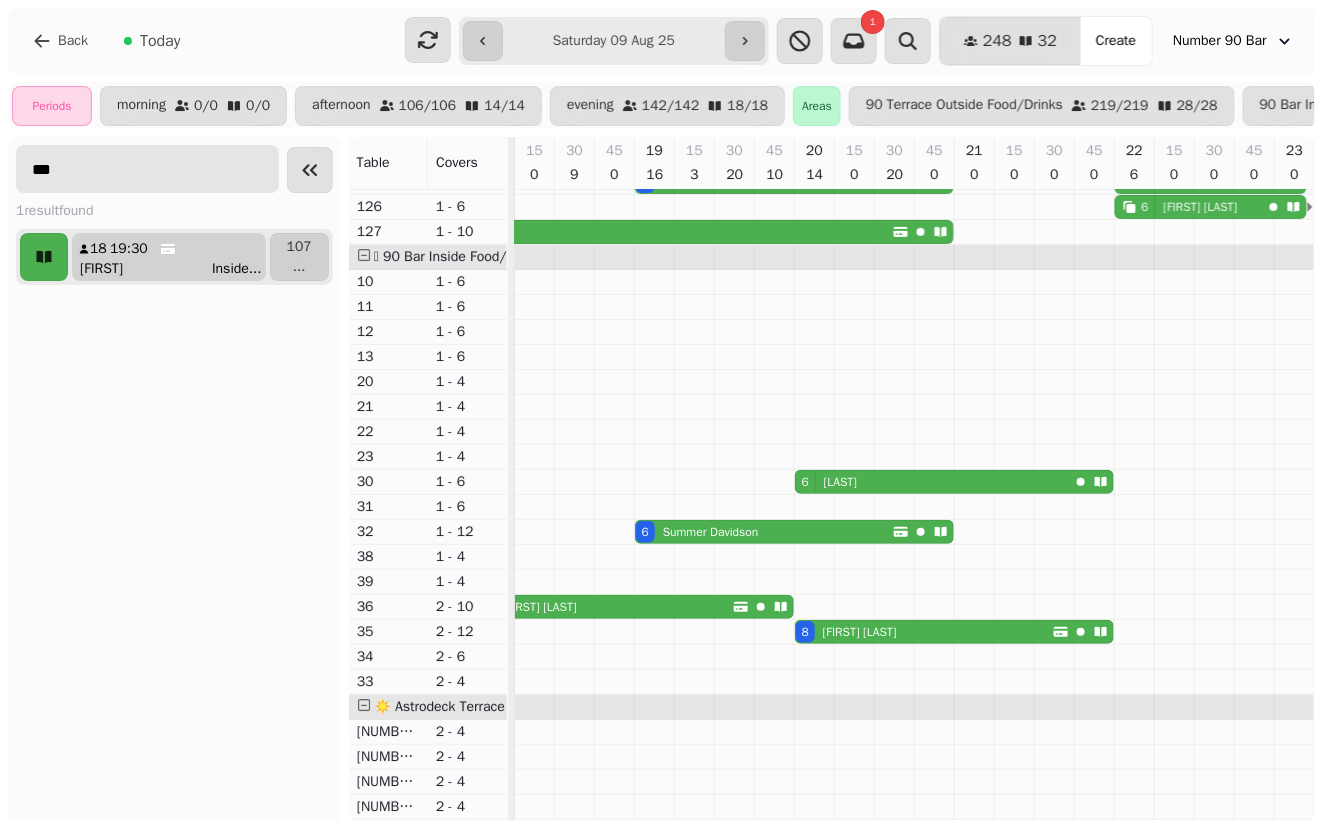 type on "***" 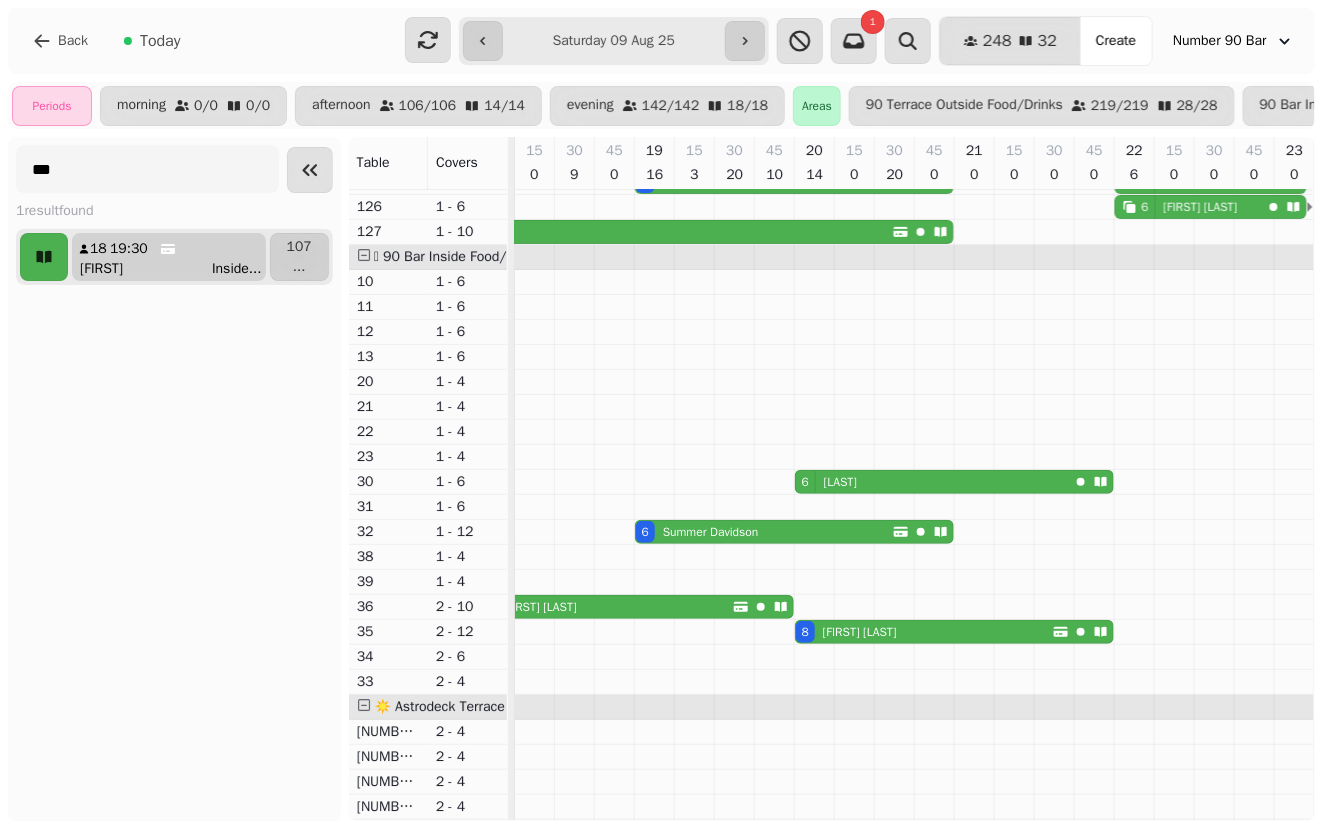 click on "Ayse Inside ..." at bounding box center [177, 269] 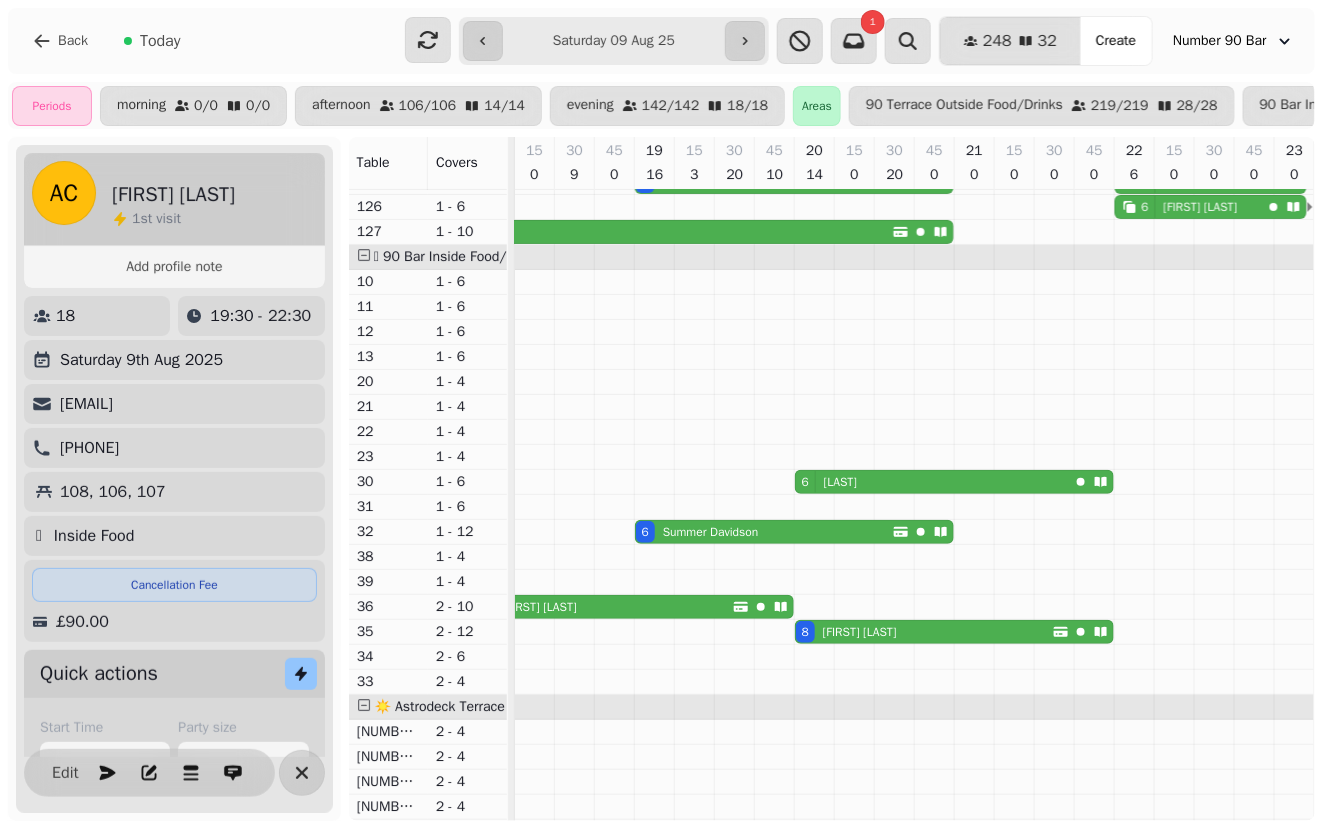 scroll, scrollTop: 0, scrollLeft: 0, axis: both 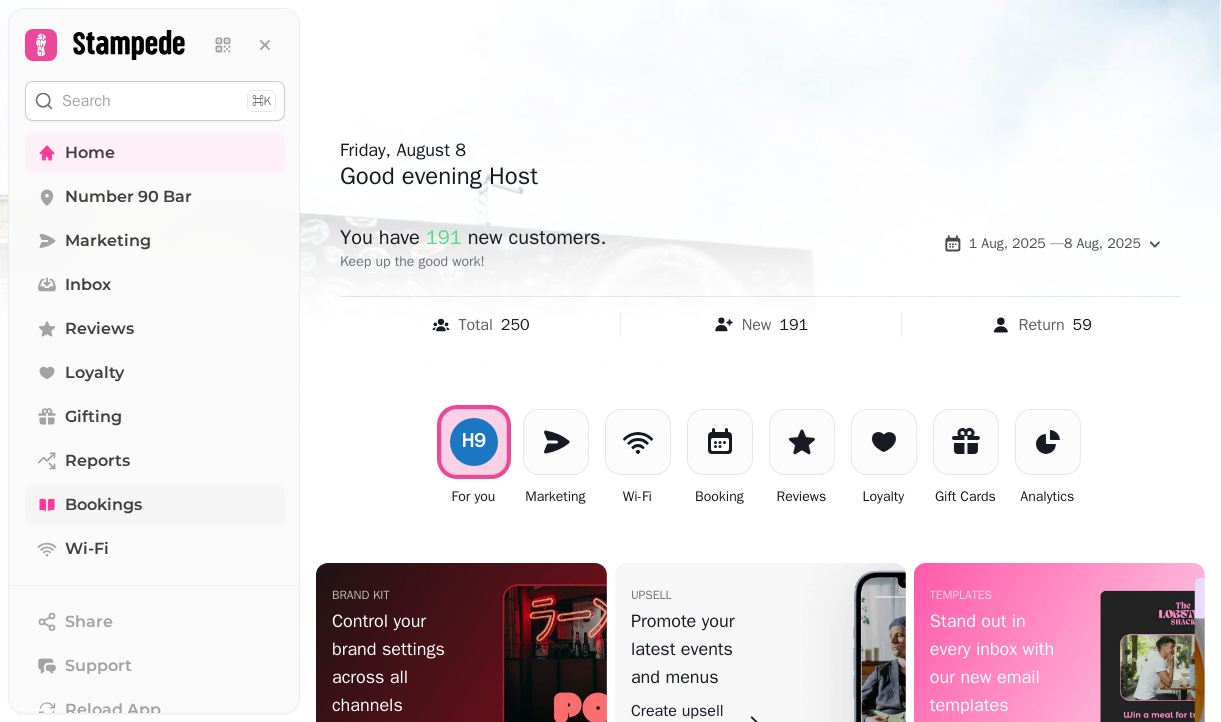 click on "Bookings" at bounding box center [155, 505] 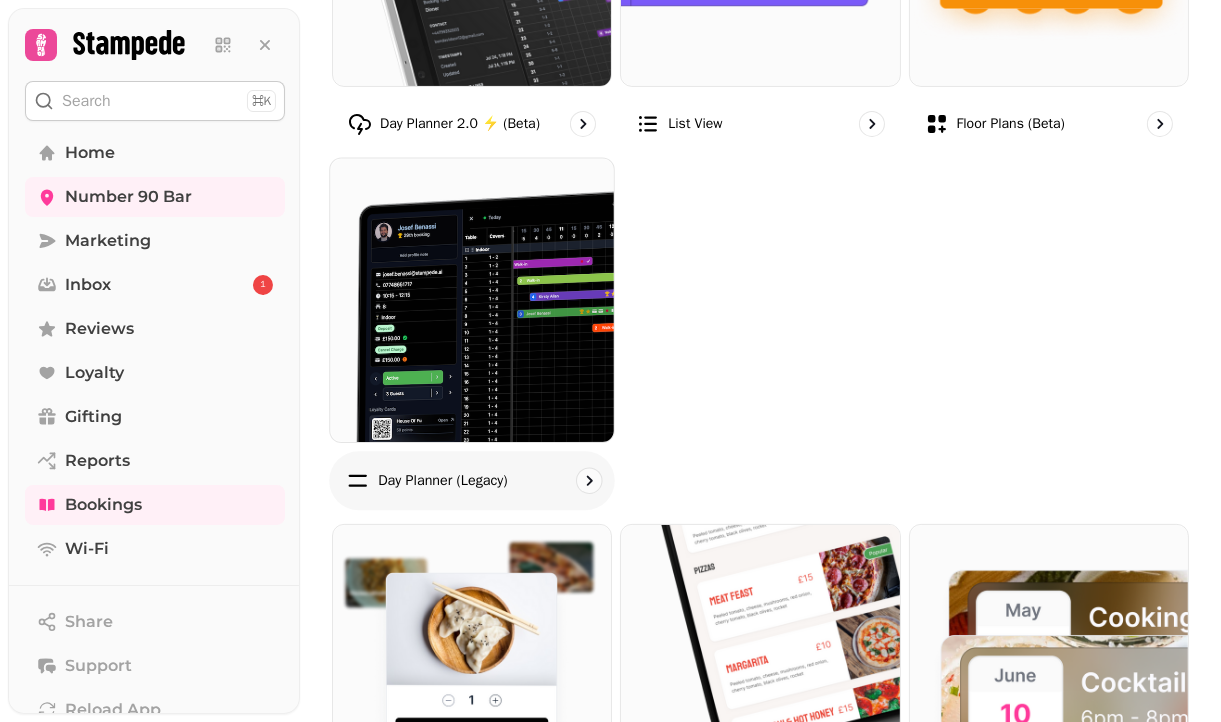 scroll, scrollTop: 482, scrollLeft: 0, axis: vertical 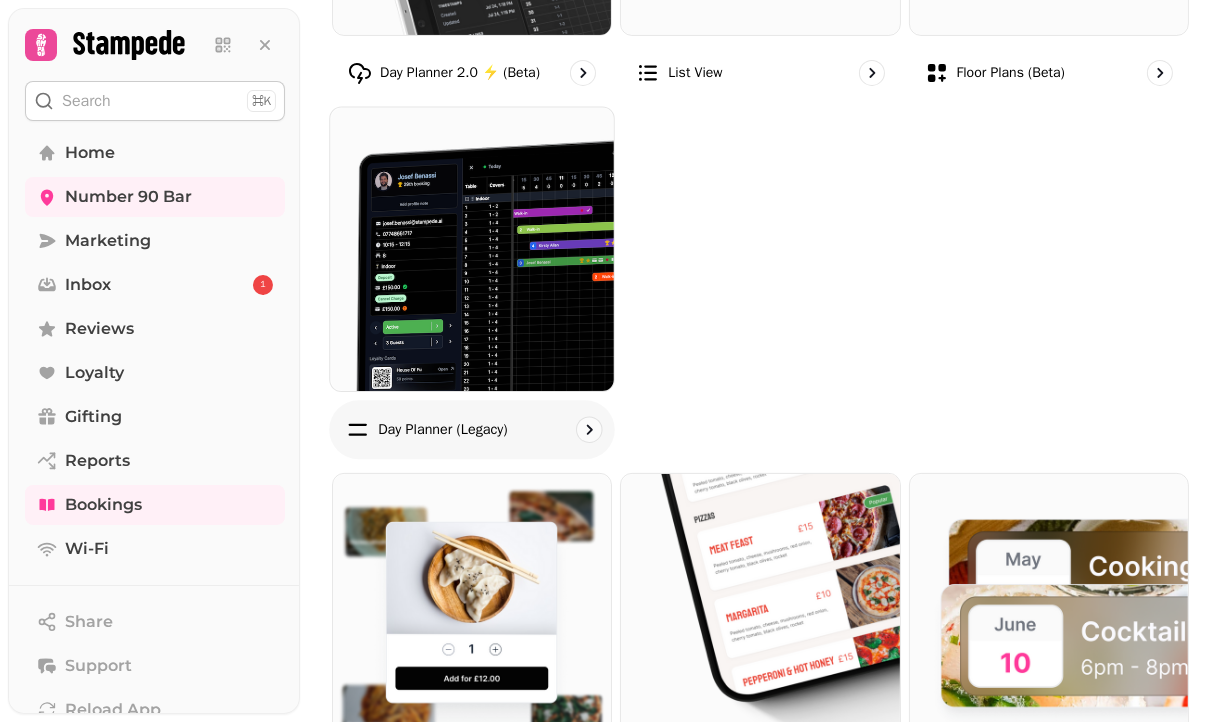 click at bounding box center (472, 250) 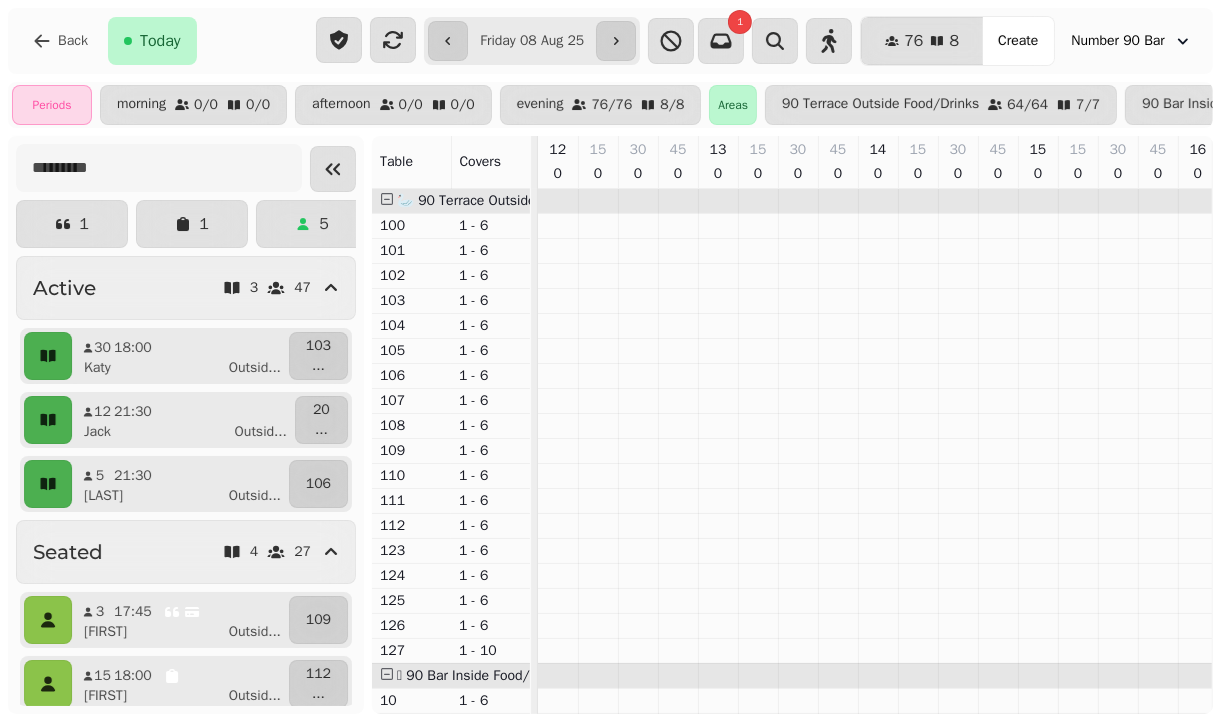 click on "**********" at bounding box center [532, 41] 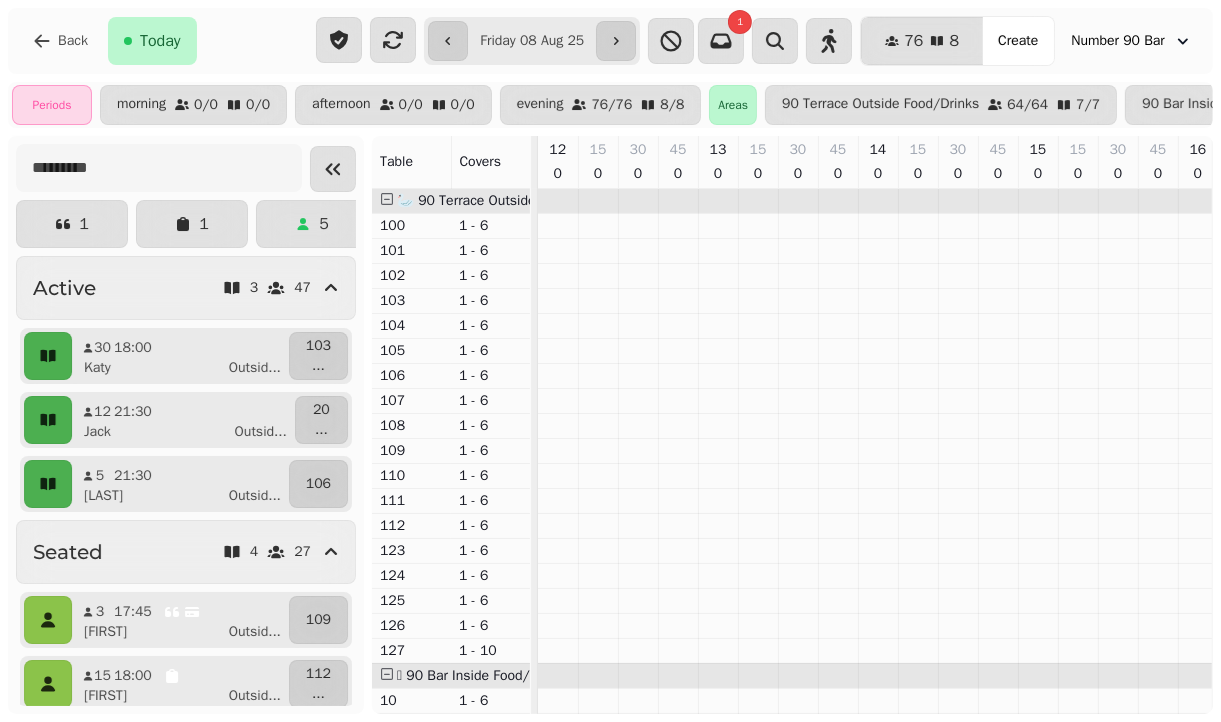 scroll, scrollTop: 0, scrollLeft: 1125, axis: horizontal 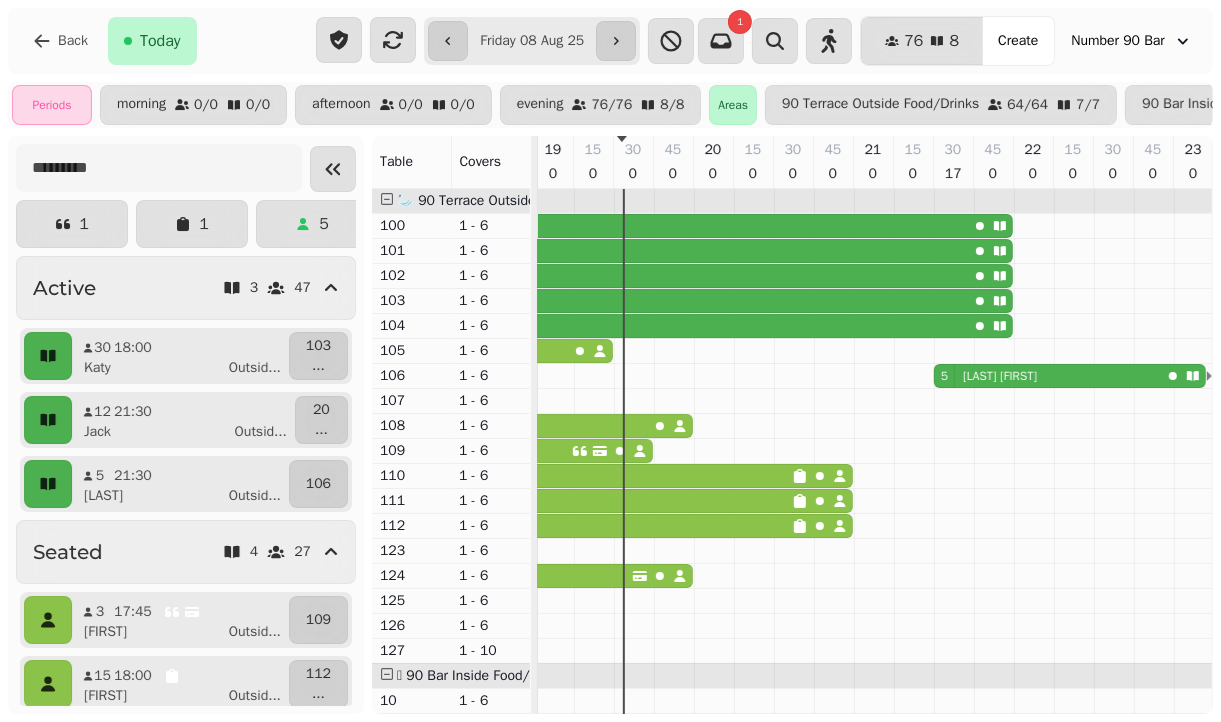 type on "**********" 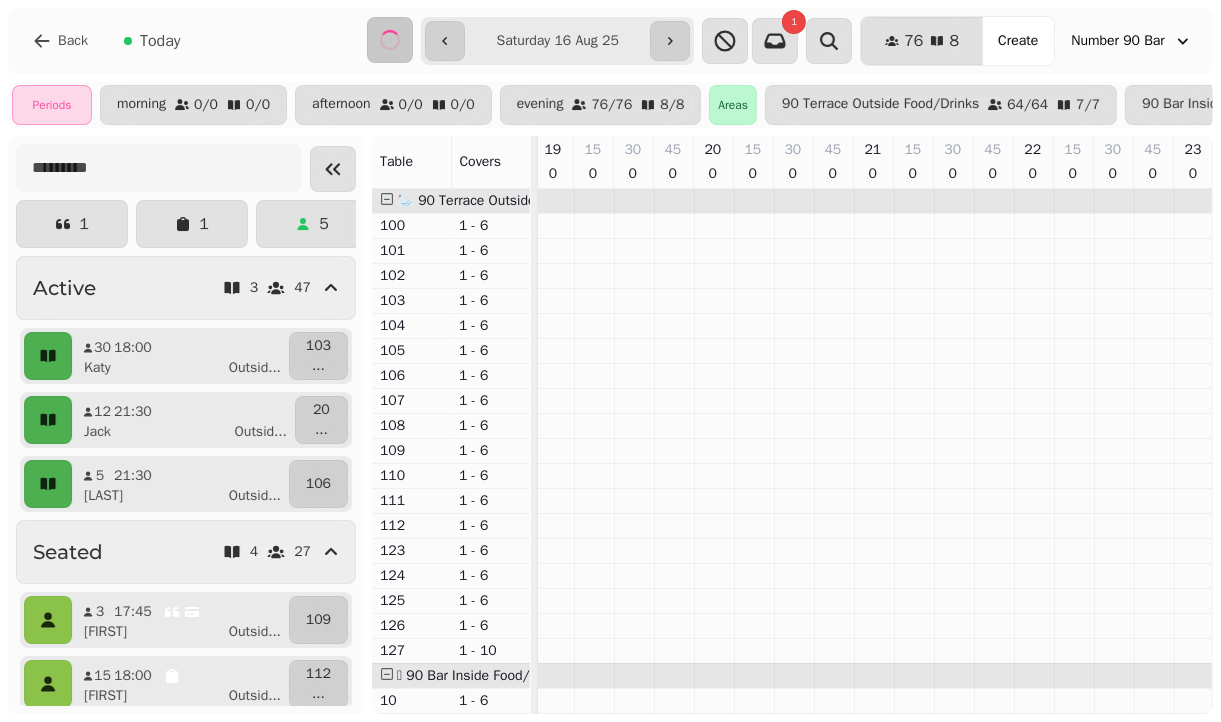 scroll, scrollTop: 0, scrollLeft: 1125, axis: horizontal 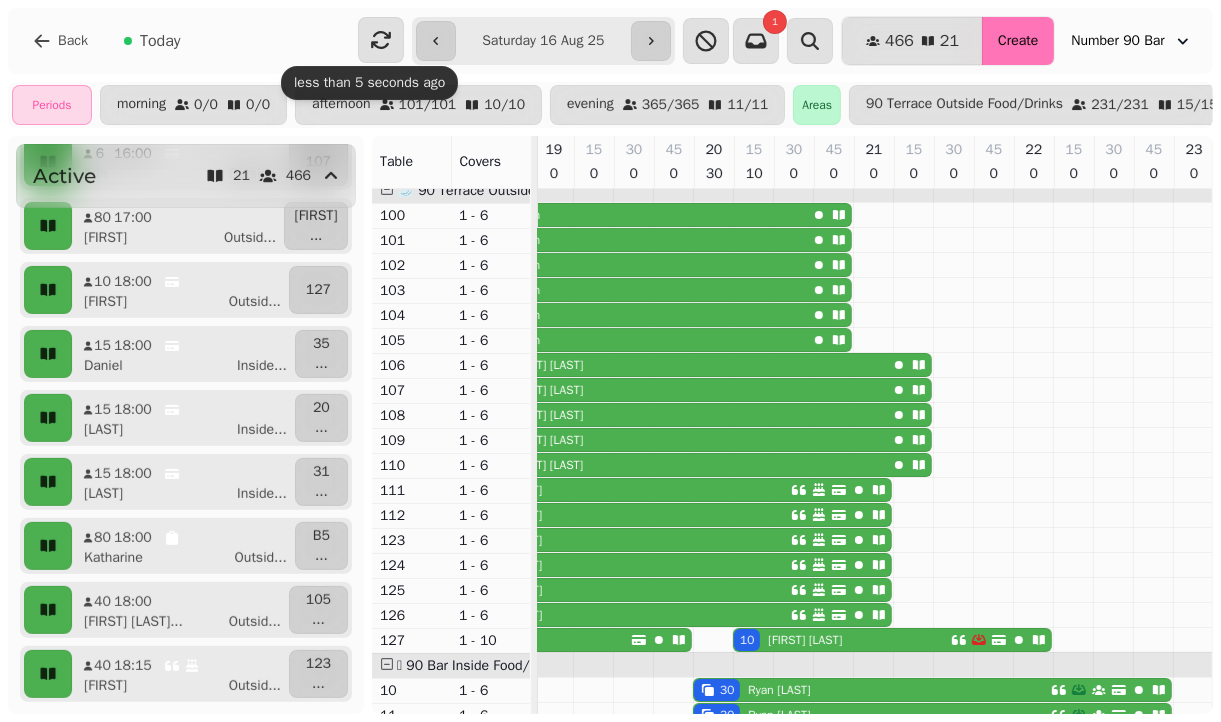 click on "Create" at bounding box center (1018, 41) 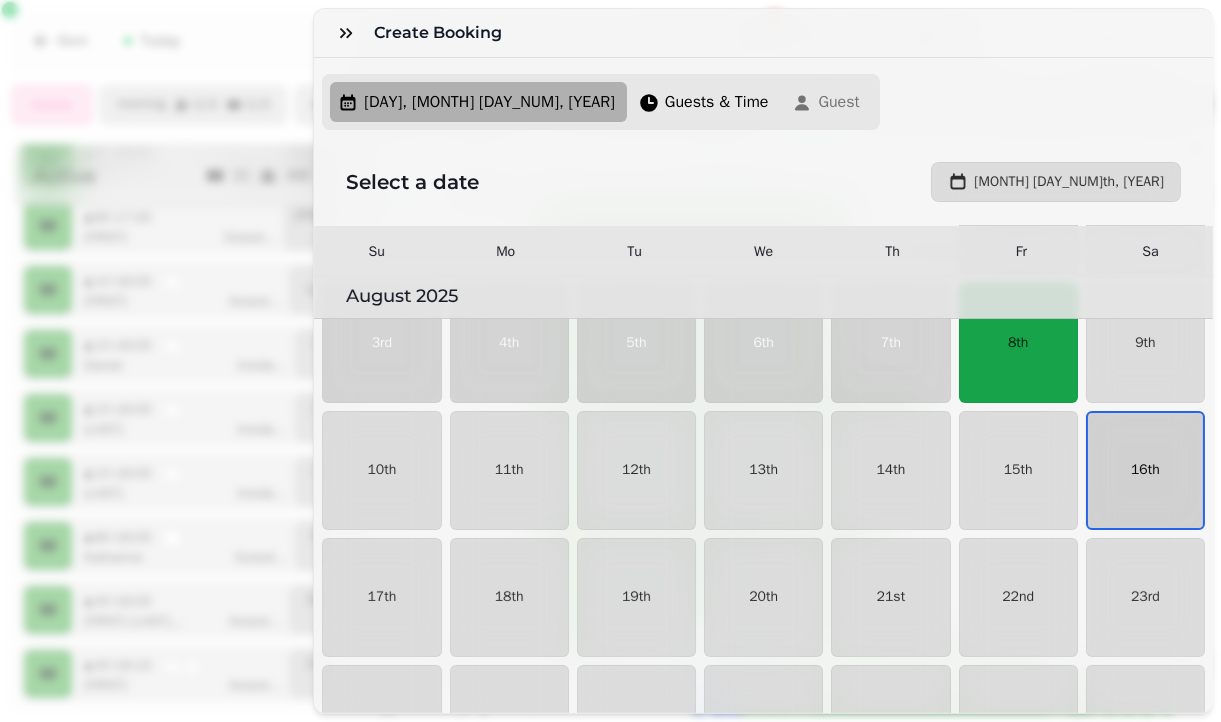 click on "16th" at bounding box center (1145, 470) 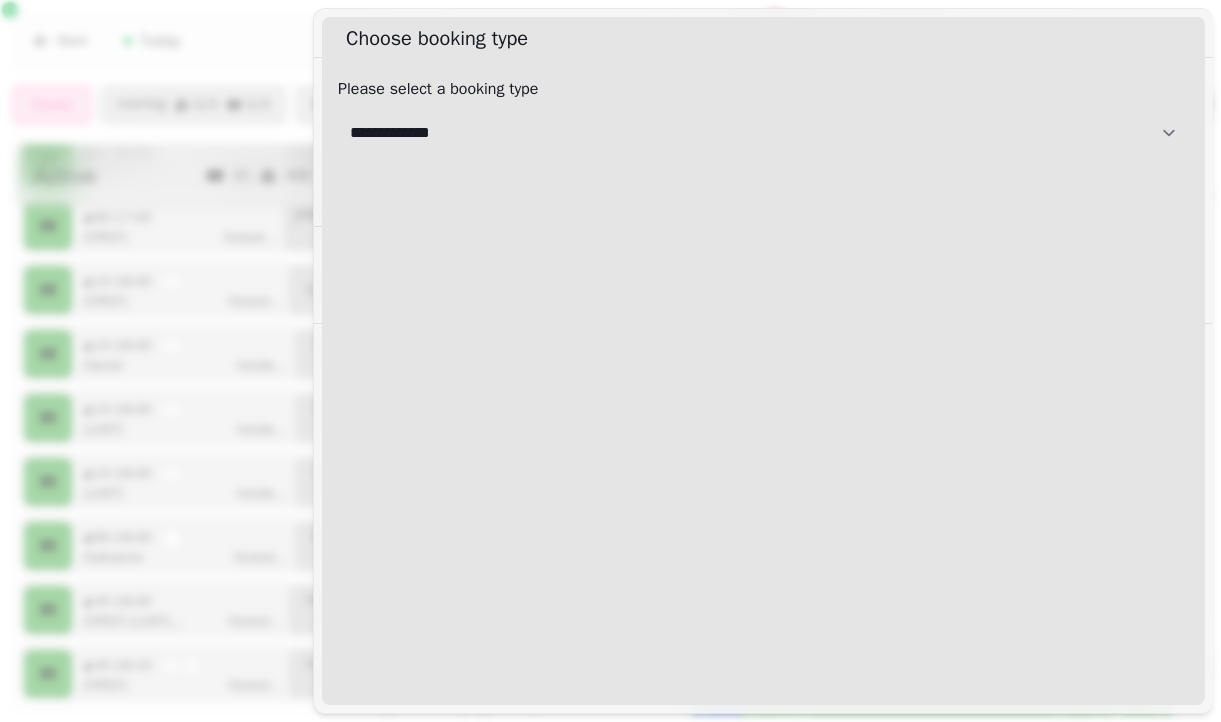 select on "**********" 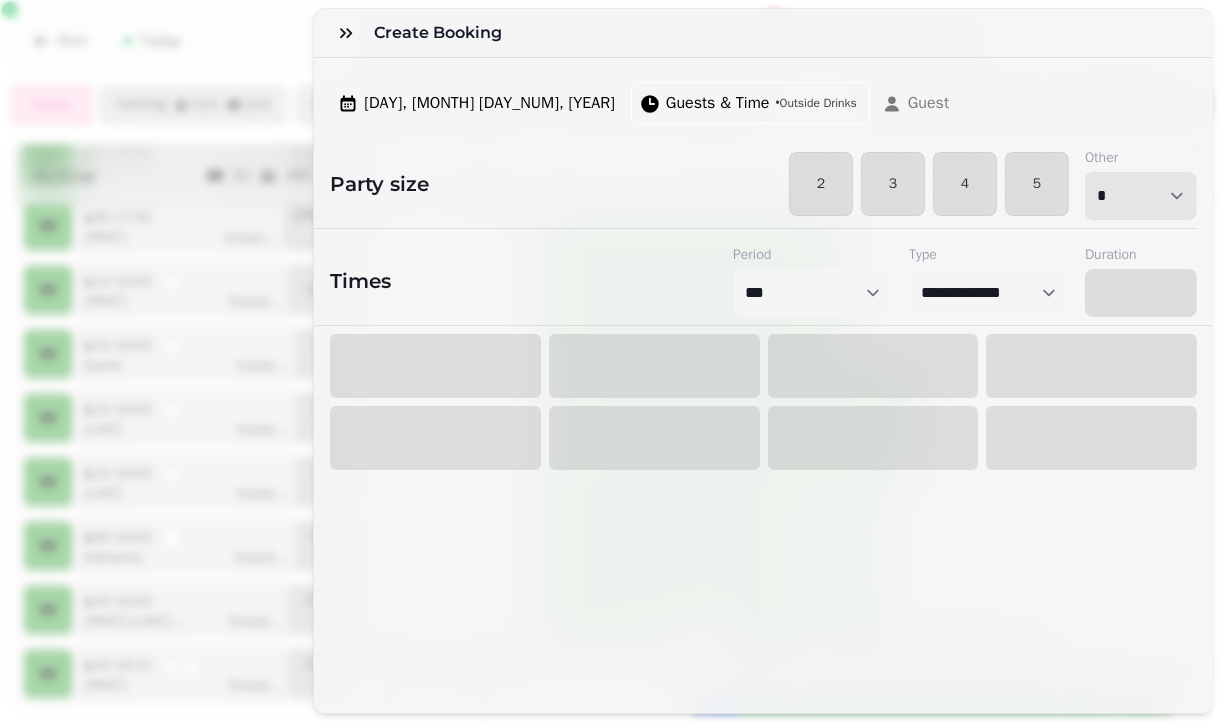 select on "**" 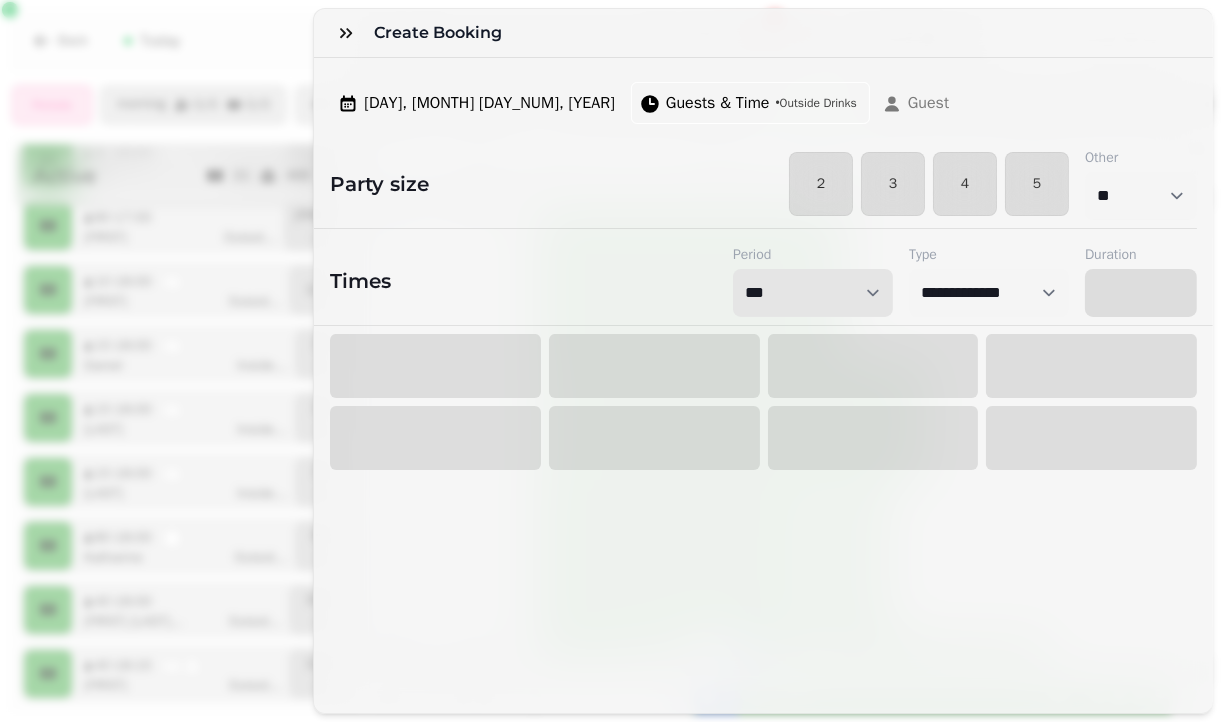 select on "*******" 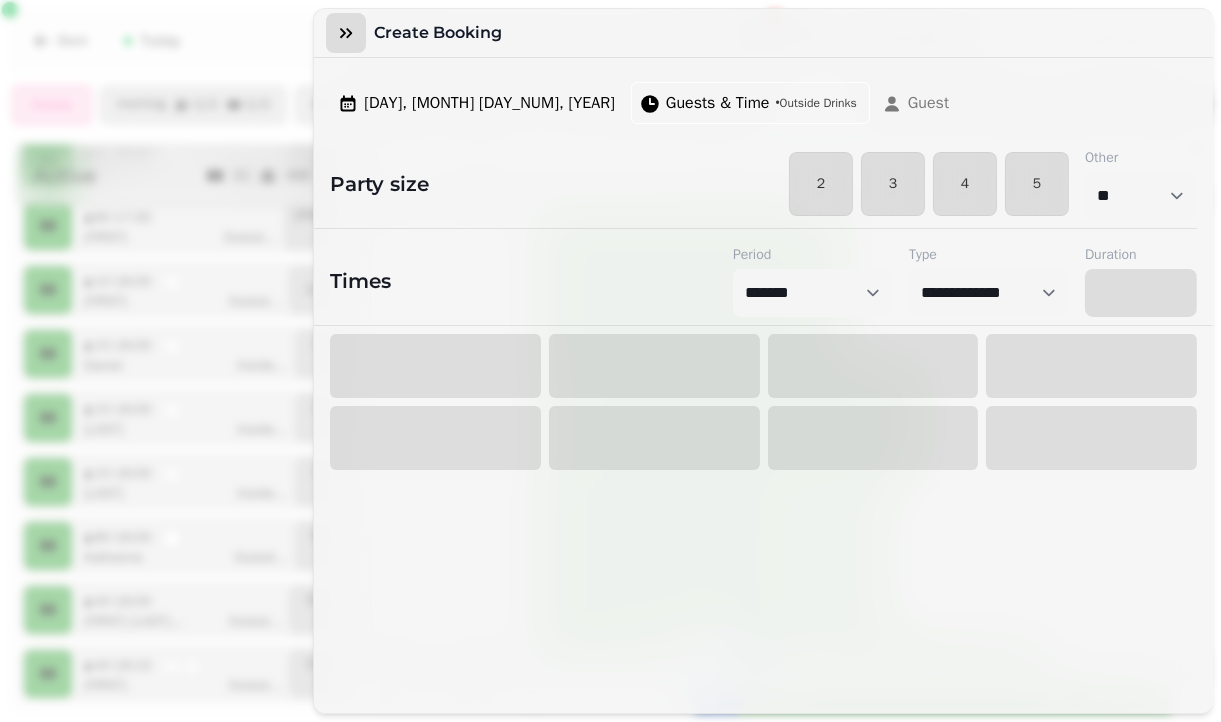 click 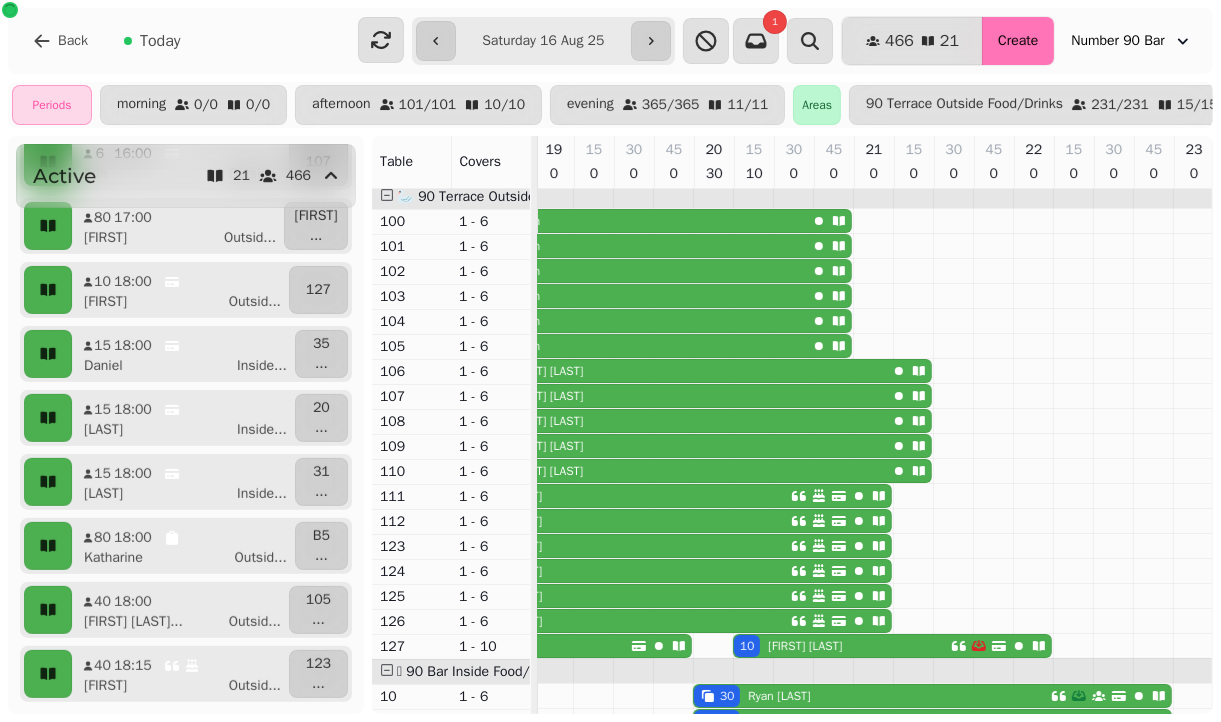 click on "Create" at bounding box center (1018, 41) 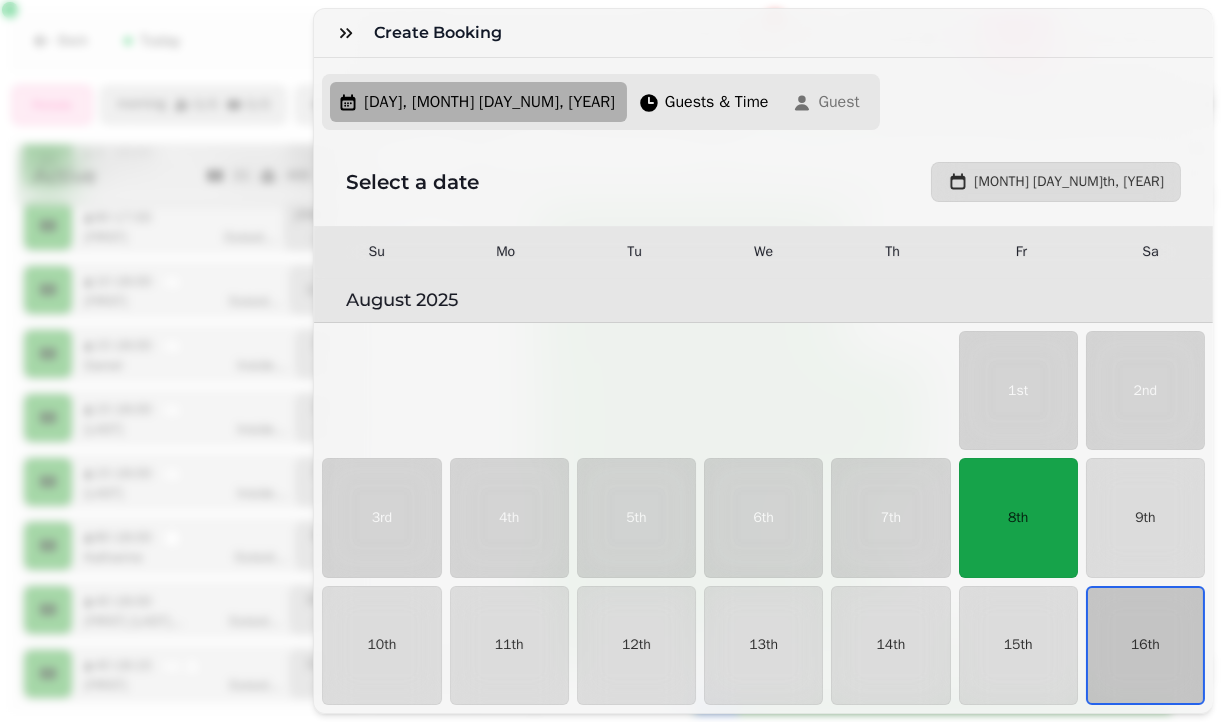 scroll, scrollTop: 175, scrollLeft: 0, axis: vertical 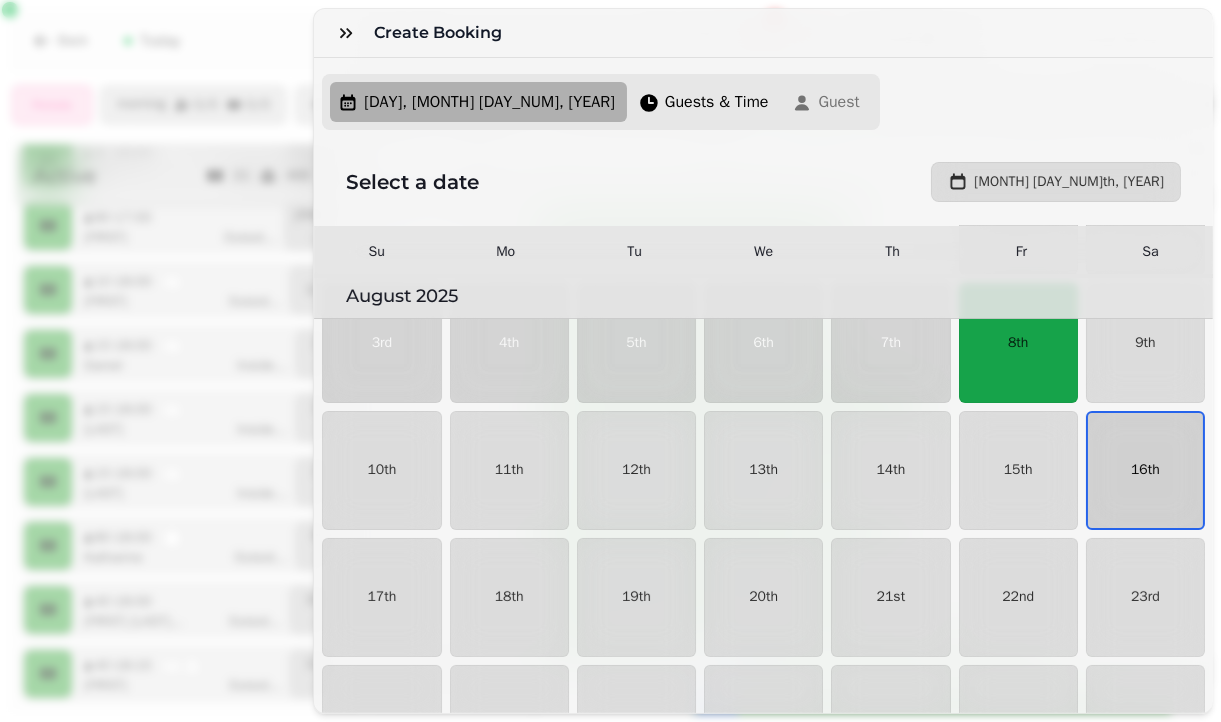 click on "16th" at bounding box center (1145, 470) 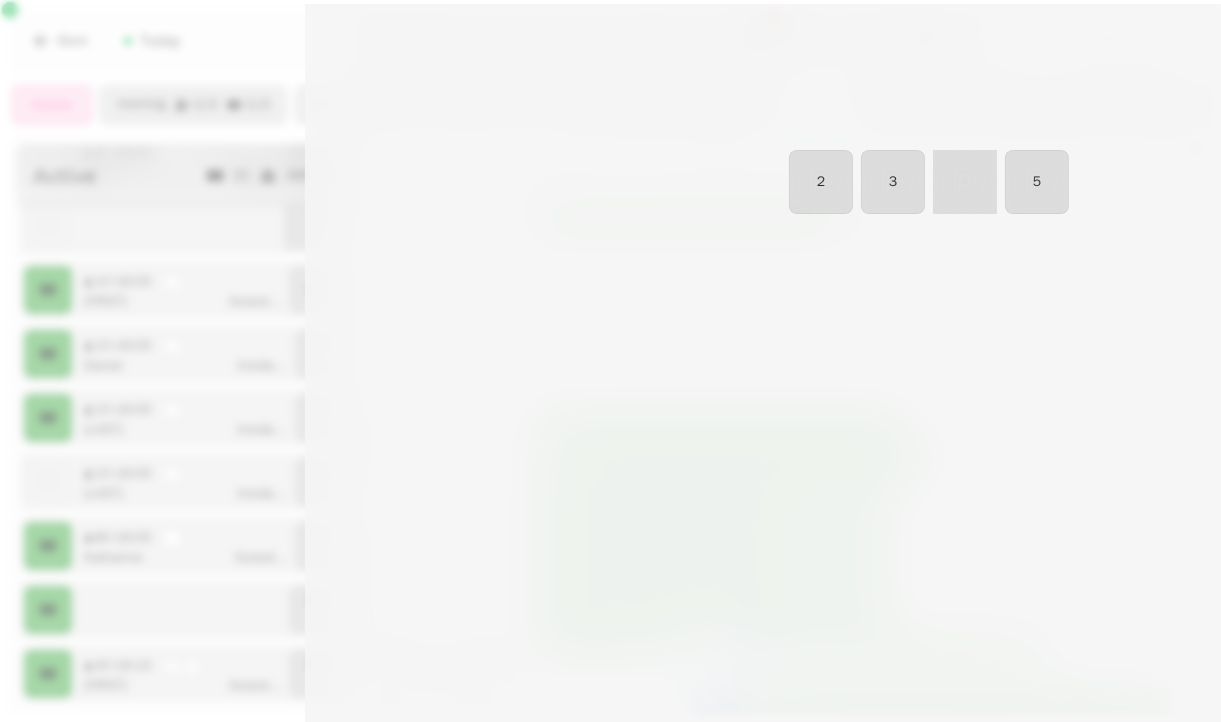 scroll, scrollTop: 3, scrollLeft: 1125, axis: both 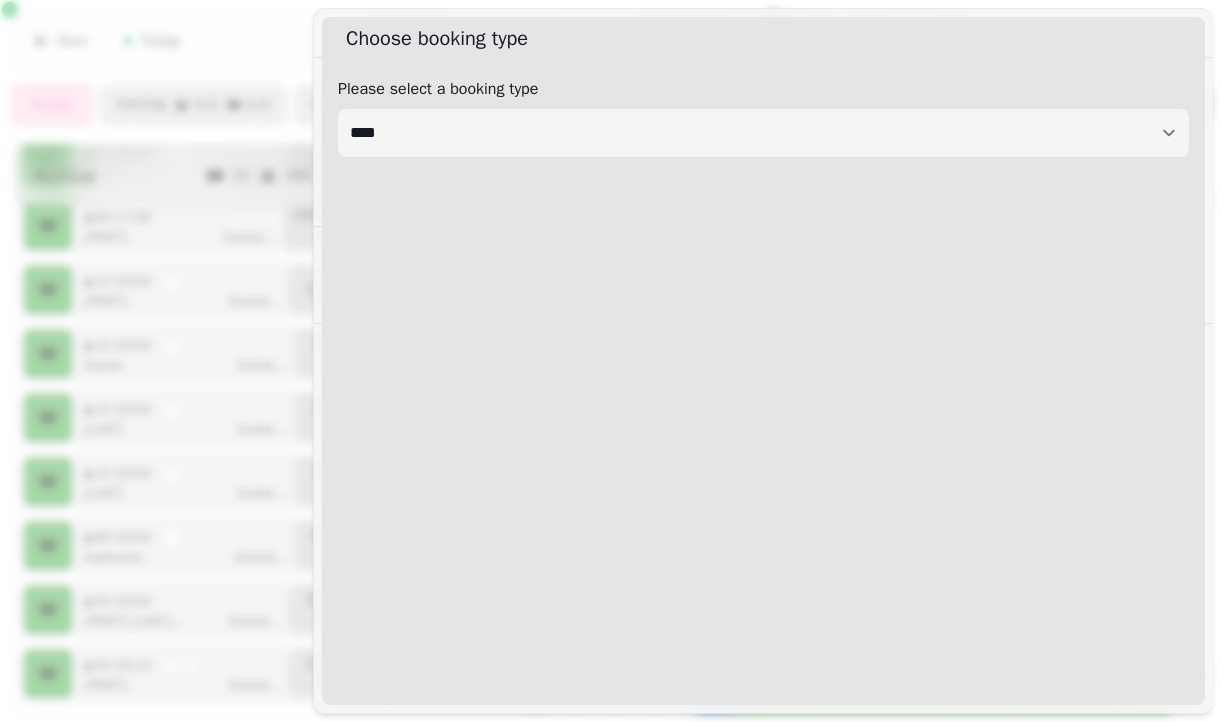 click on "**********" at bounding box center (763, 117) 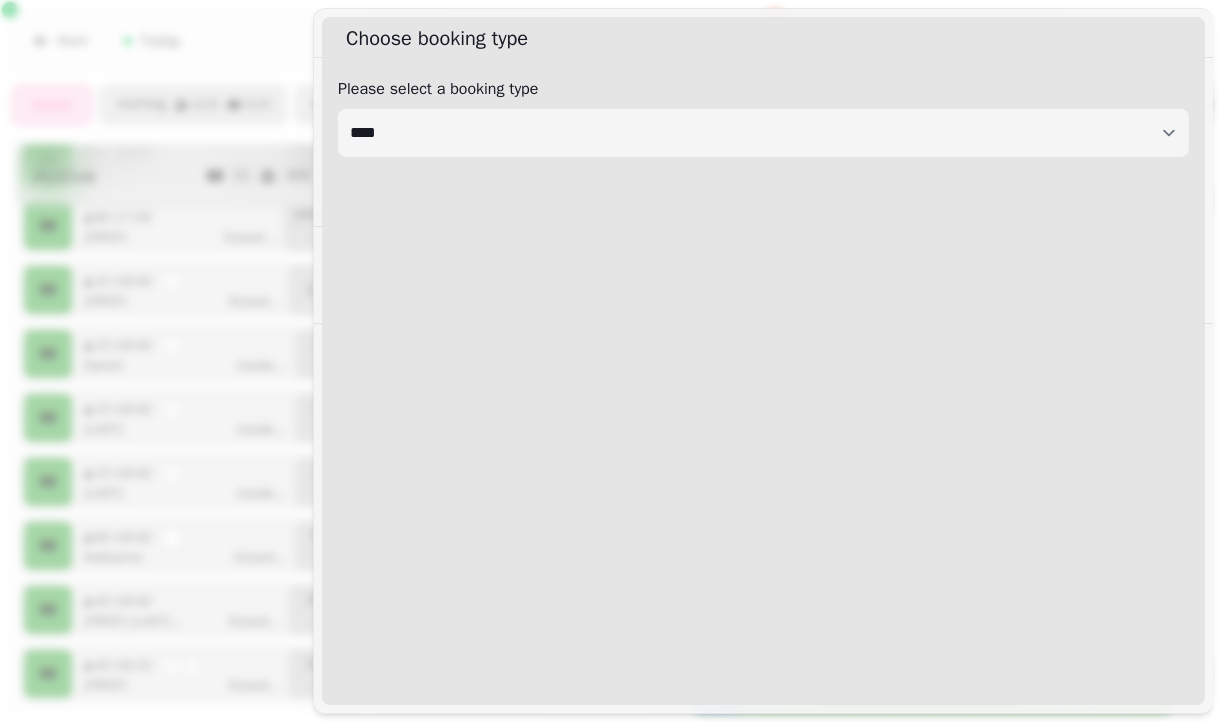 select on "****" 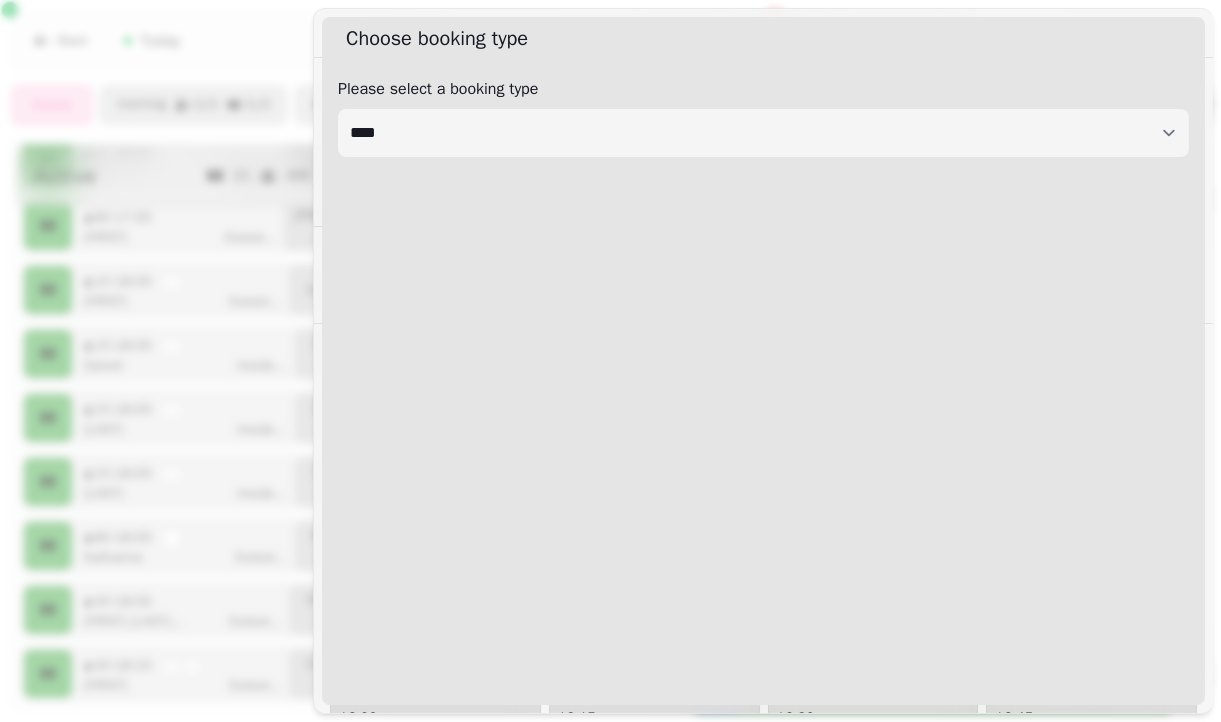 click on "**********" at bounding box center (763, 117) 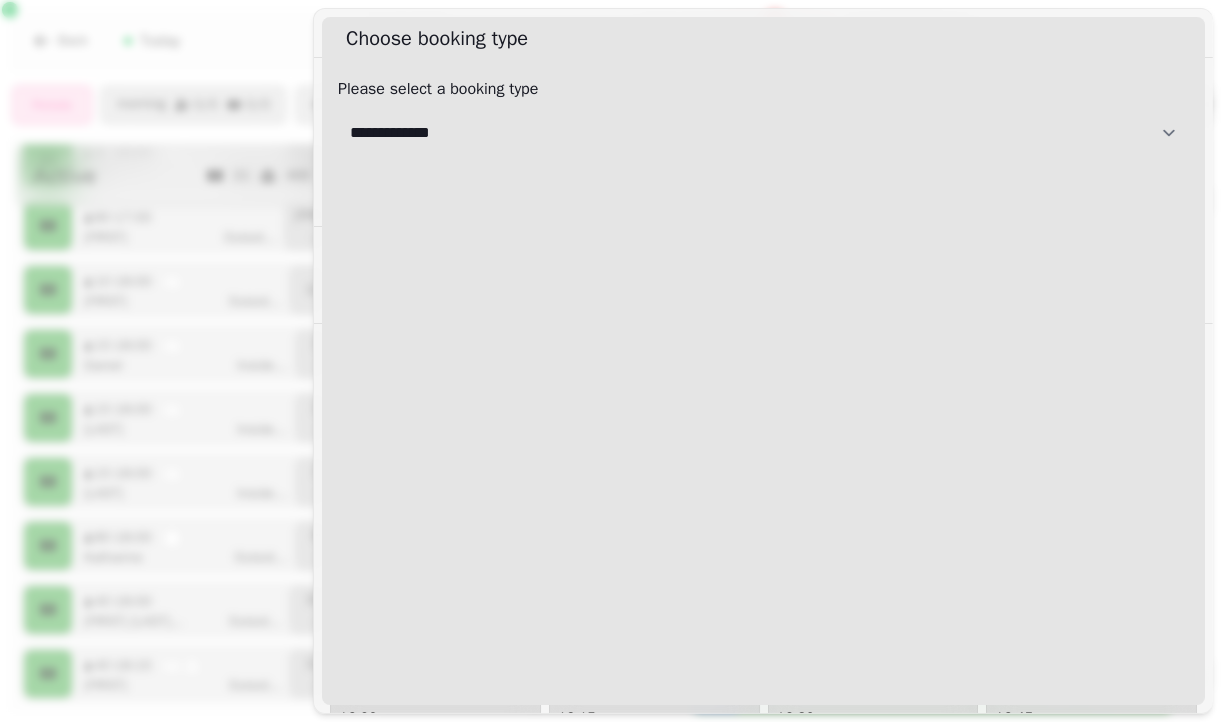 select on "**********" 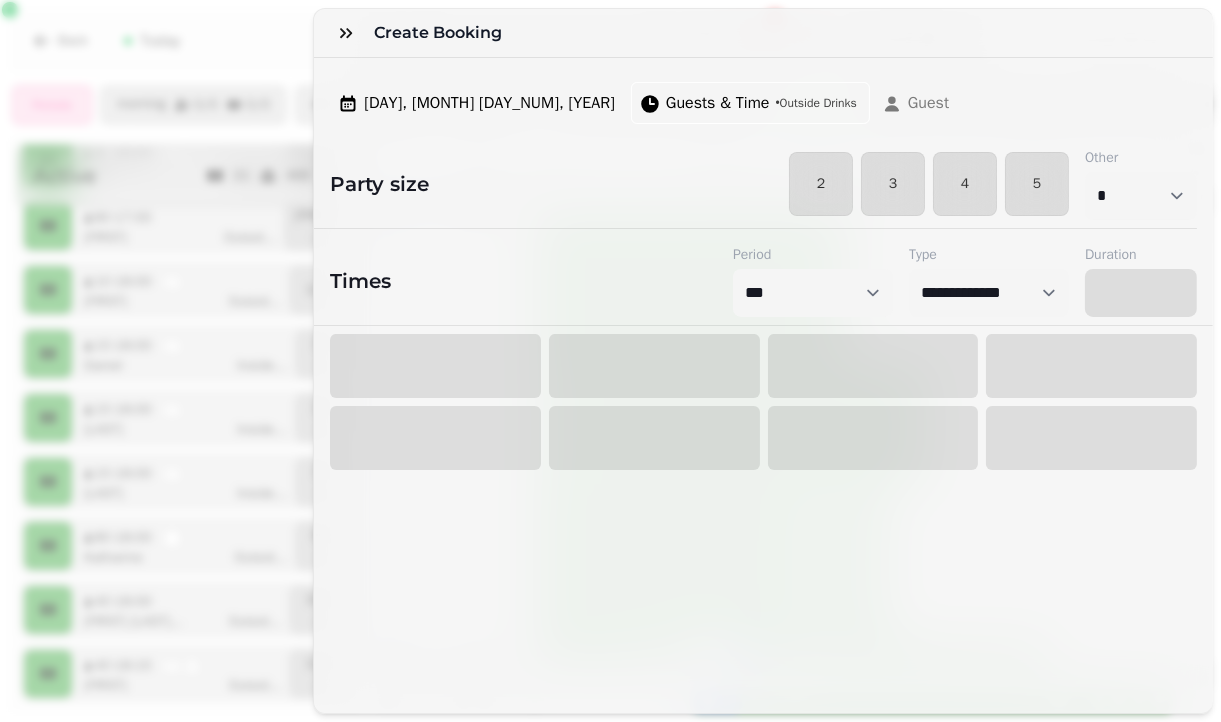 select on "****" 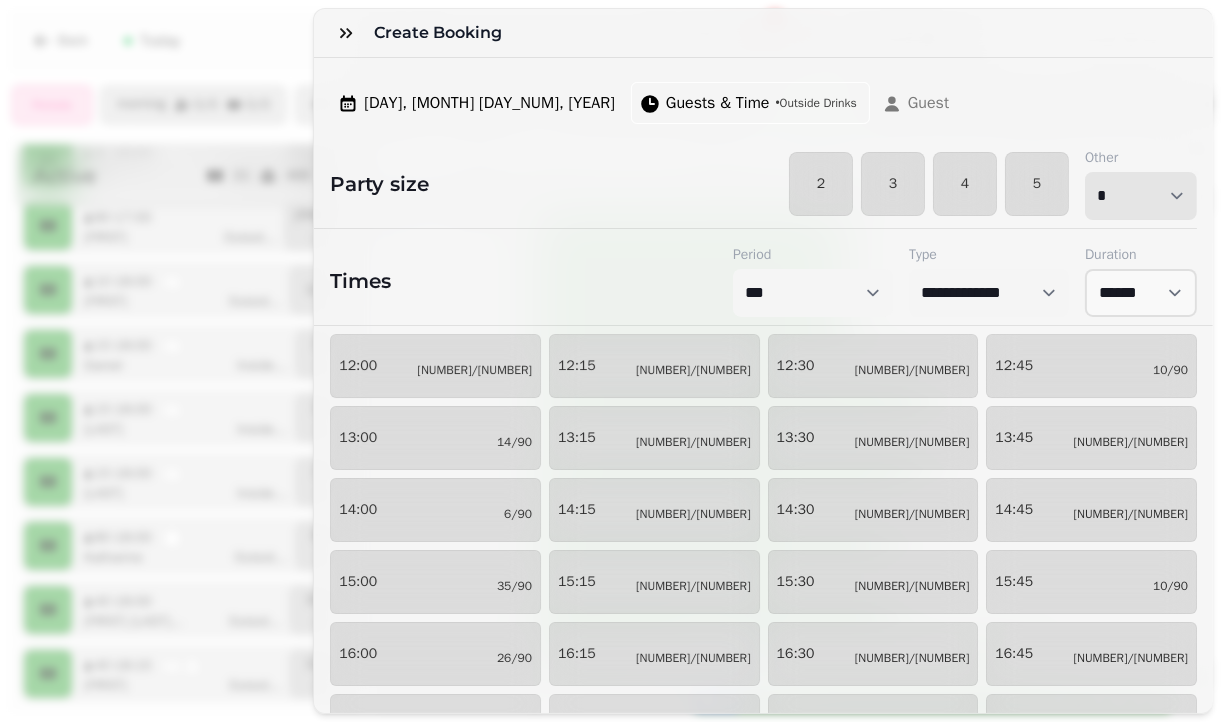 select on "**" 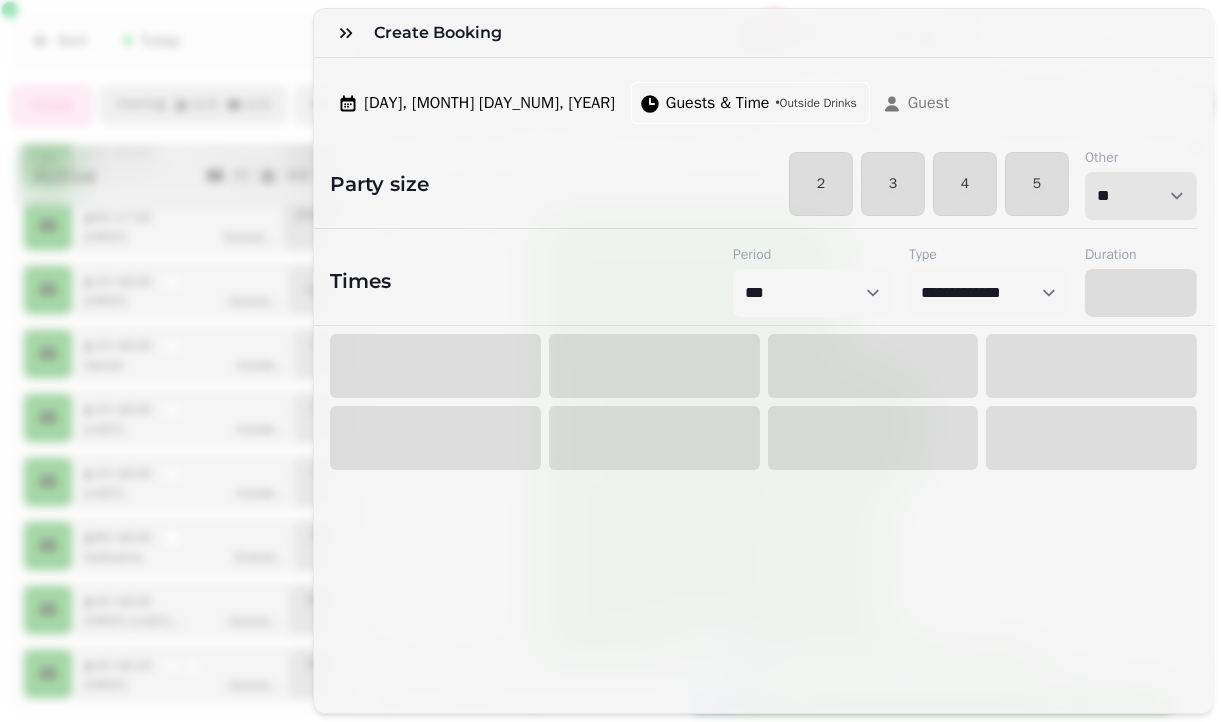 select on "*****" 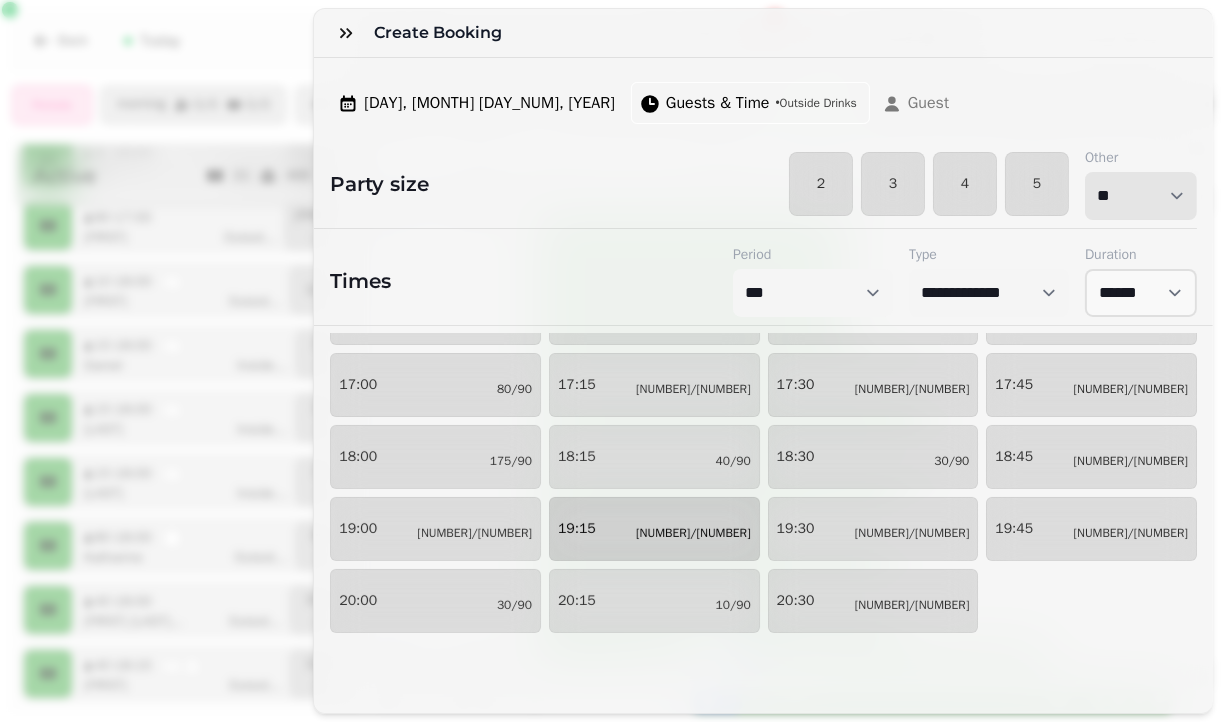 scroll, scrollTop: 408, scrollLeft: 0, axis: vertical 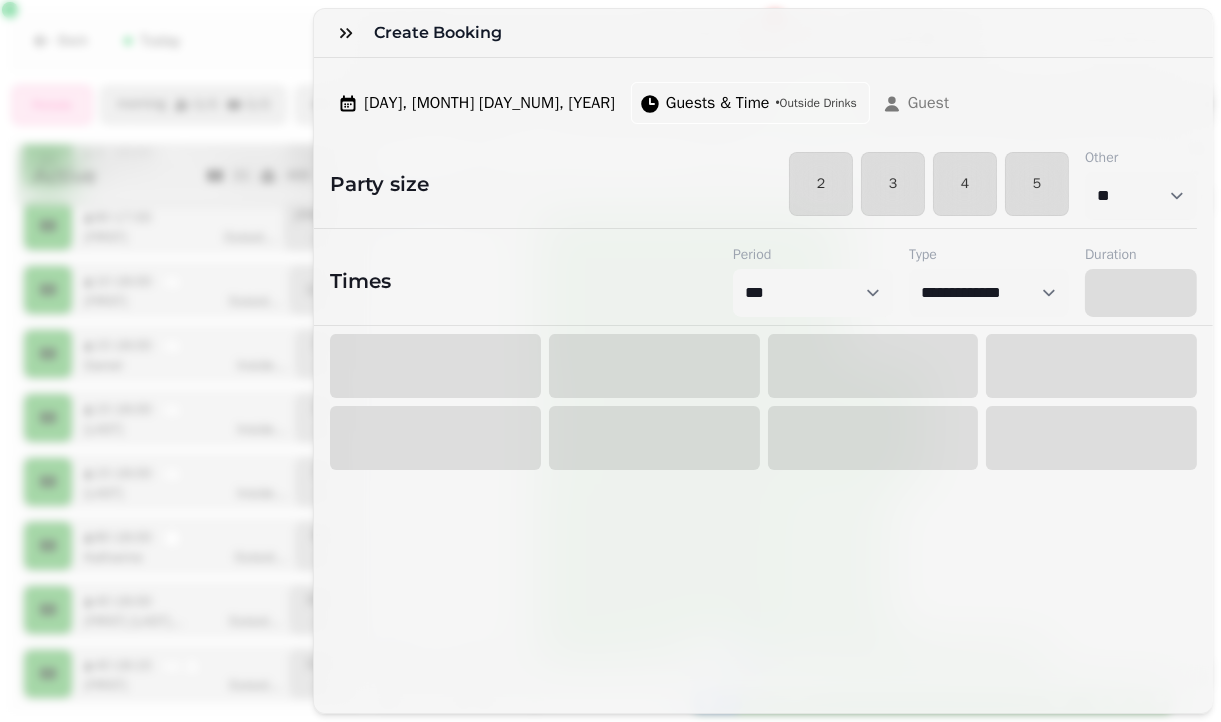 select on "****" 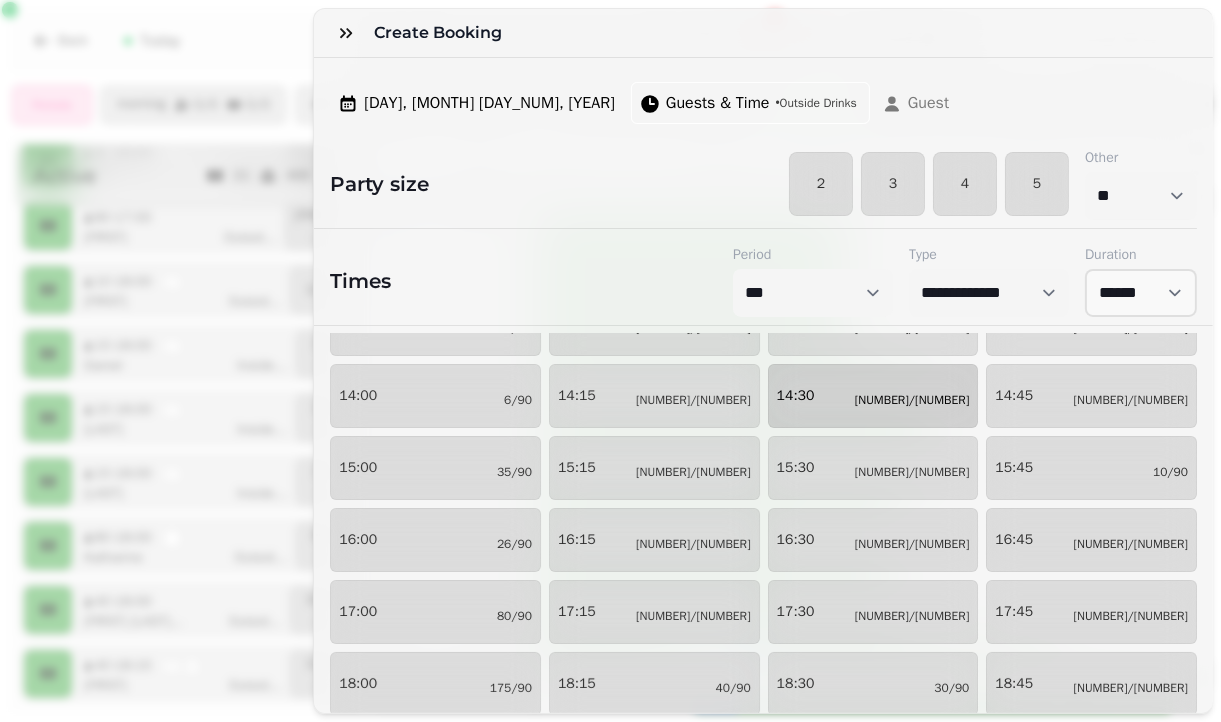 scroll, scrollTop: 501, scrollLeft: 0, axis: vertical 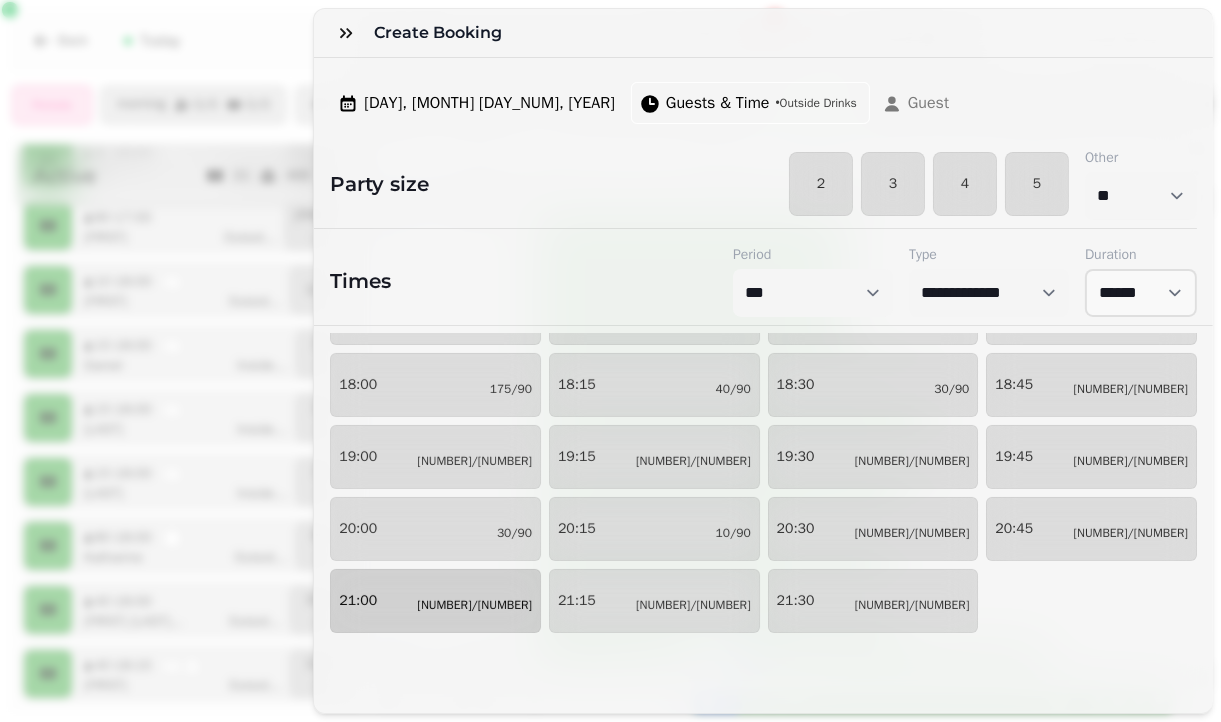 click on "[TIME] [NUMBER]/[NUMBER]" at bounding box center [435, 601] 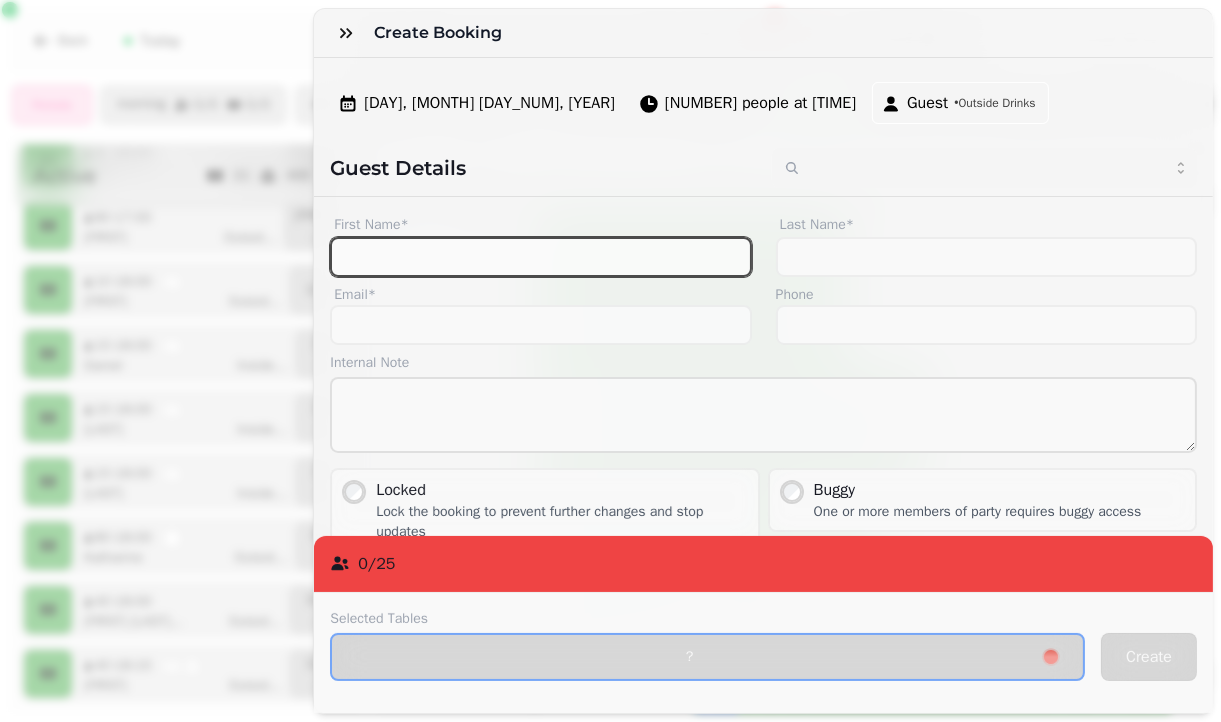 type on "*" 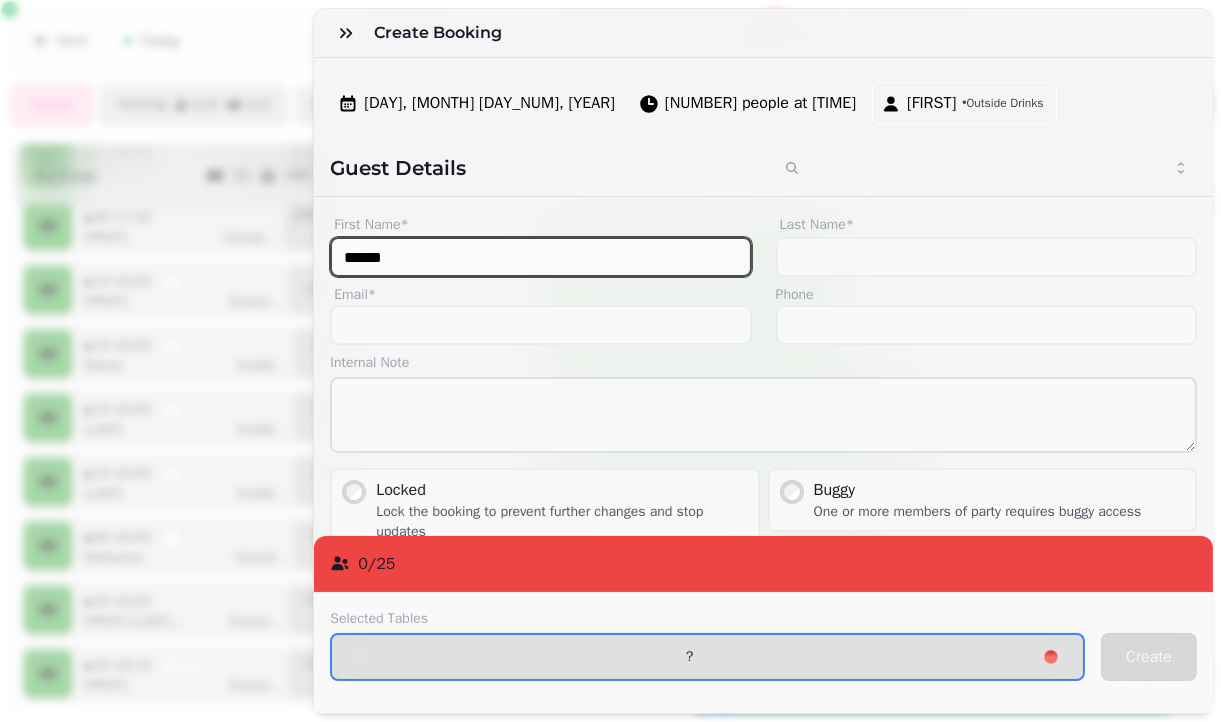type on "******" 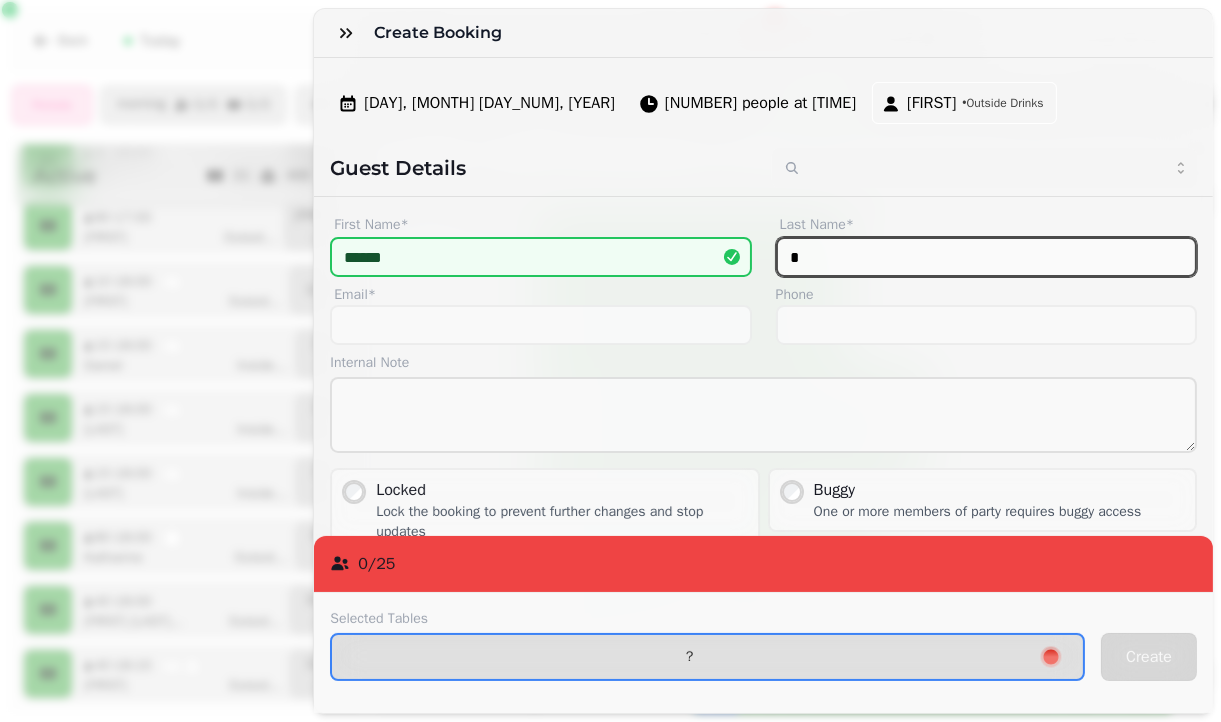 type on "*" 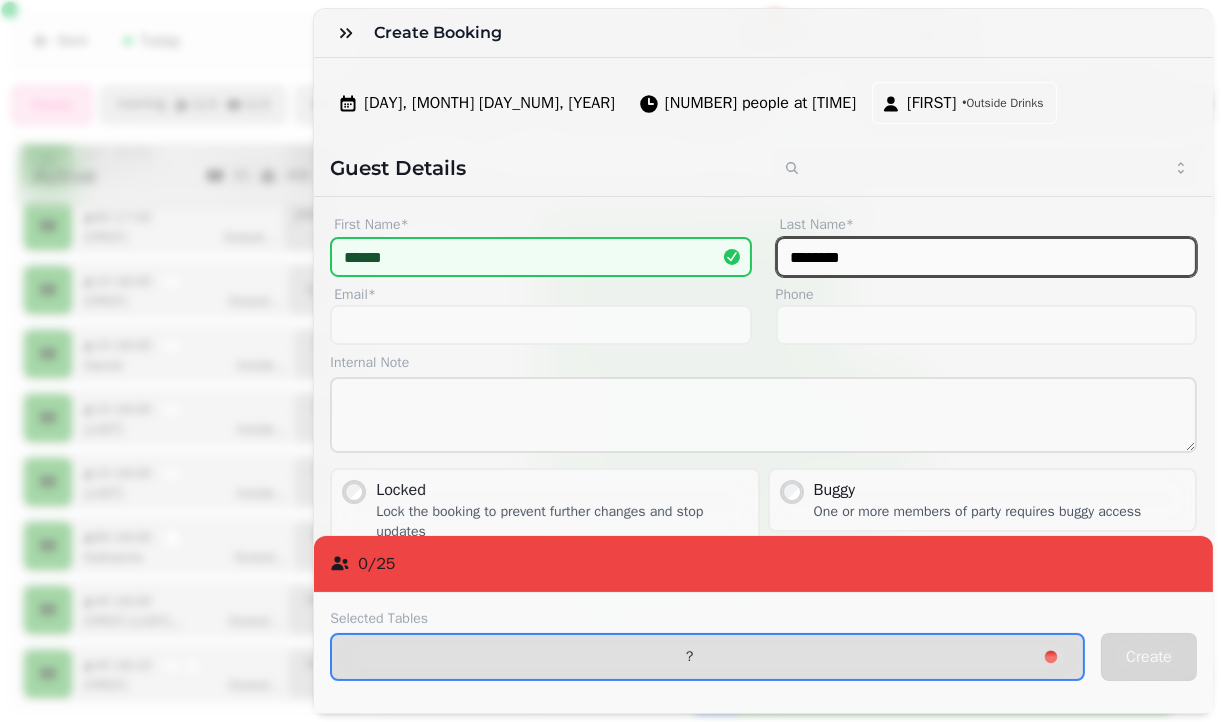 type on "********" 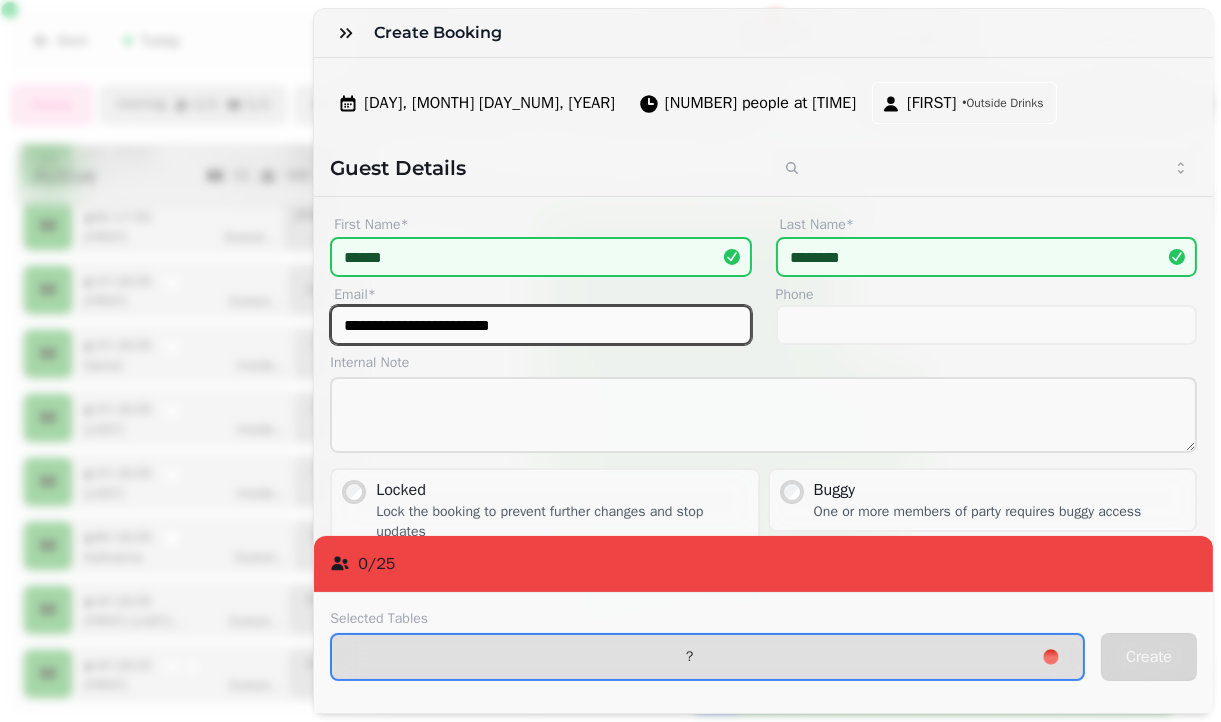 type on "**********" 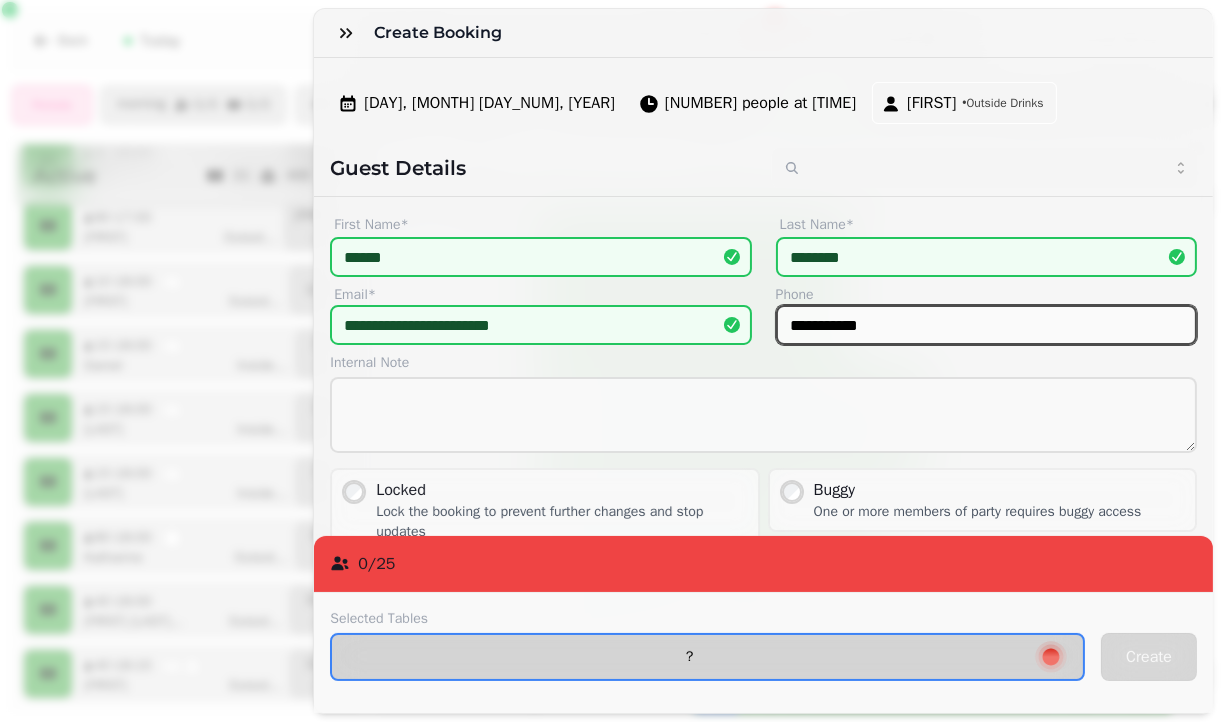 type on "**********" 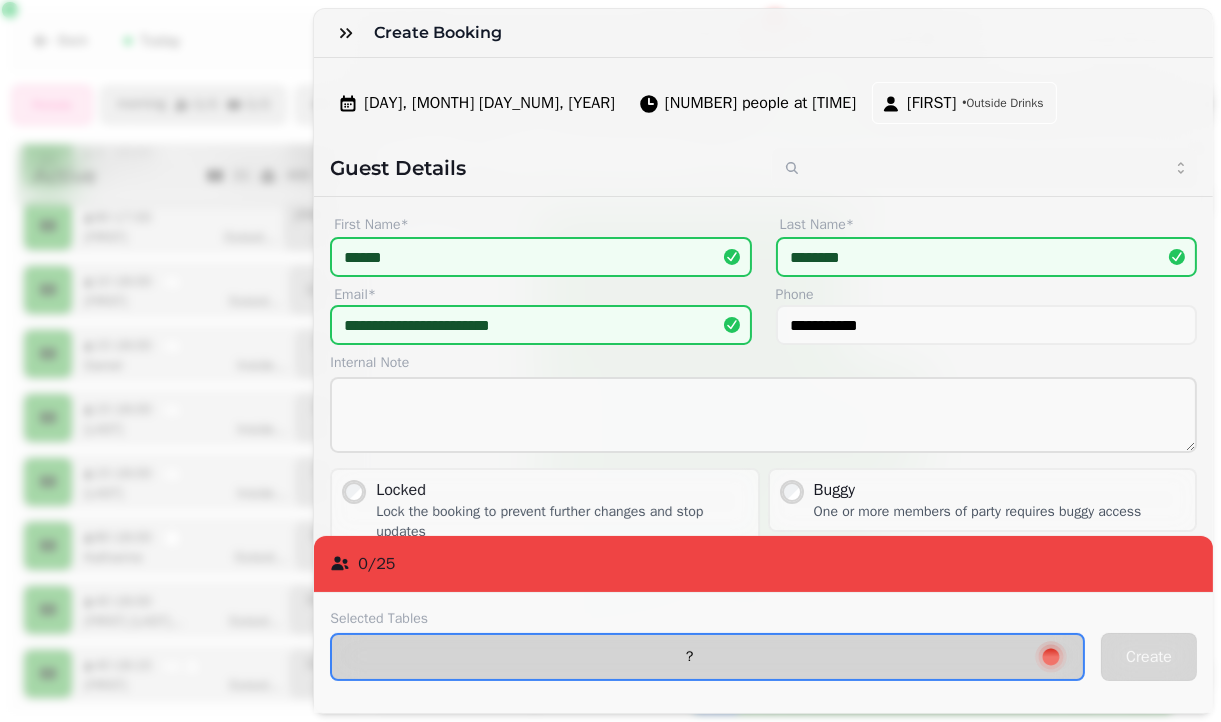 click on "?" at bounding box center [707, 657] 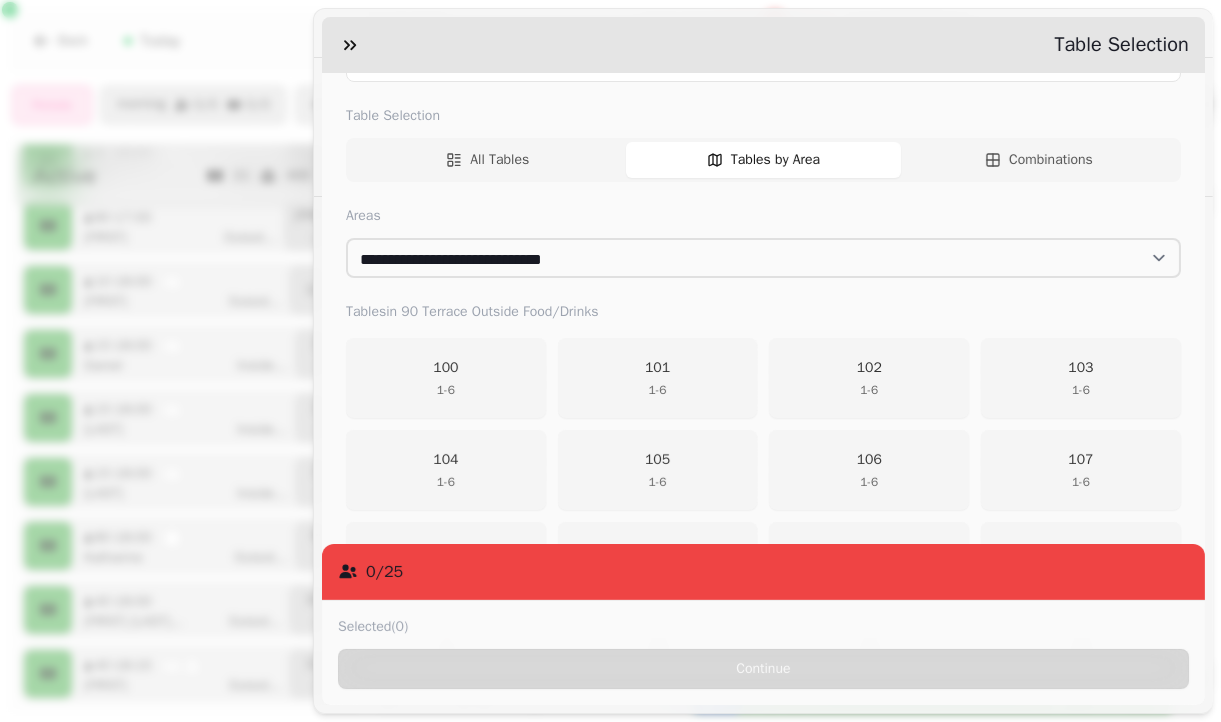 scroll, scrollTop: 227, scrollLeft: 0, axis: vertical 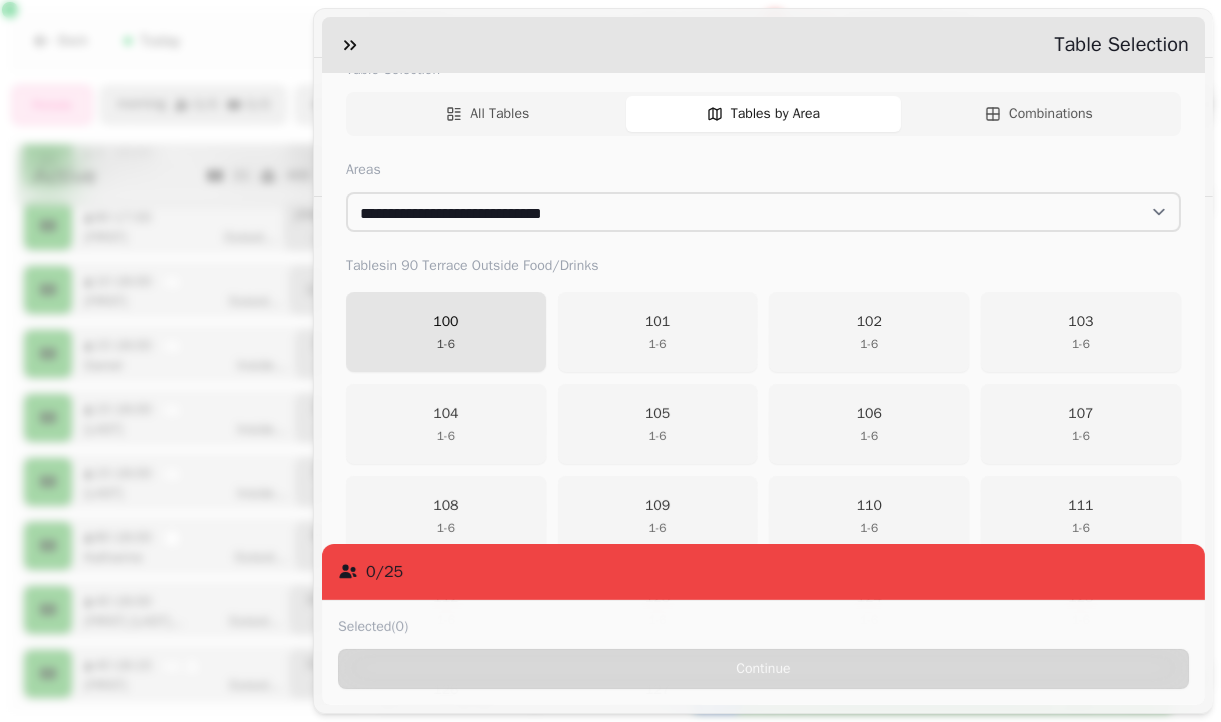 click on "100 1  -  6" at bounding box center [446, 332] 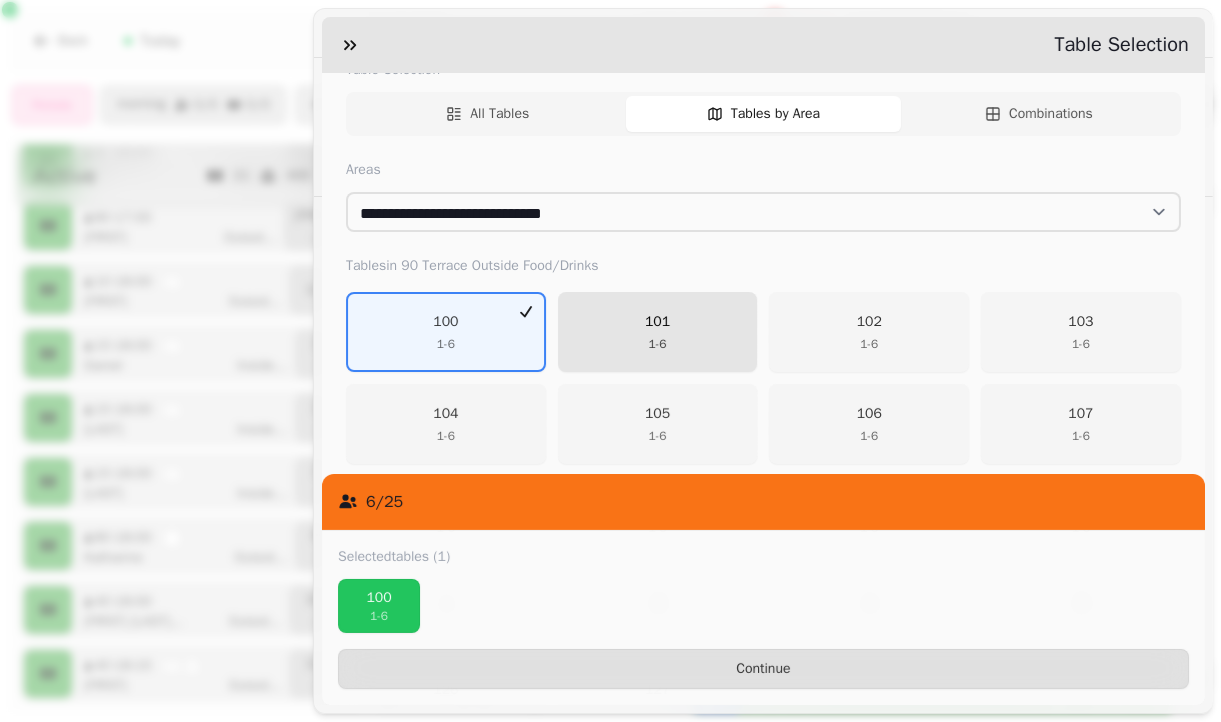 click on "101 1  -  6" at bounding box center (658, 332) 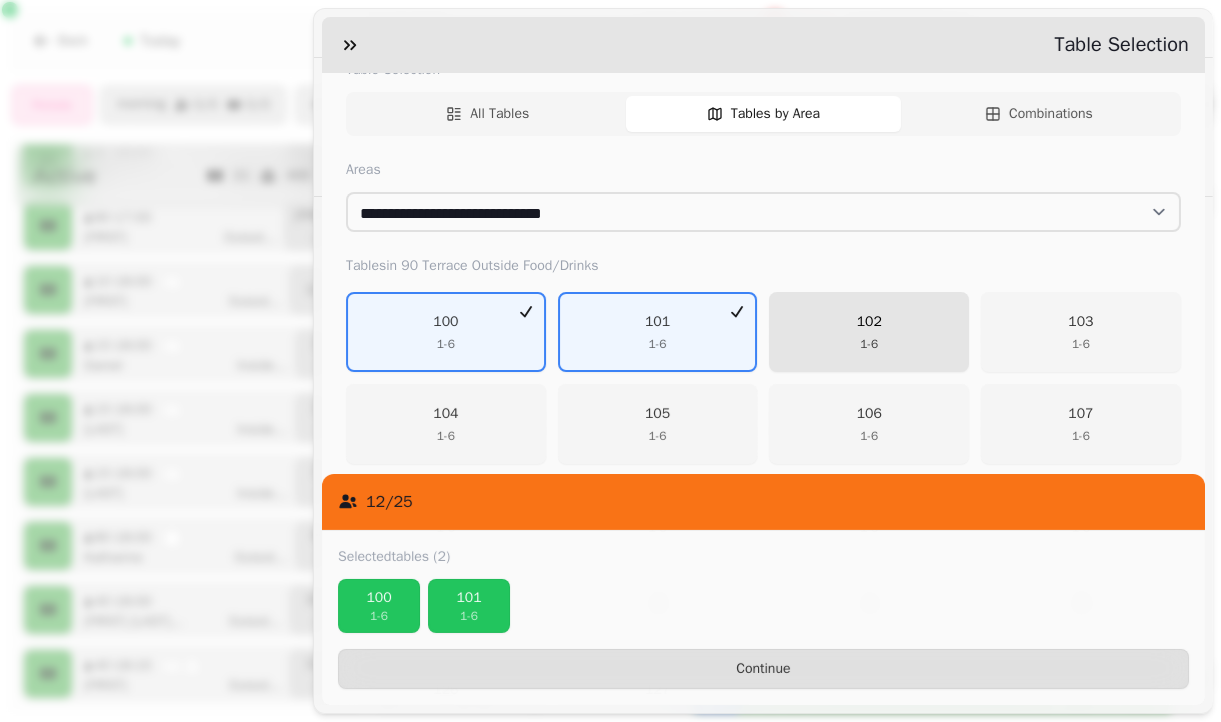 click on "102" at bounding box center (869, 322) 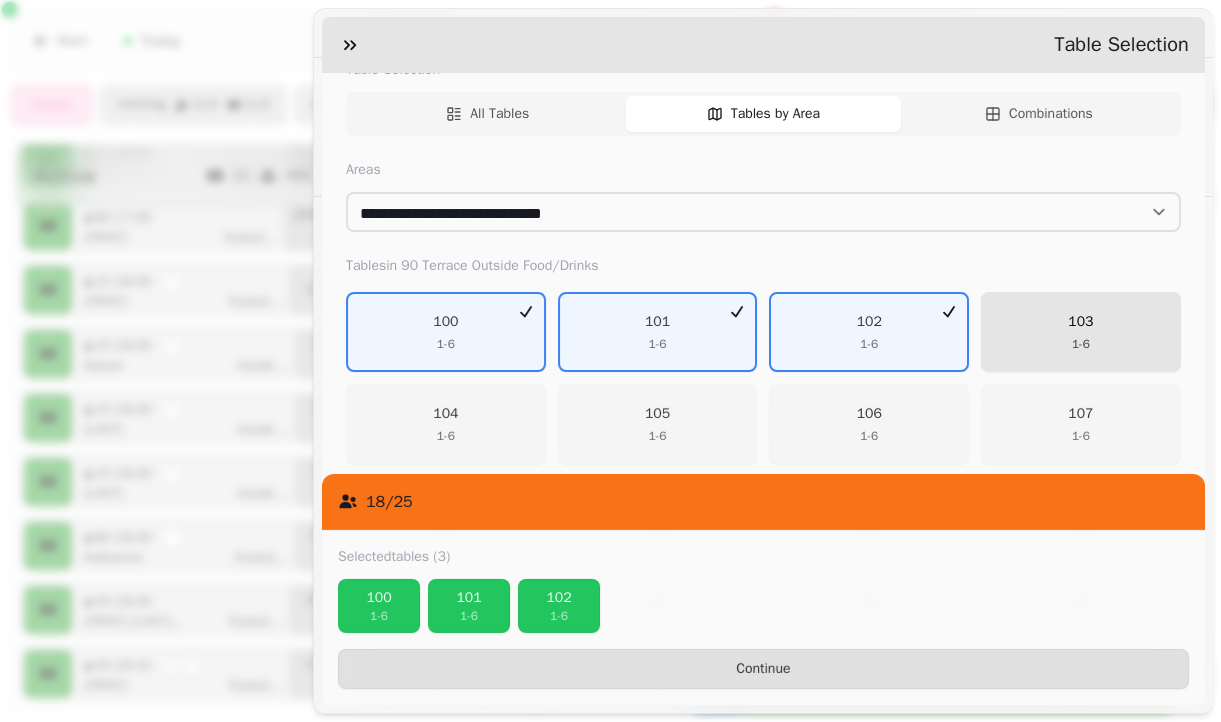 click on "103 1  -  6" at bounding box center (1081, 332) 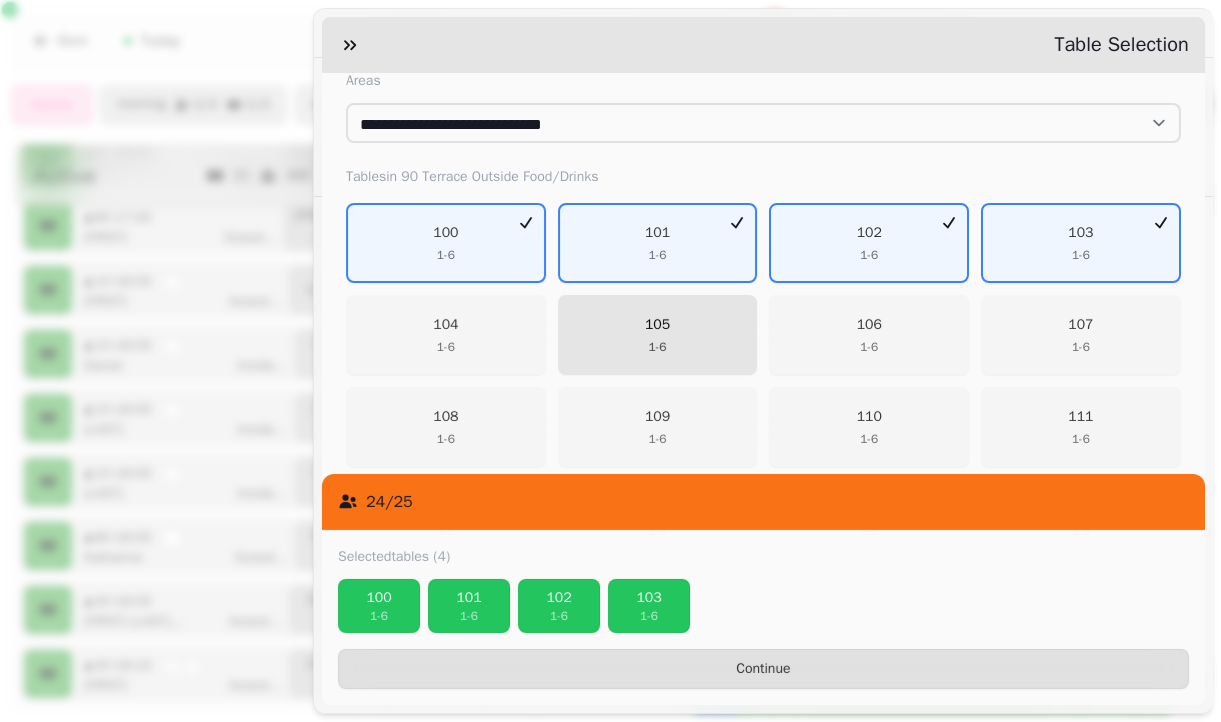 scroll, scrollTop: 317, scrollLeft: 0, axis: vertical 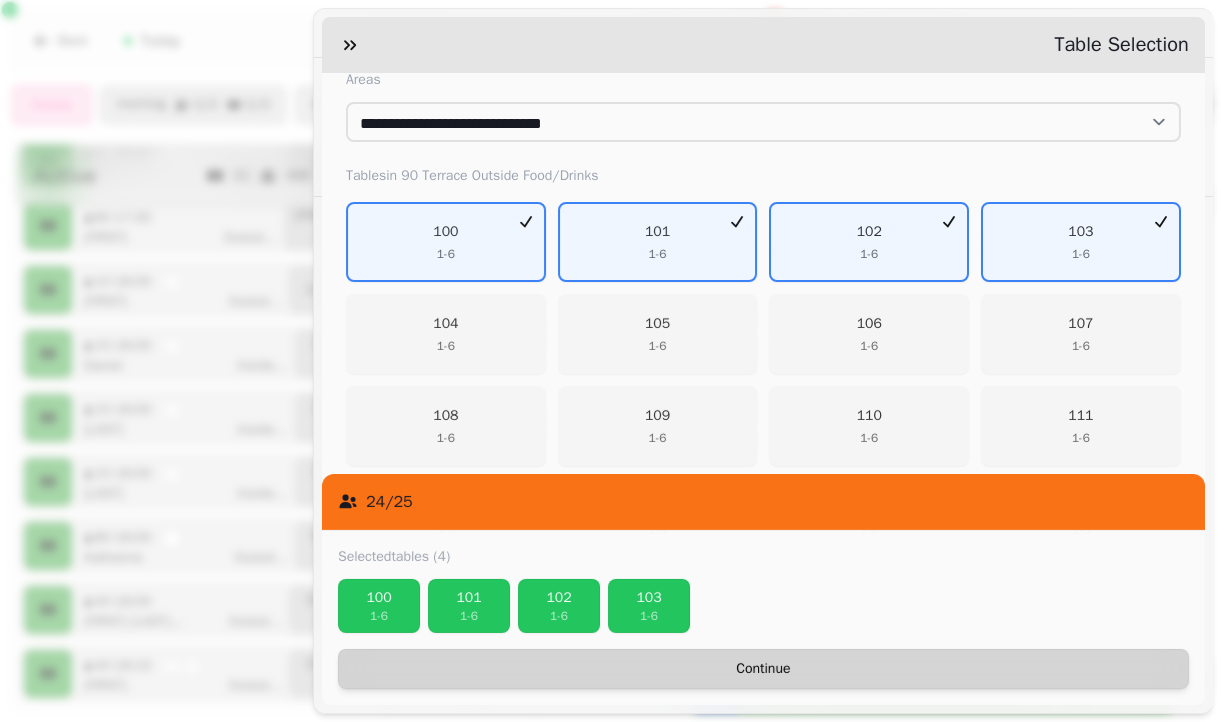 click on "Continue" at bounding box center [763, 669] 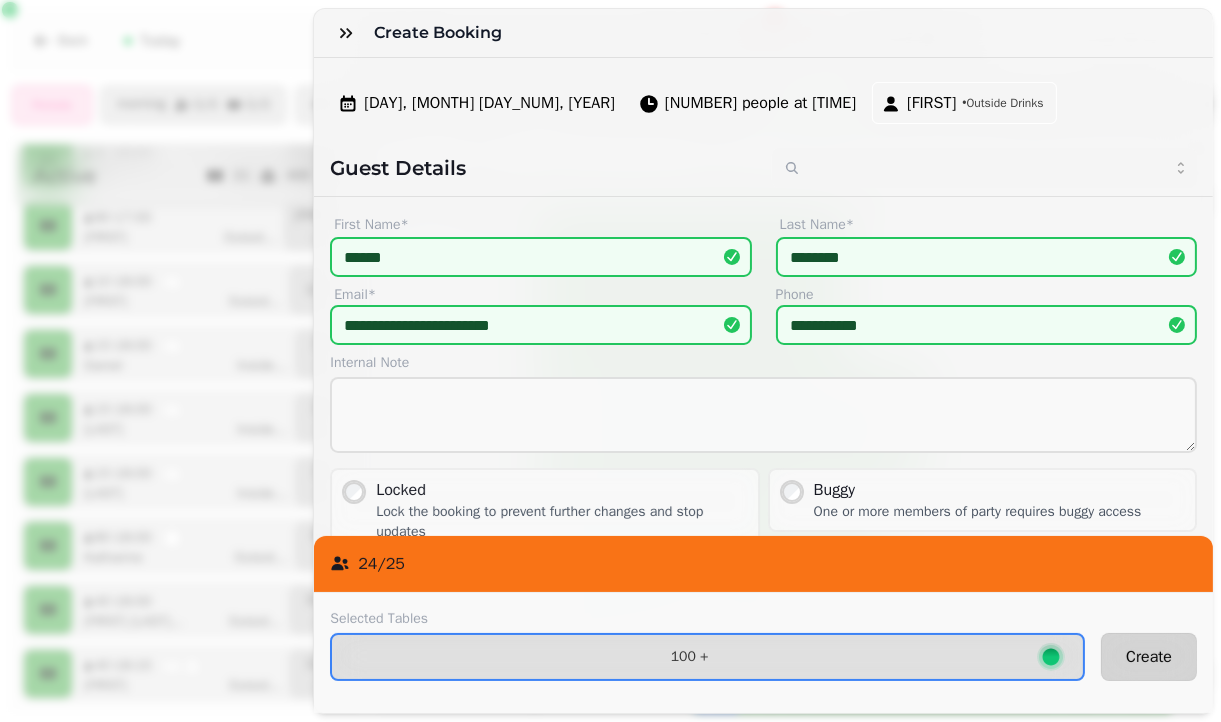 click on "Create" at bounding box center [1149, 657] 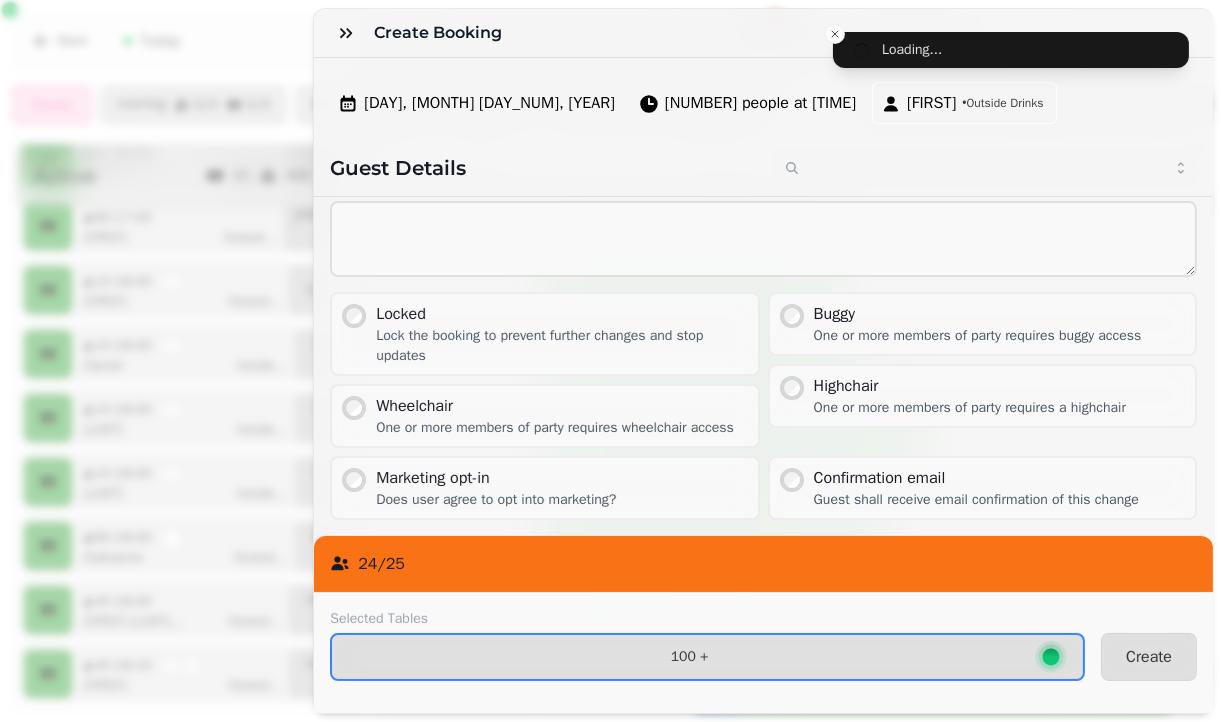scroll, scrollTop: 188, scrollLeft: 0, axis: vertical 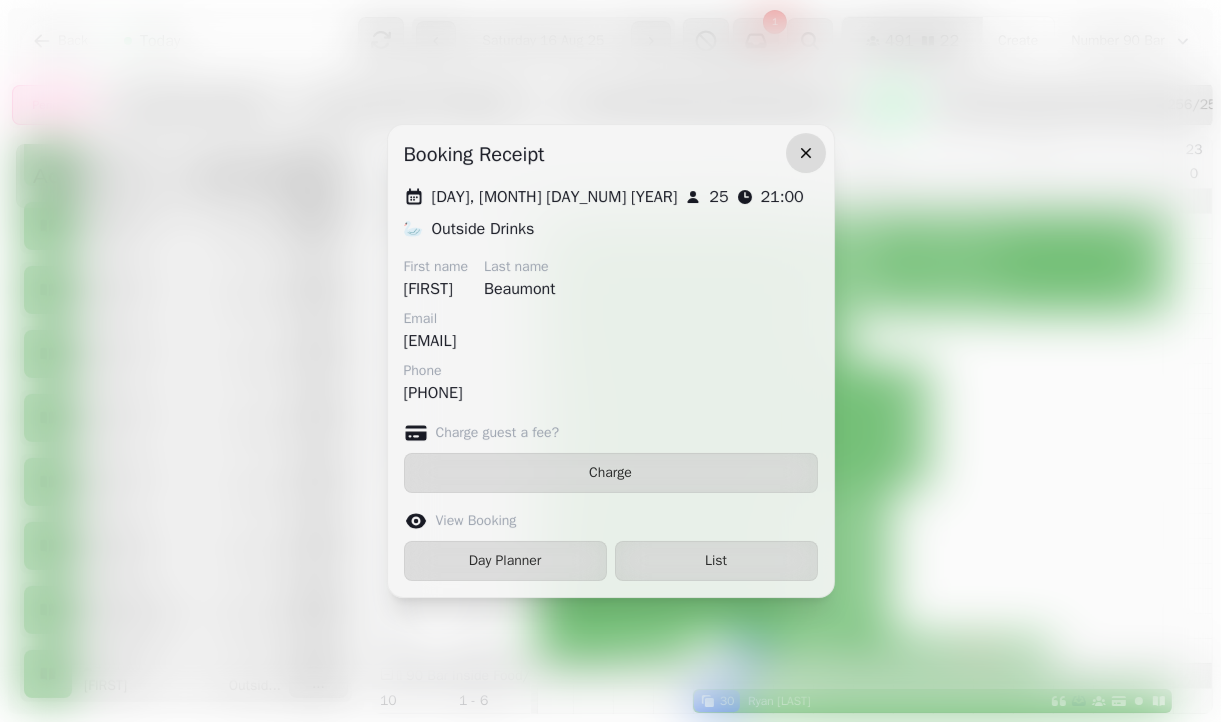 click at bounding box center (806, 153) 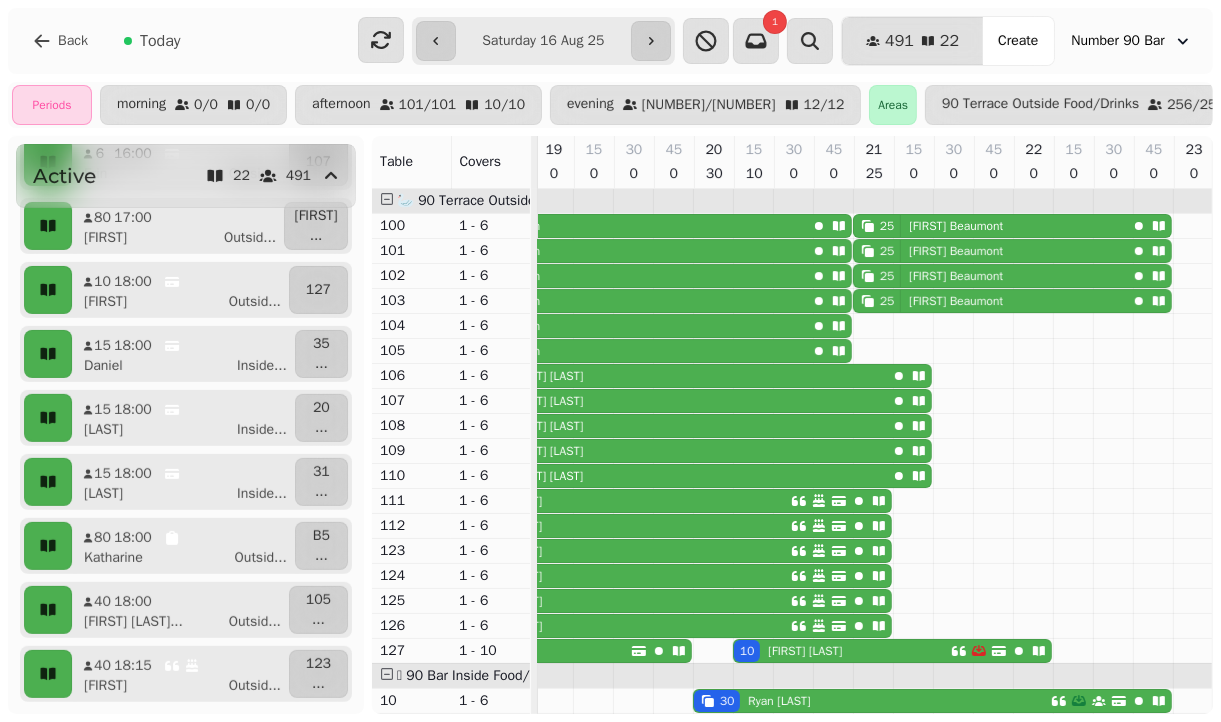 scroll, scrollTop: 9, scrollLeft: 1125, axis: both 